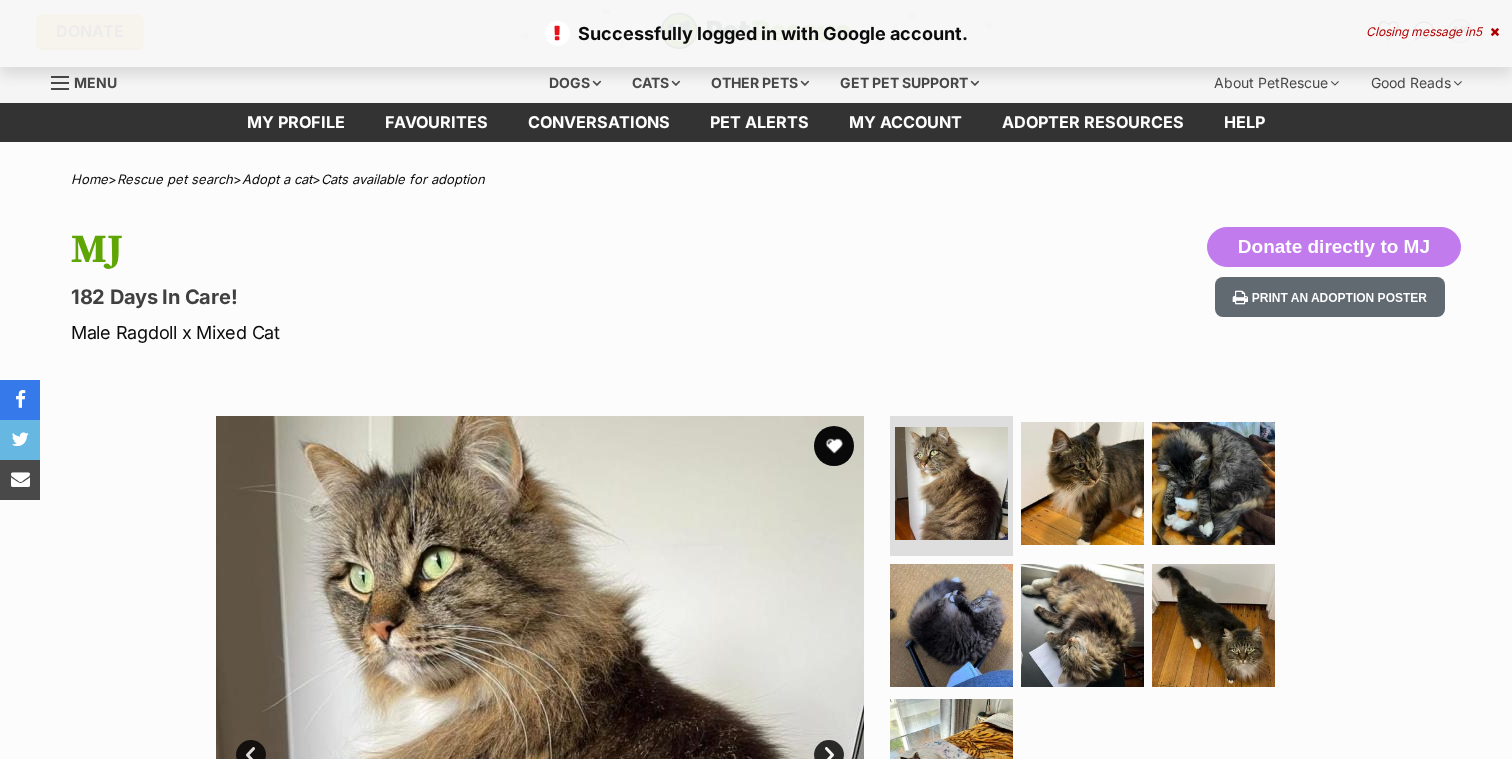 scroll, scrollTop: 0, scrollLeft: 0, axis: both 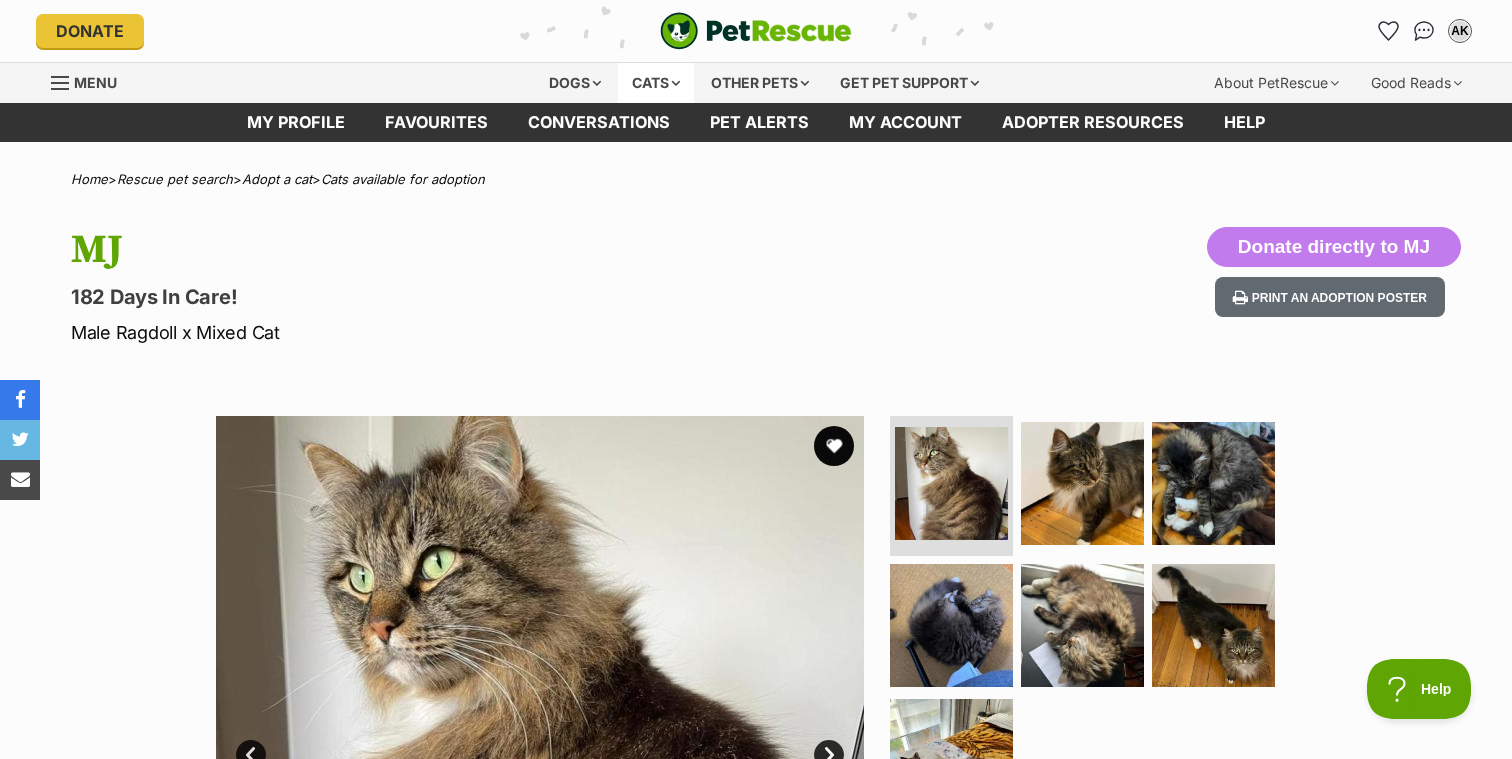 click on "Cats" at bounding box center [656, 83] 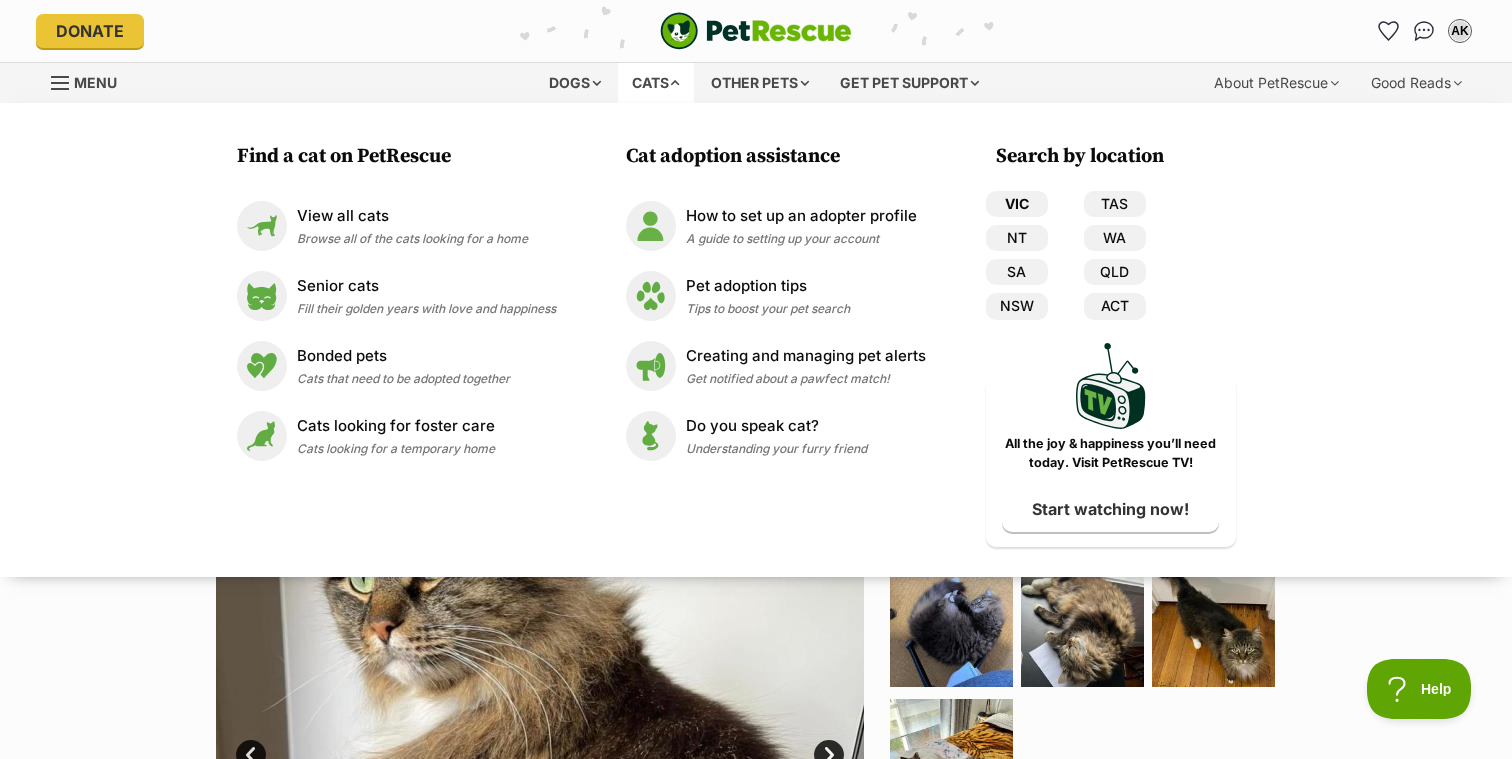click on "VIC" at bounding box center (1017, 204) 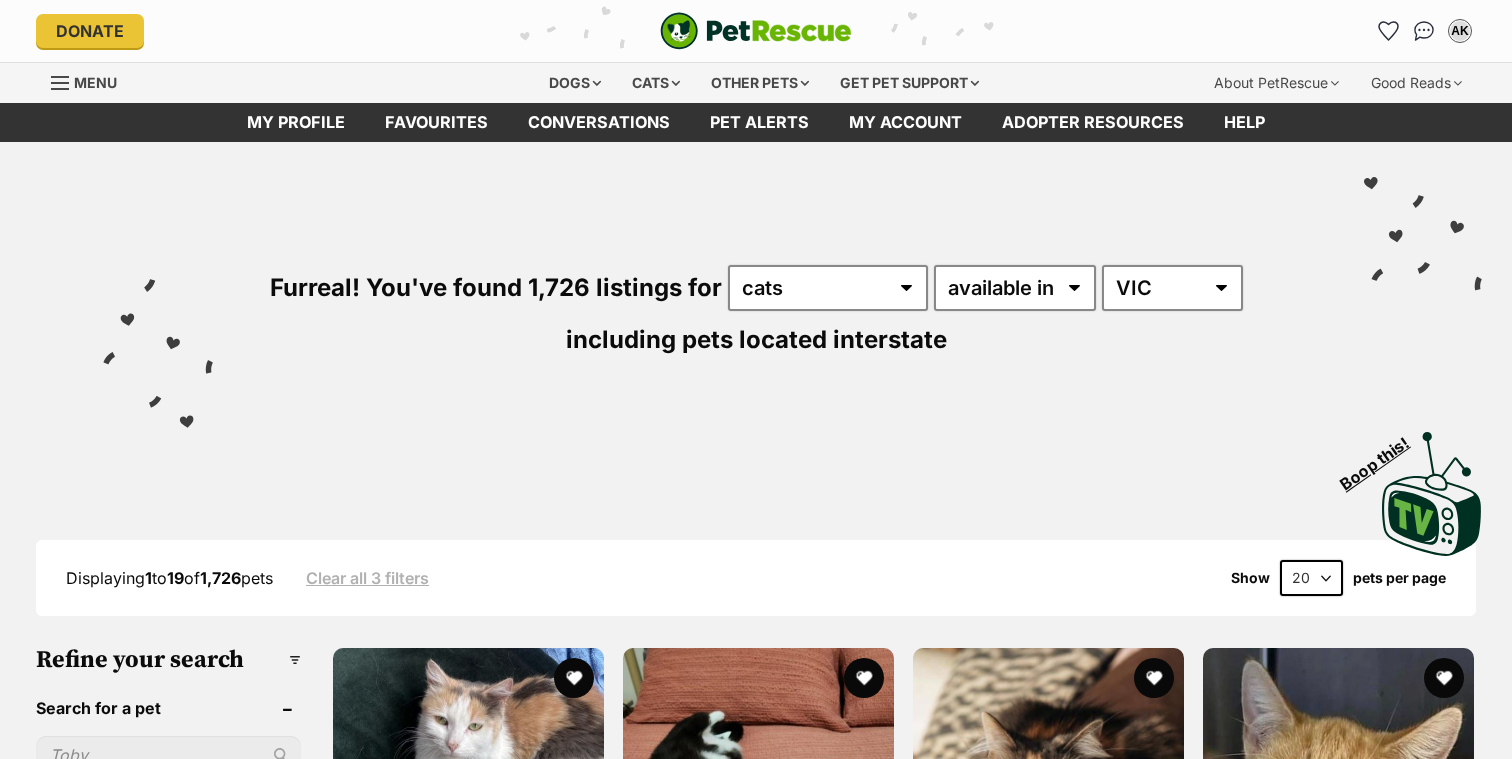 scroll, scrollTop: 0, scrollLeft: 0, axis: both 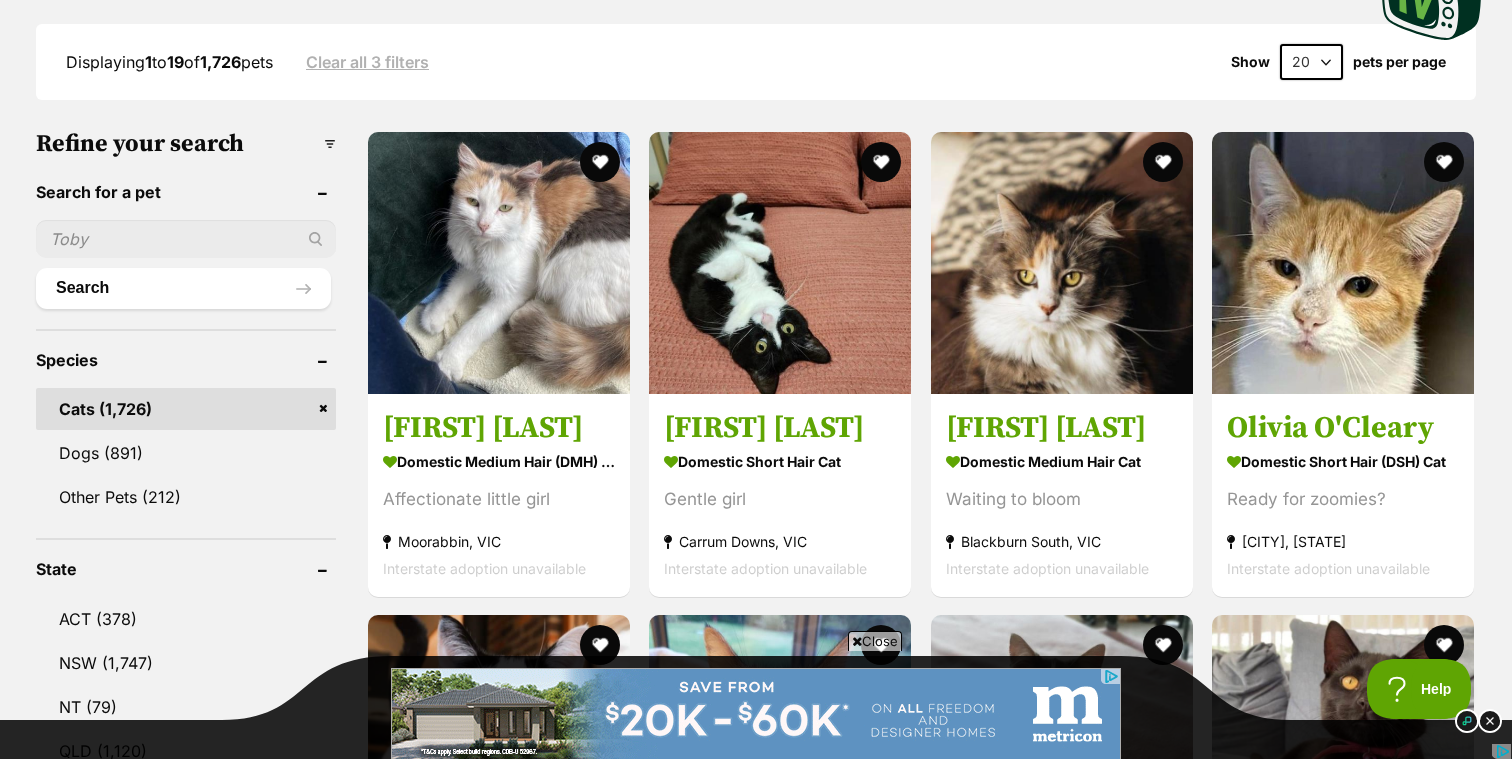 click at bounding box center (186, 239) 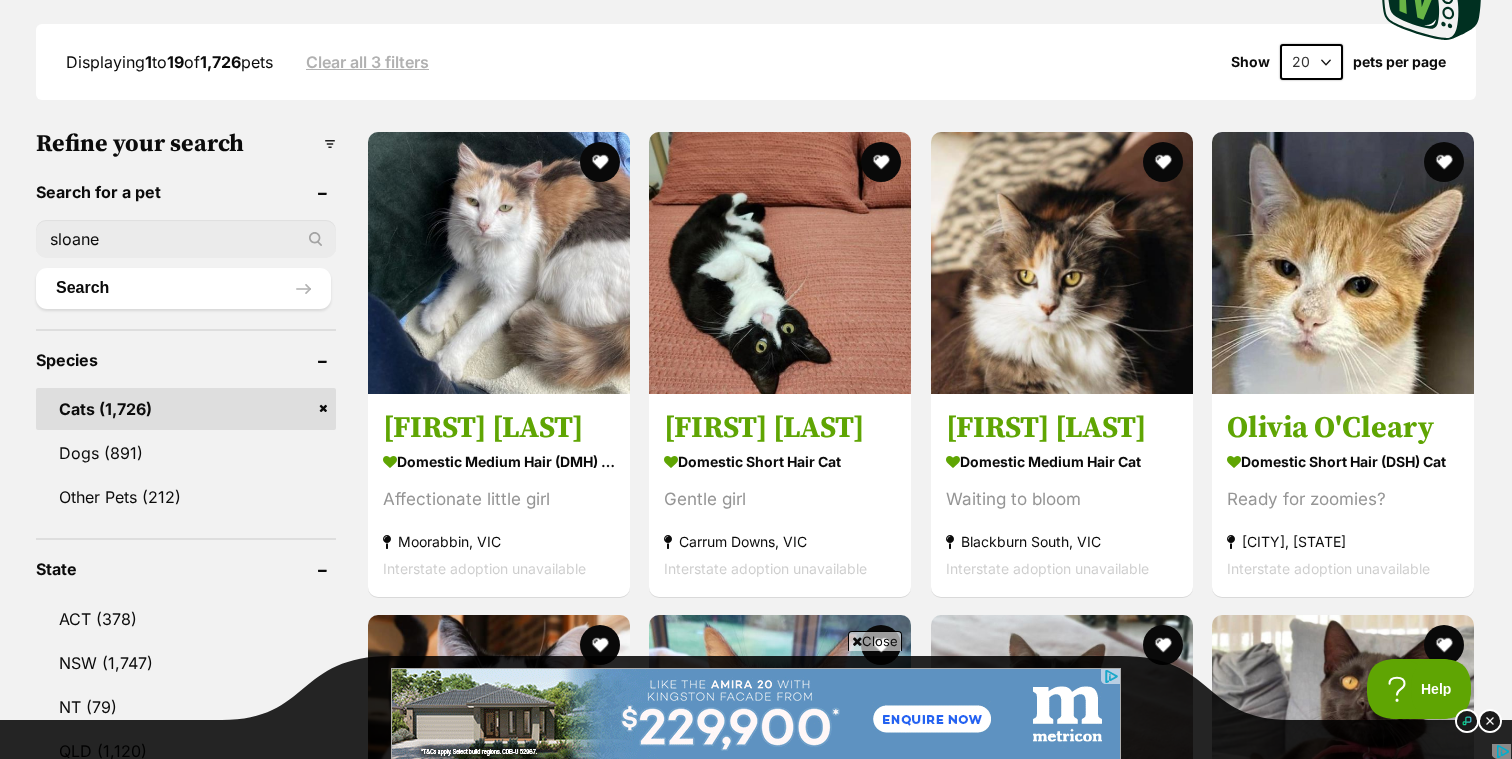type on "sloane" 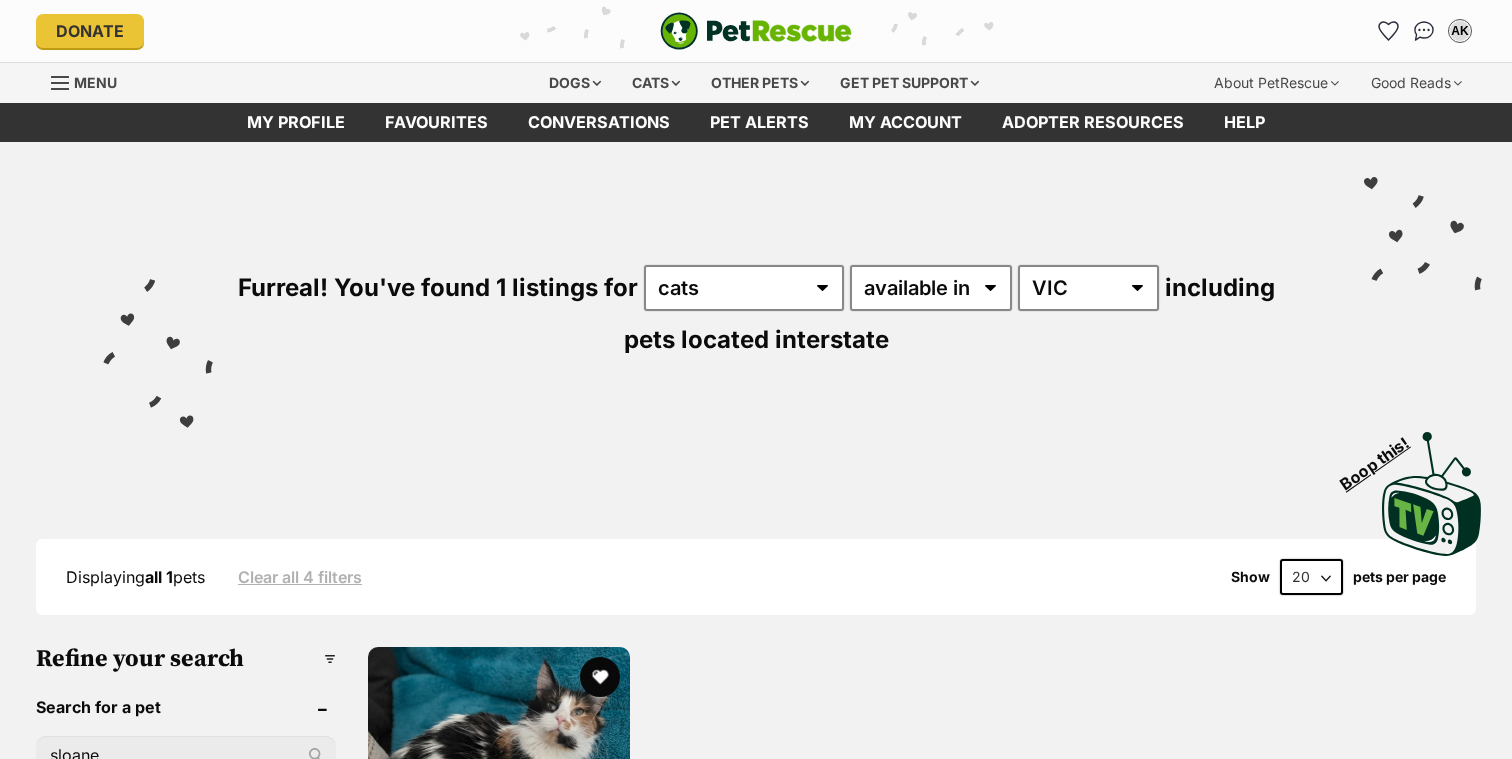 scroll, scrollTop: 0, scrollLeft: 0, axis: both 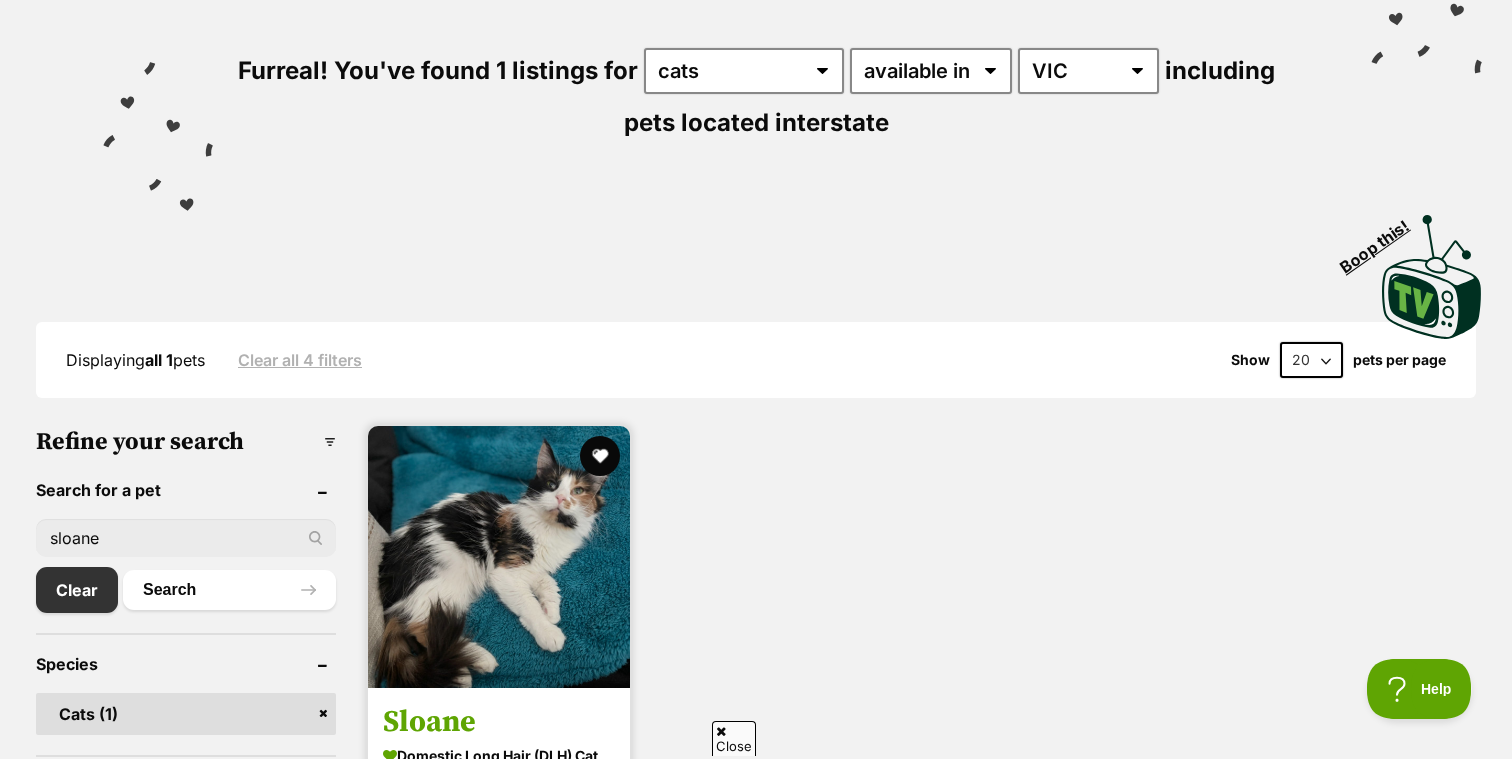click at bounding box center [499, 557] 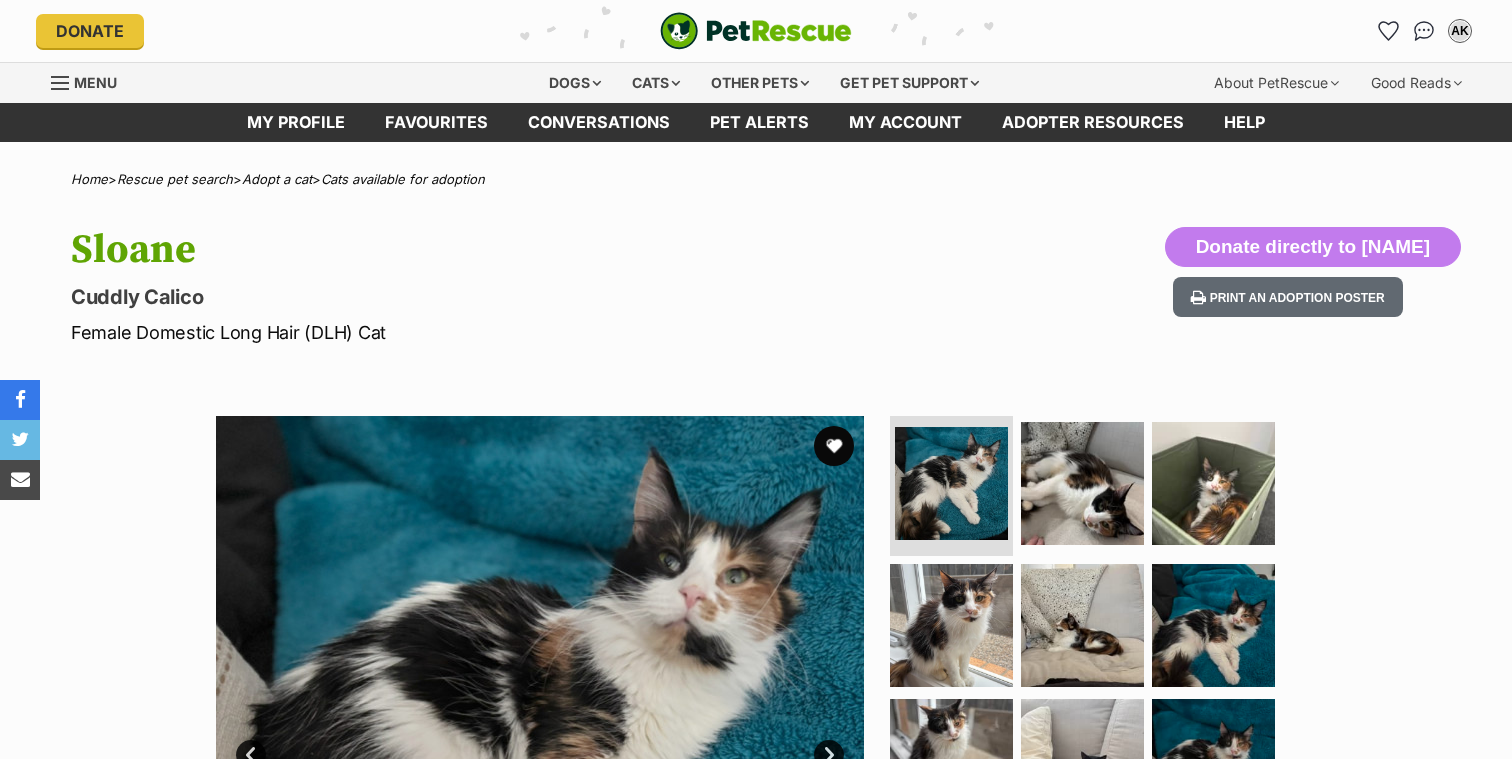 scroll, scrollTop: 0, scrollLeft: 0, axis: both 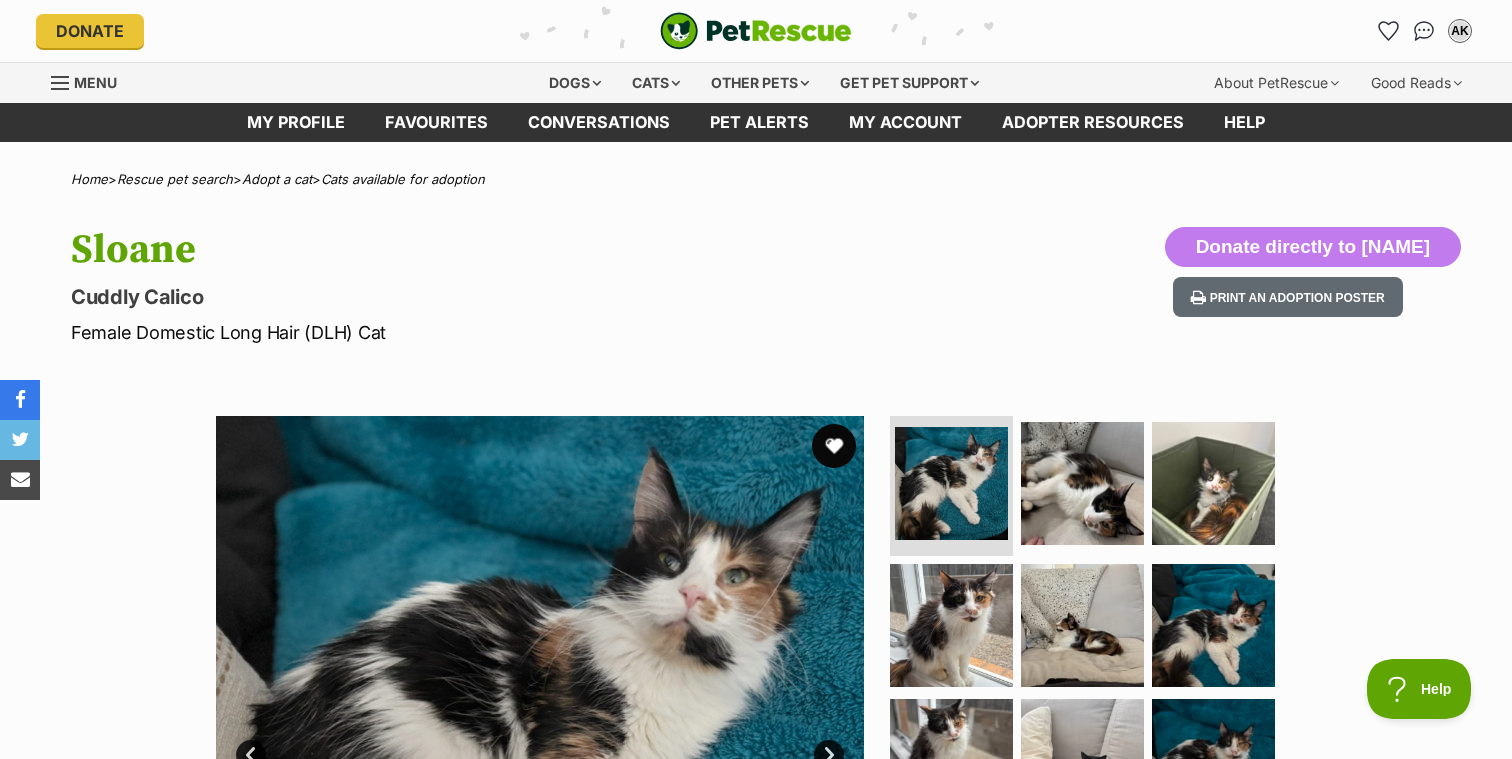 click at bounding box center [834, 446] 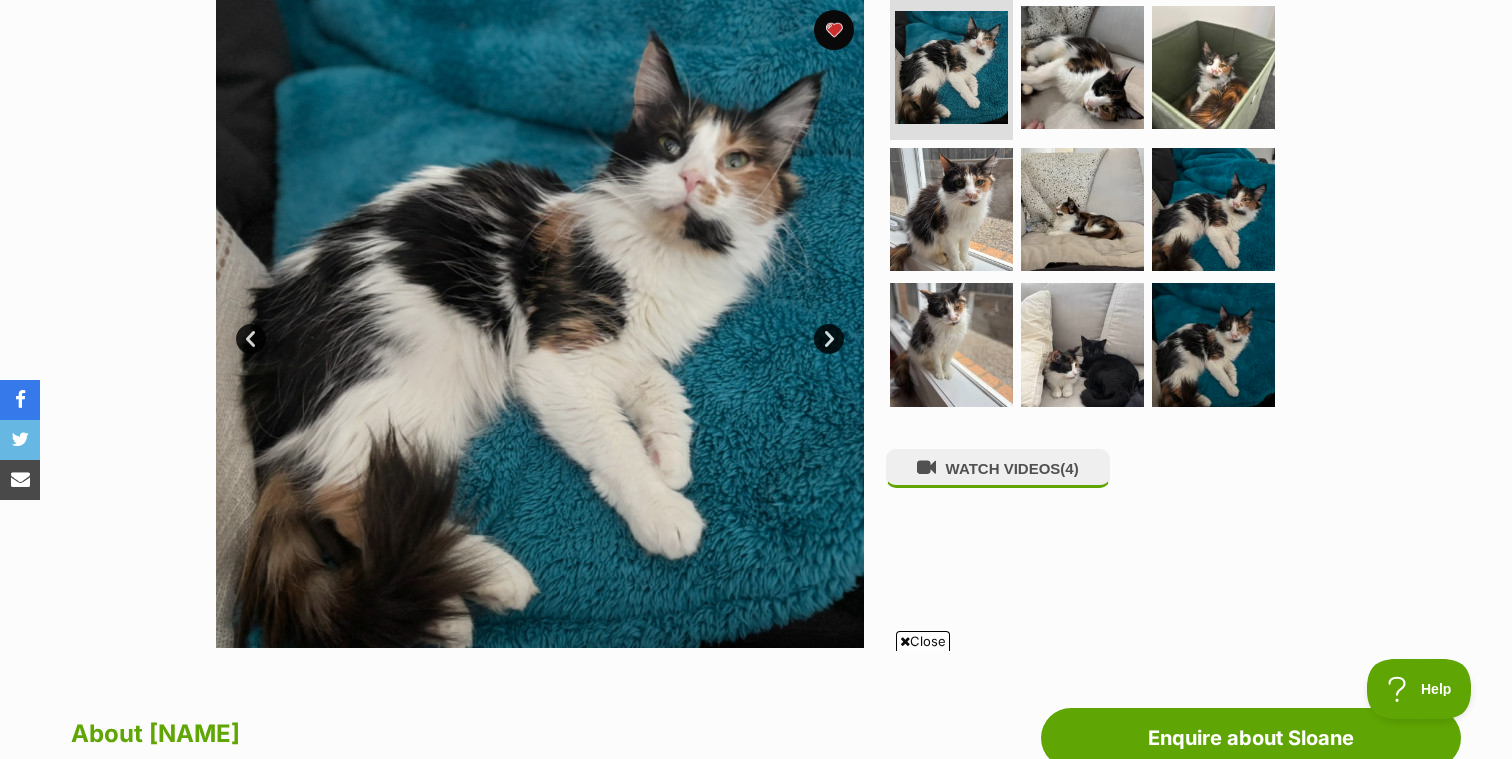 scroll, scrollTop: 0, scrollLeft: 0, axis: both 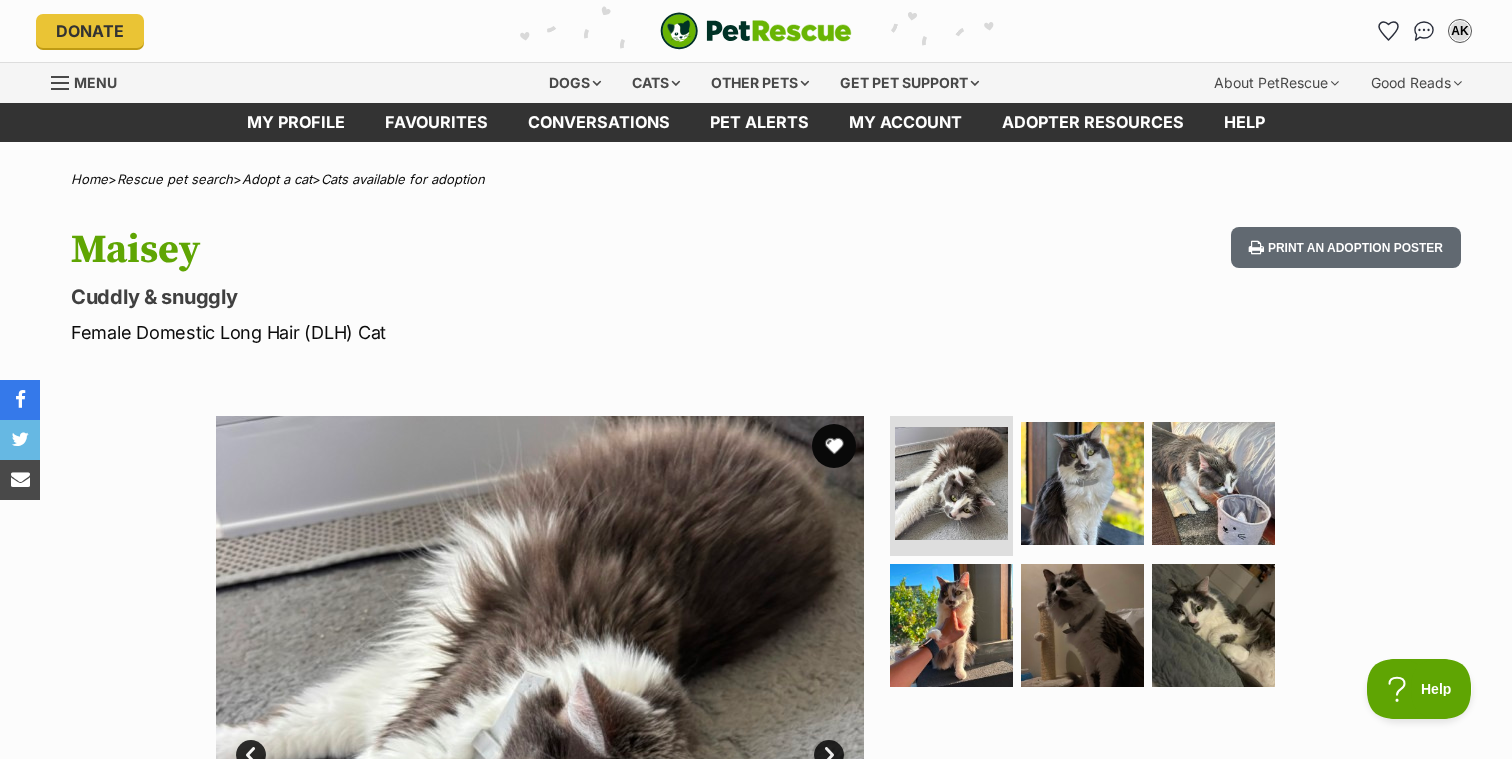 click at bounding box center (834, 446) 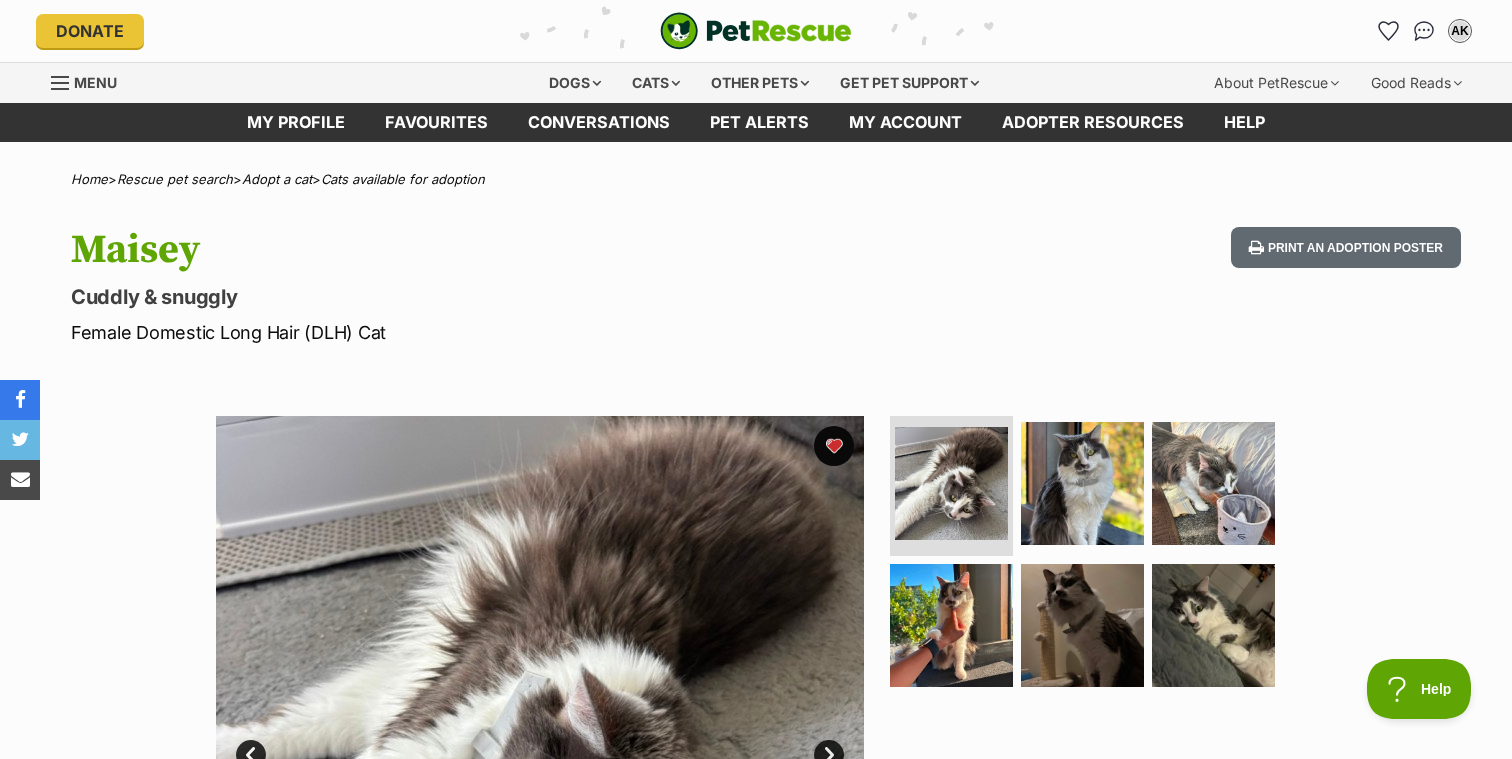 scroll, scrollTop: 0, scrollLeft: 0, axis: both 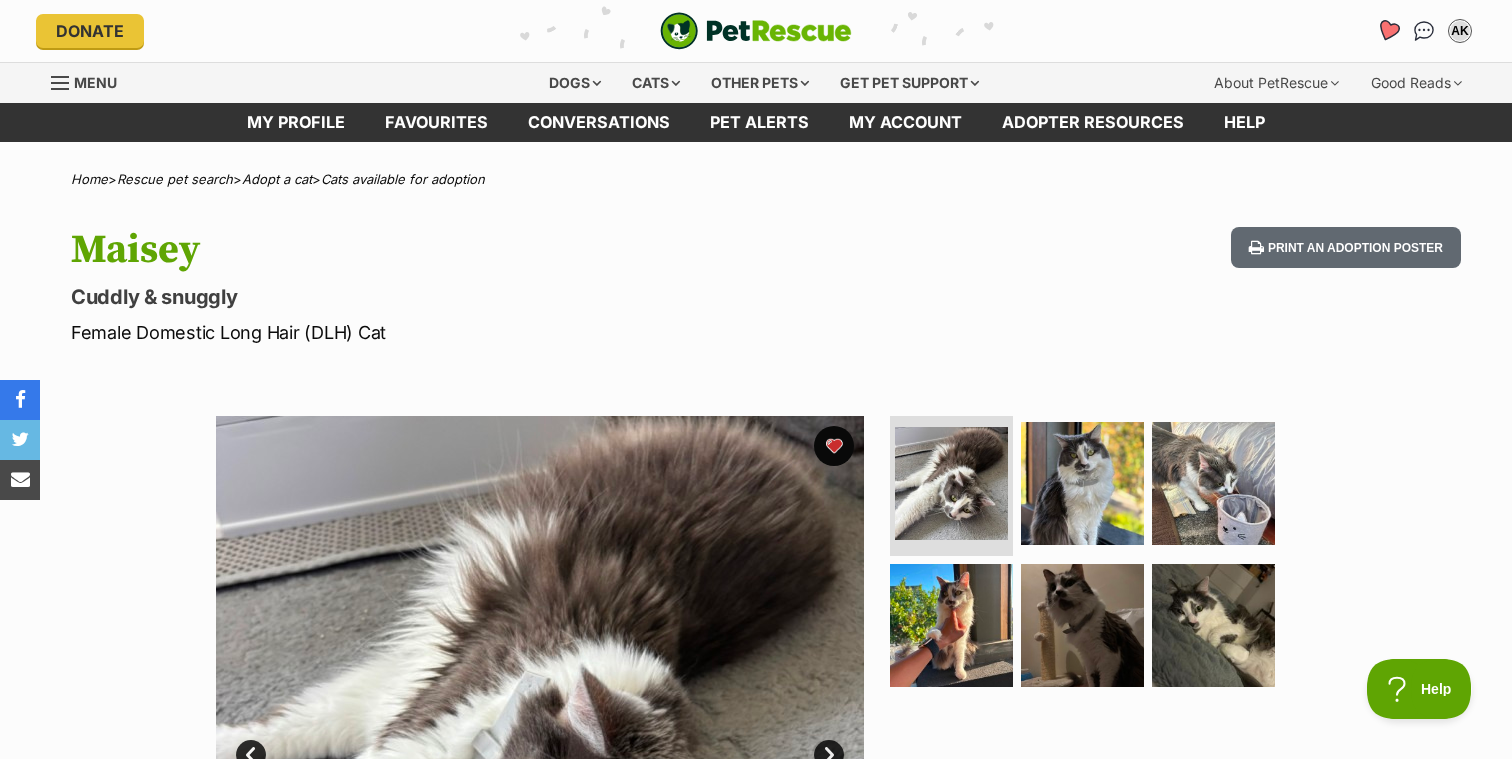 click 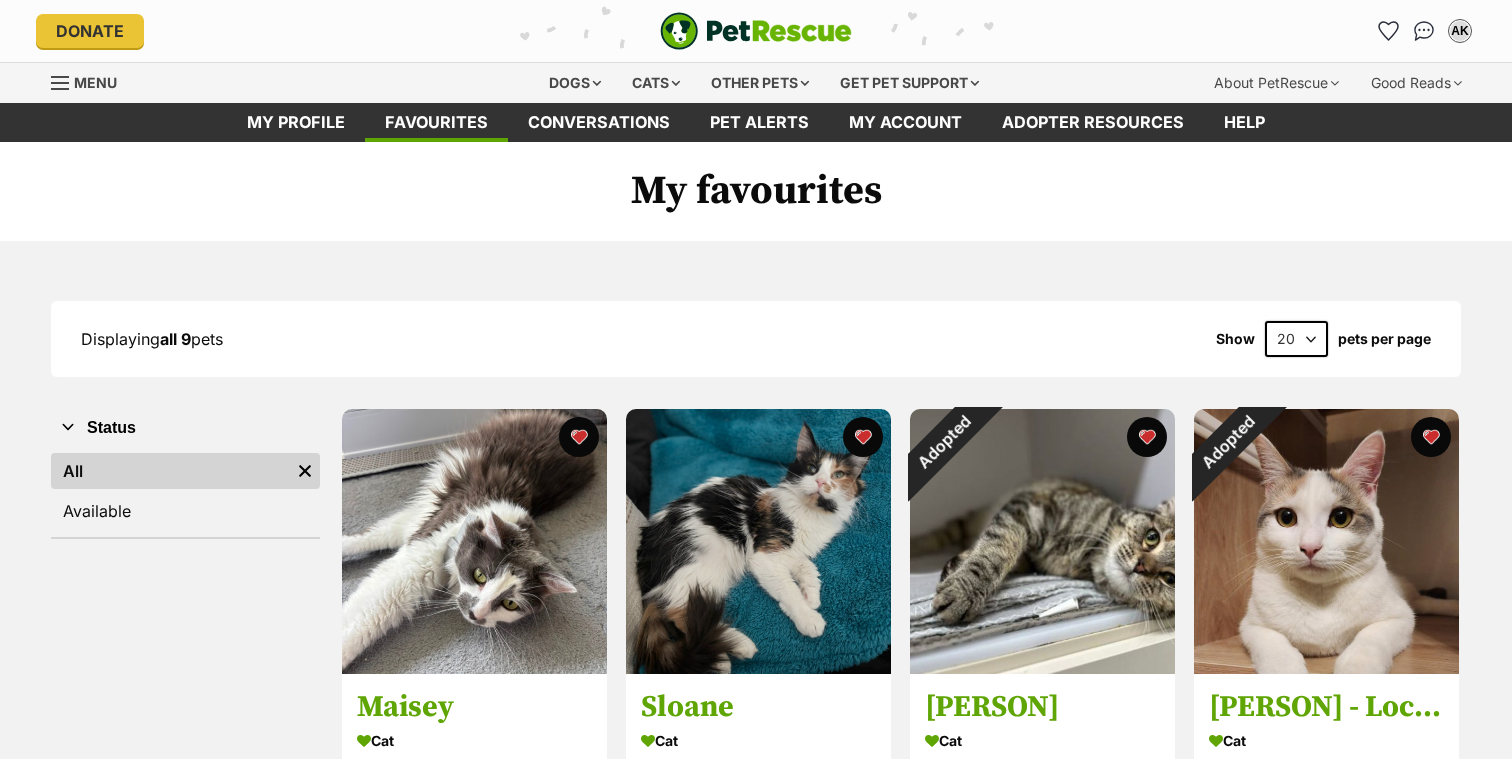 scroll, scrollTop: 0, scrollLeft: 0, axis: both 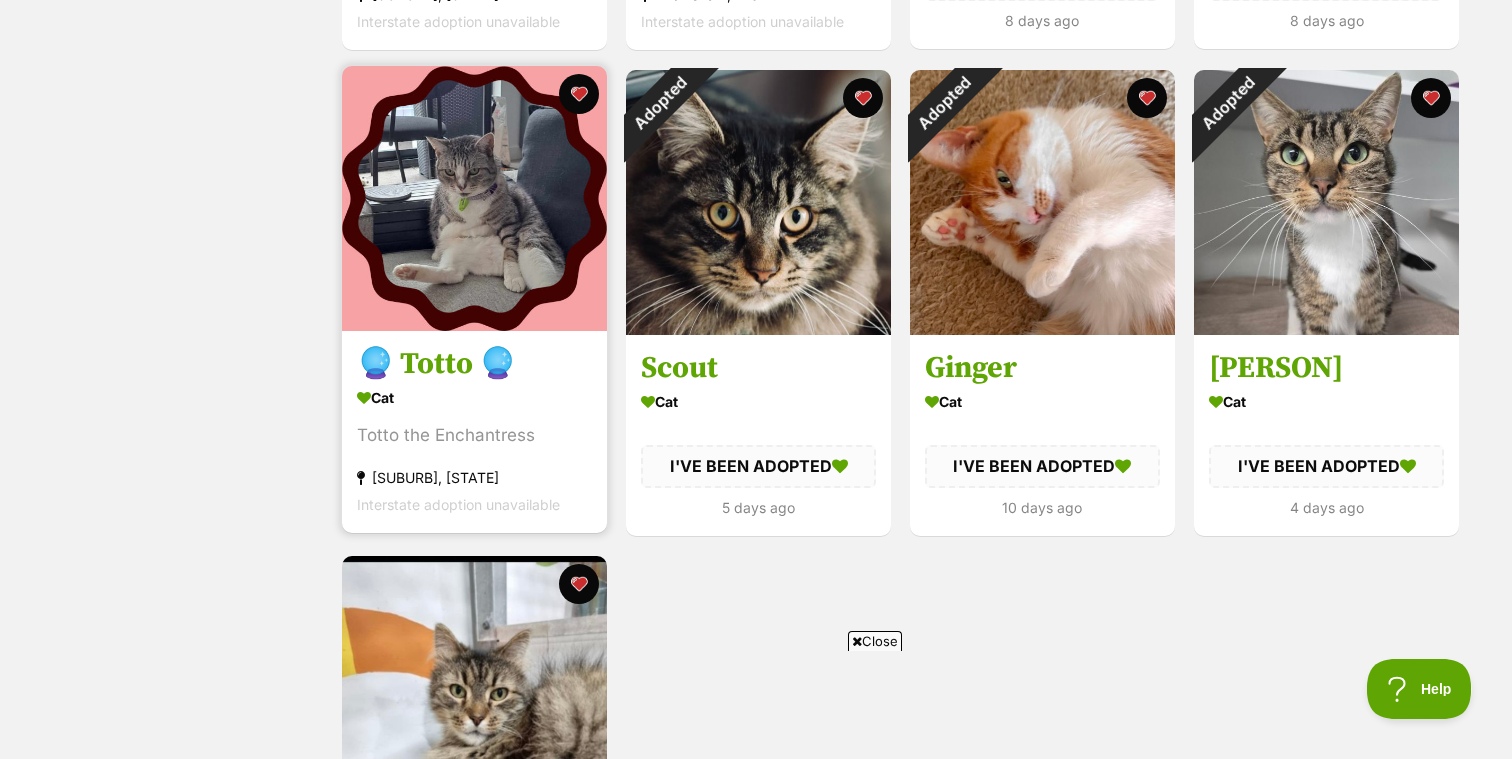 click at bounding box center (474, 198) 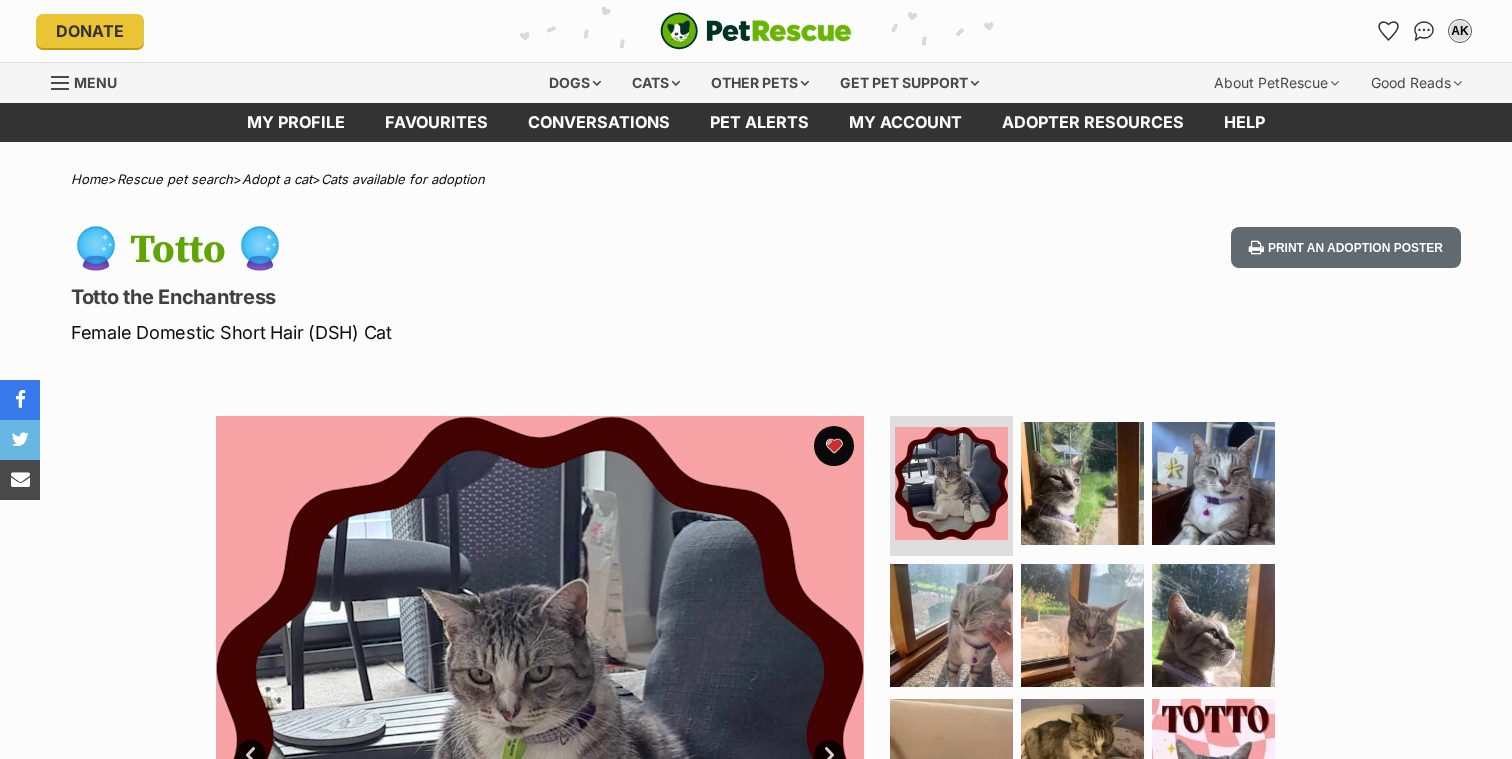scroll, scrollTop: 0, scrollLeft: 0, axis: both 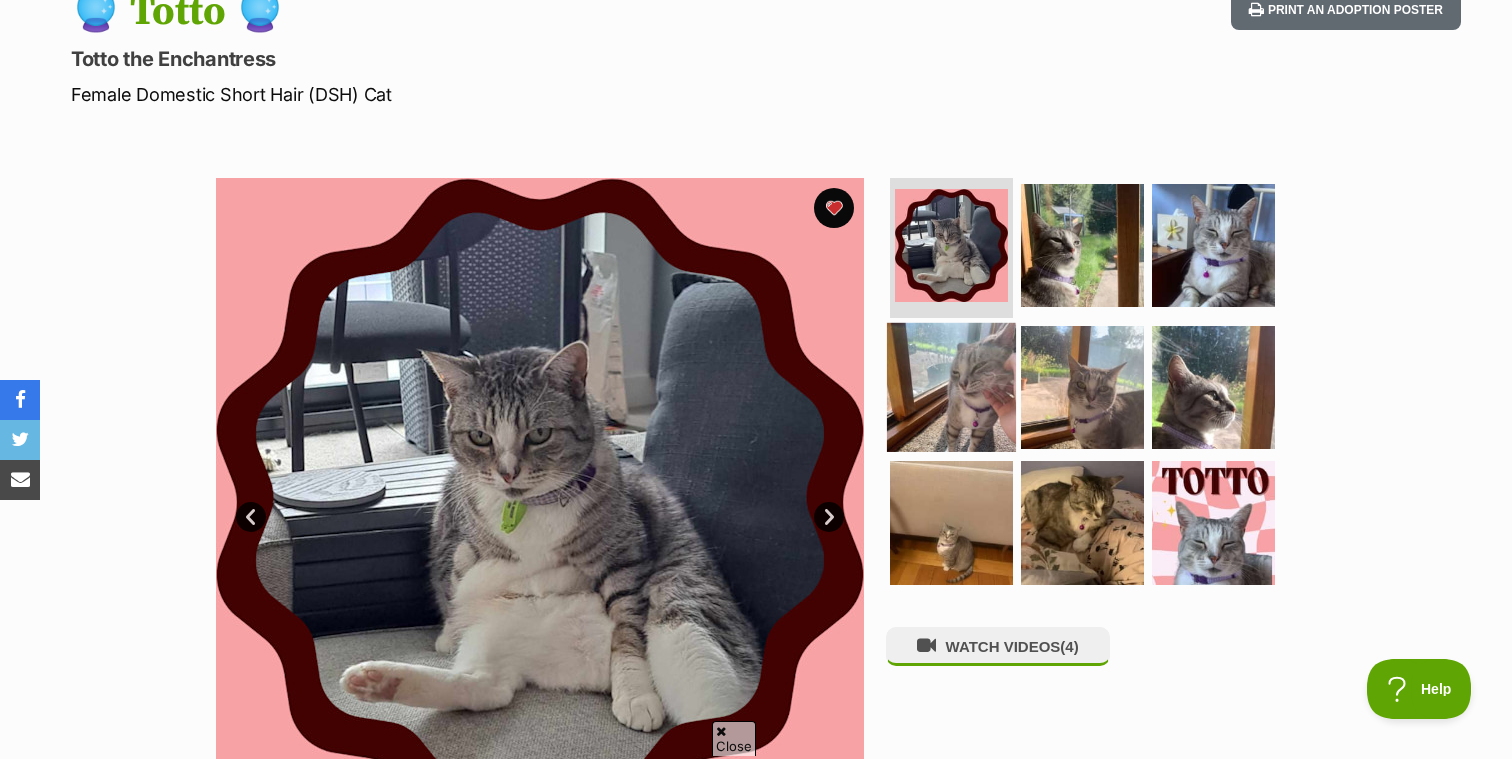 click at bounding box center (951, 386) 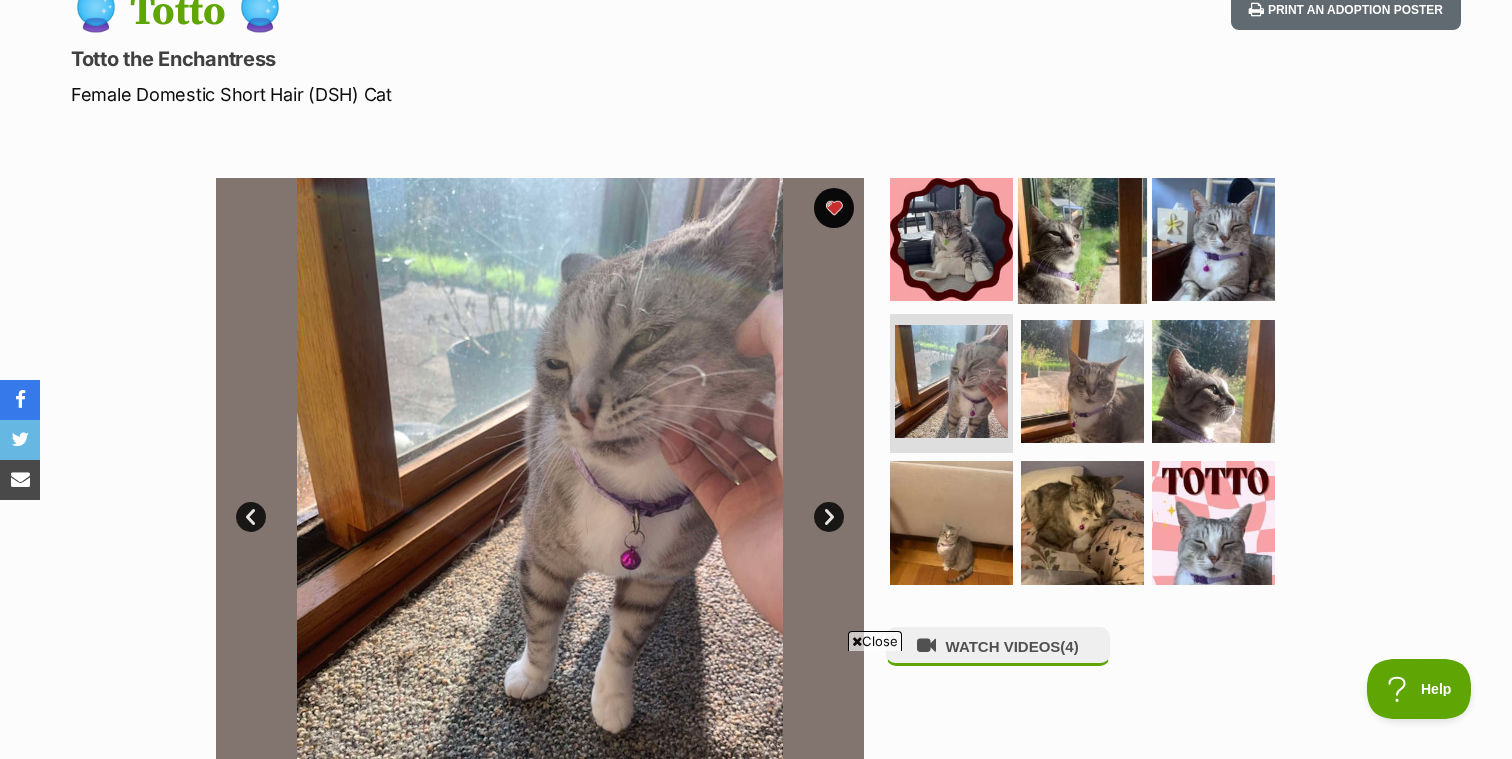scroll, scrollTop: 0, scrollLeft: 0, axis: both 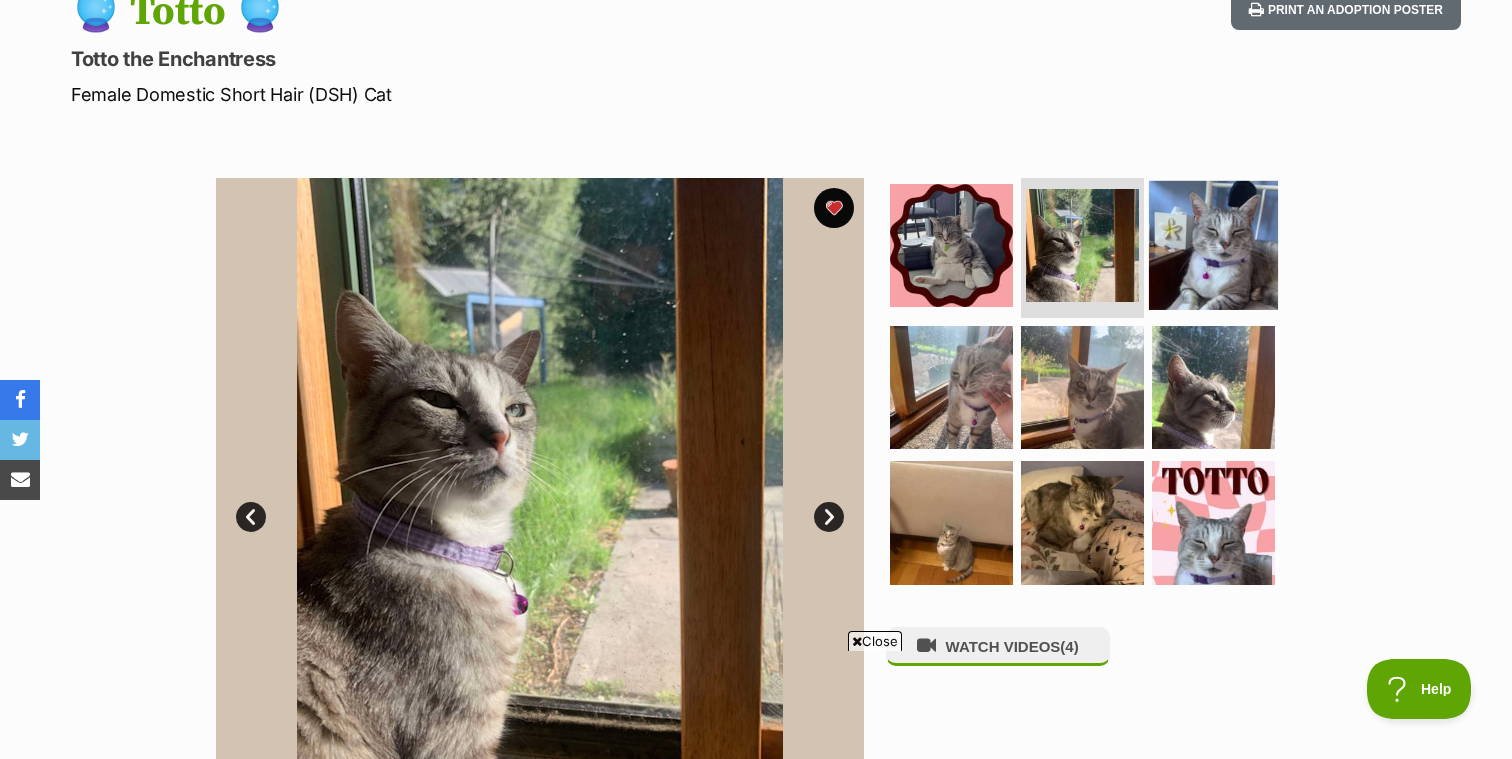 click at bounding box center [1213, 245] 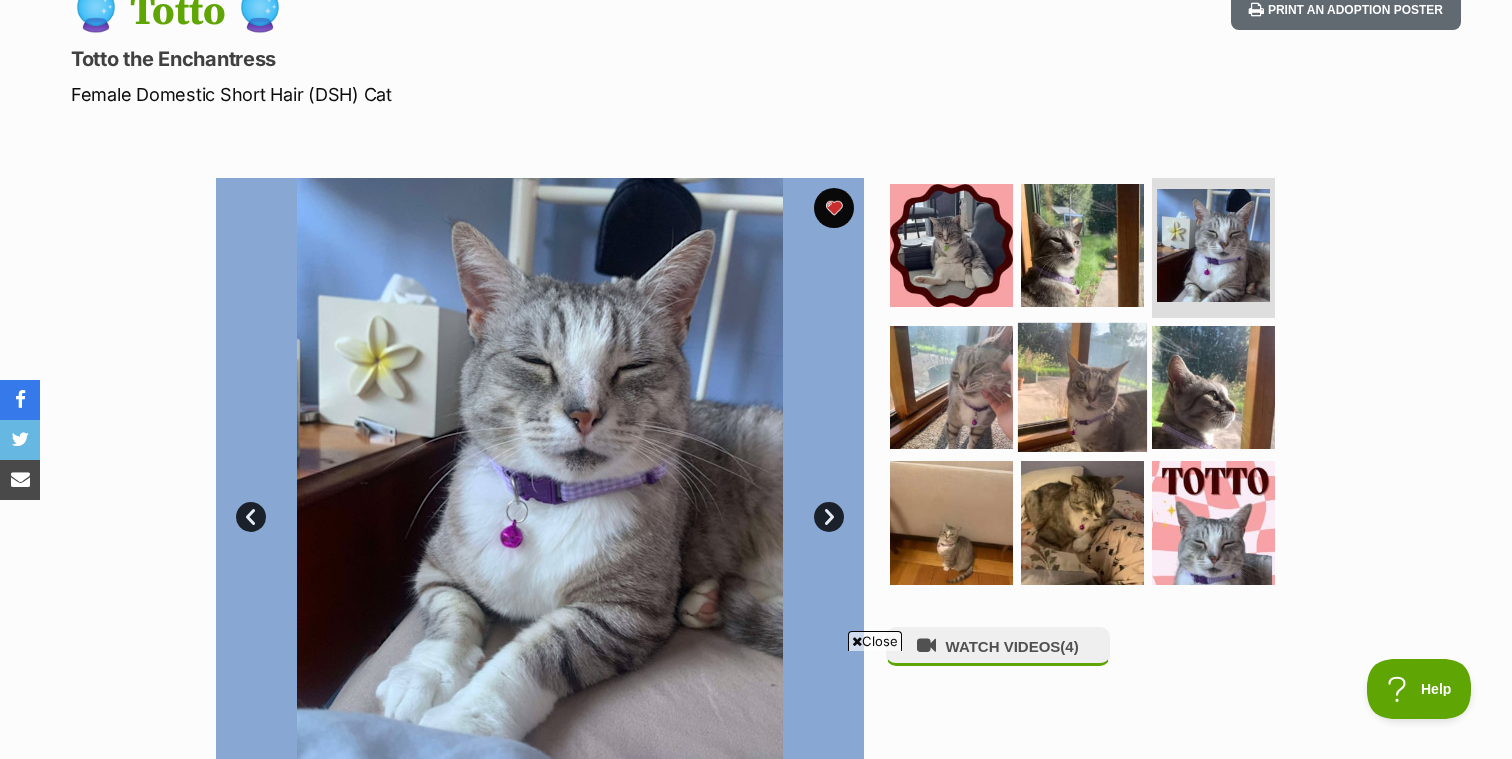 click at bounding box center (1082, 386) 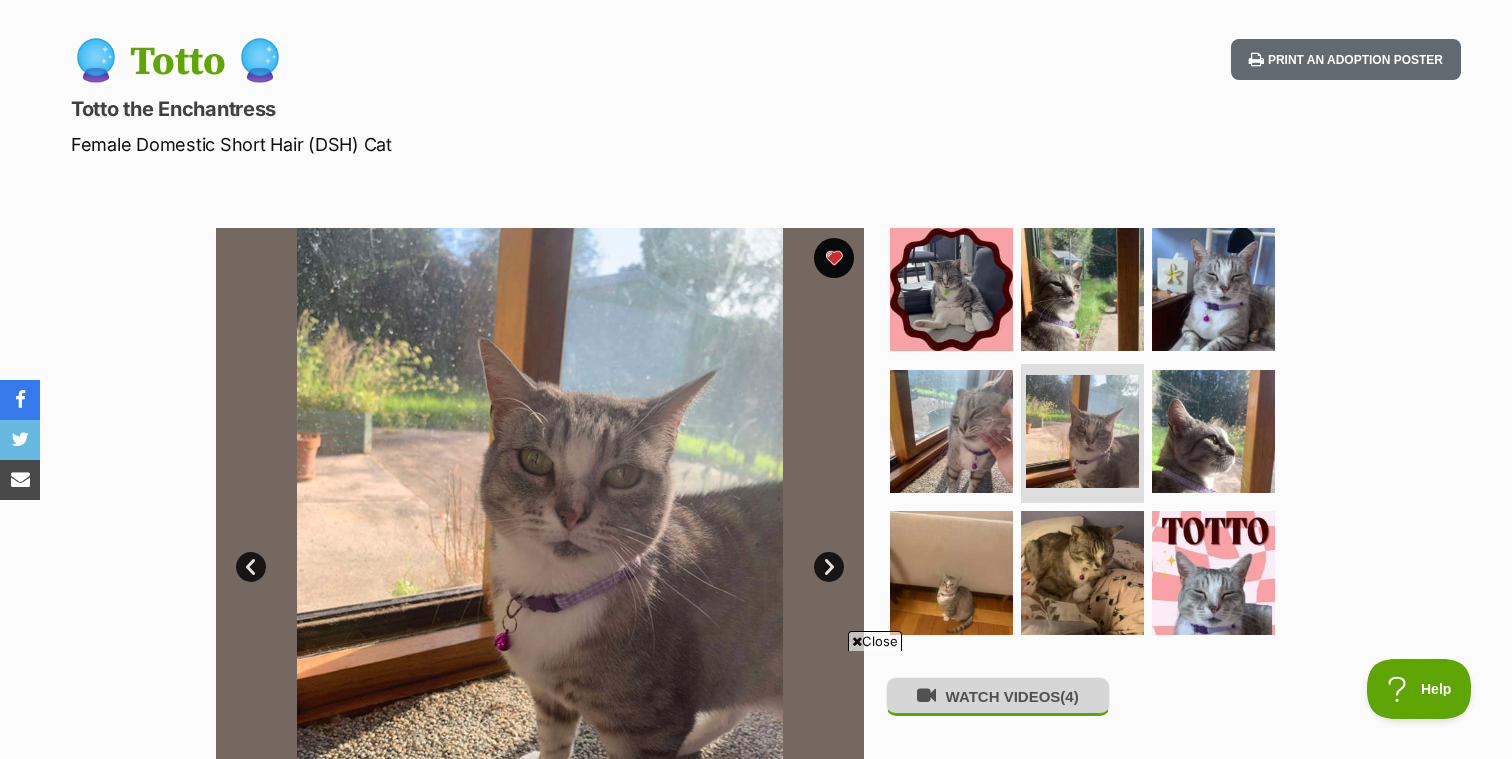 scroll, scrollTop: 0, scrollLeft: 0, axis: both 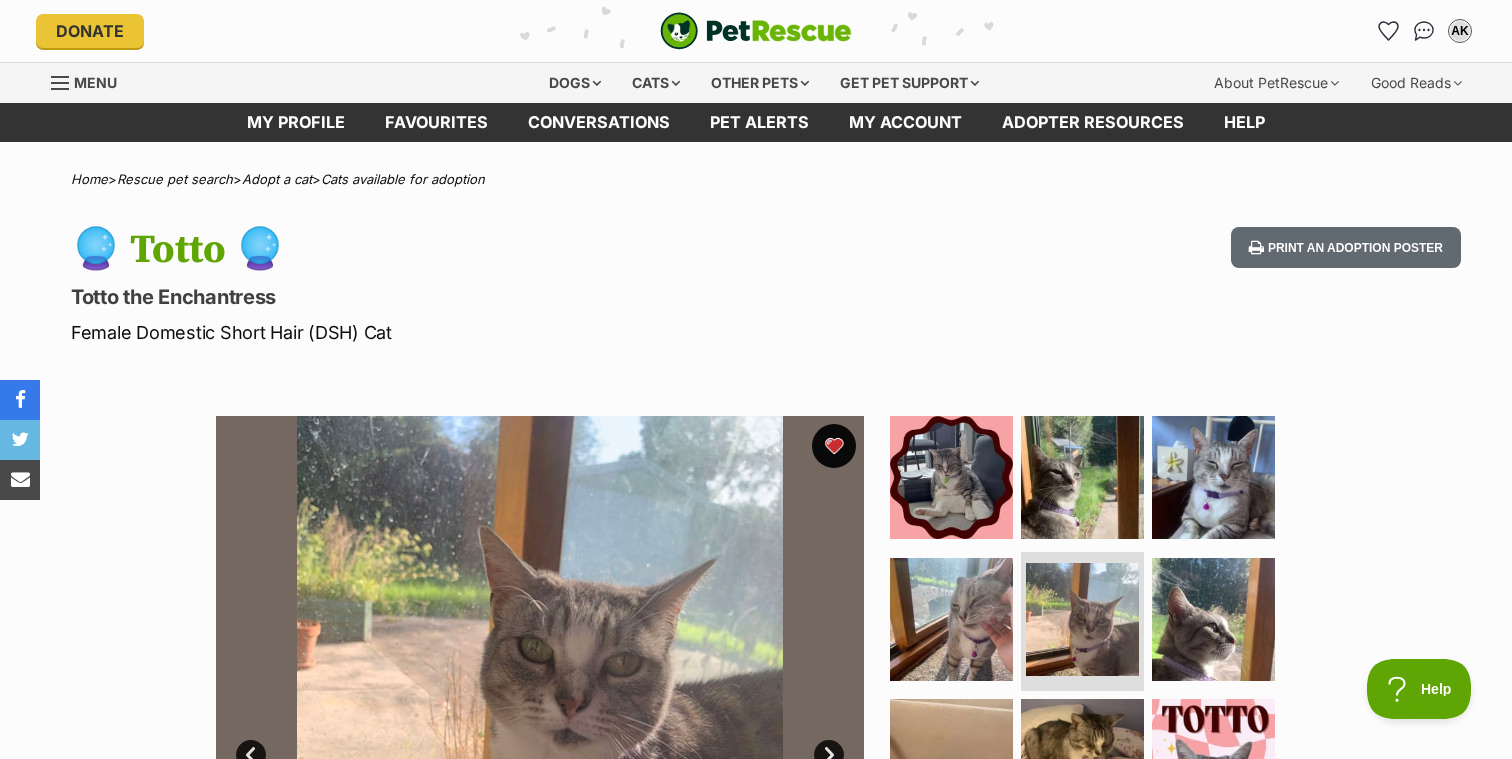 click at bounding box center [834, 446] 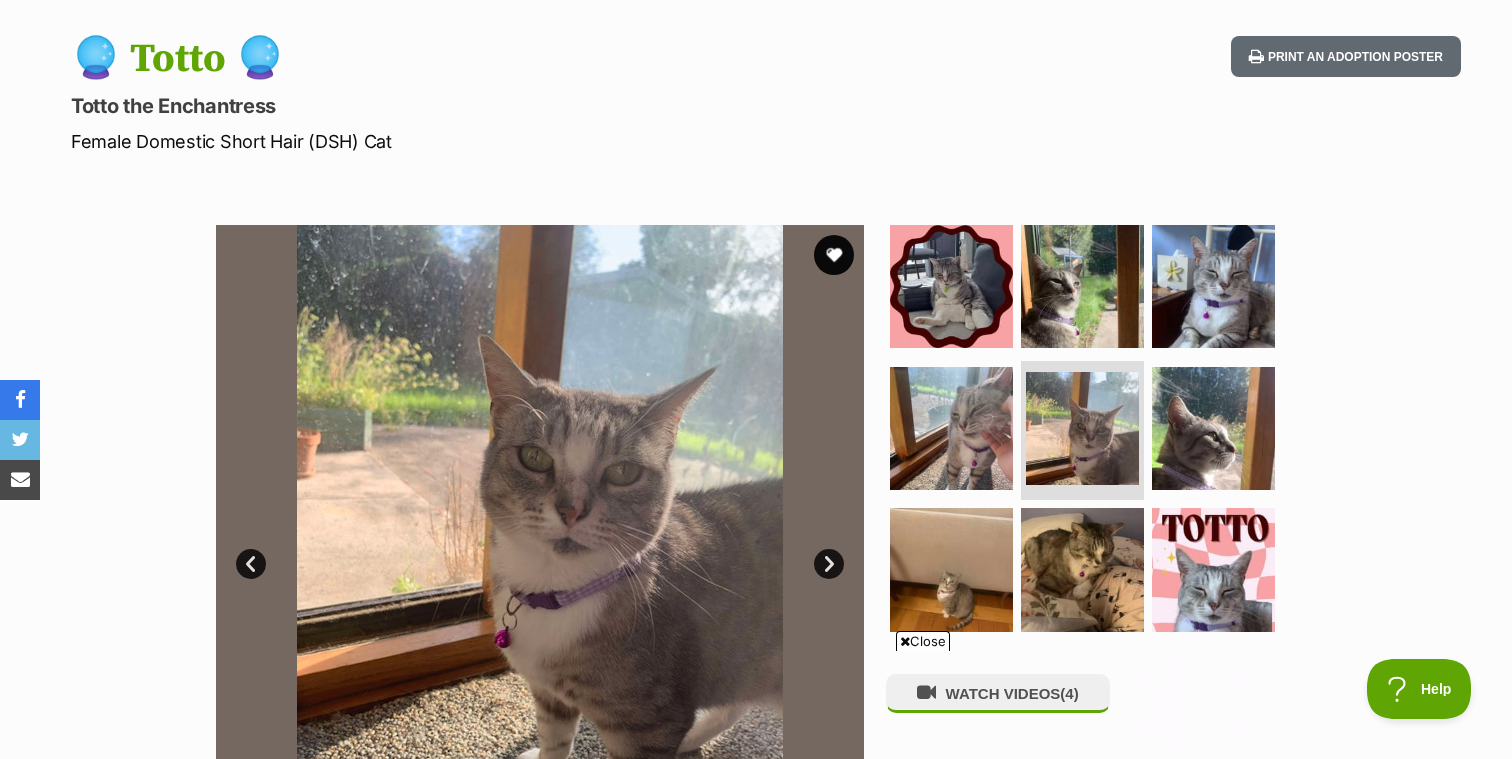 scroll, scrollTop: 0, scrollLeft: 0, axis: both 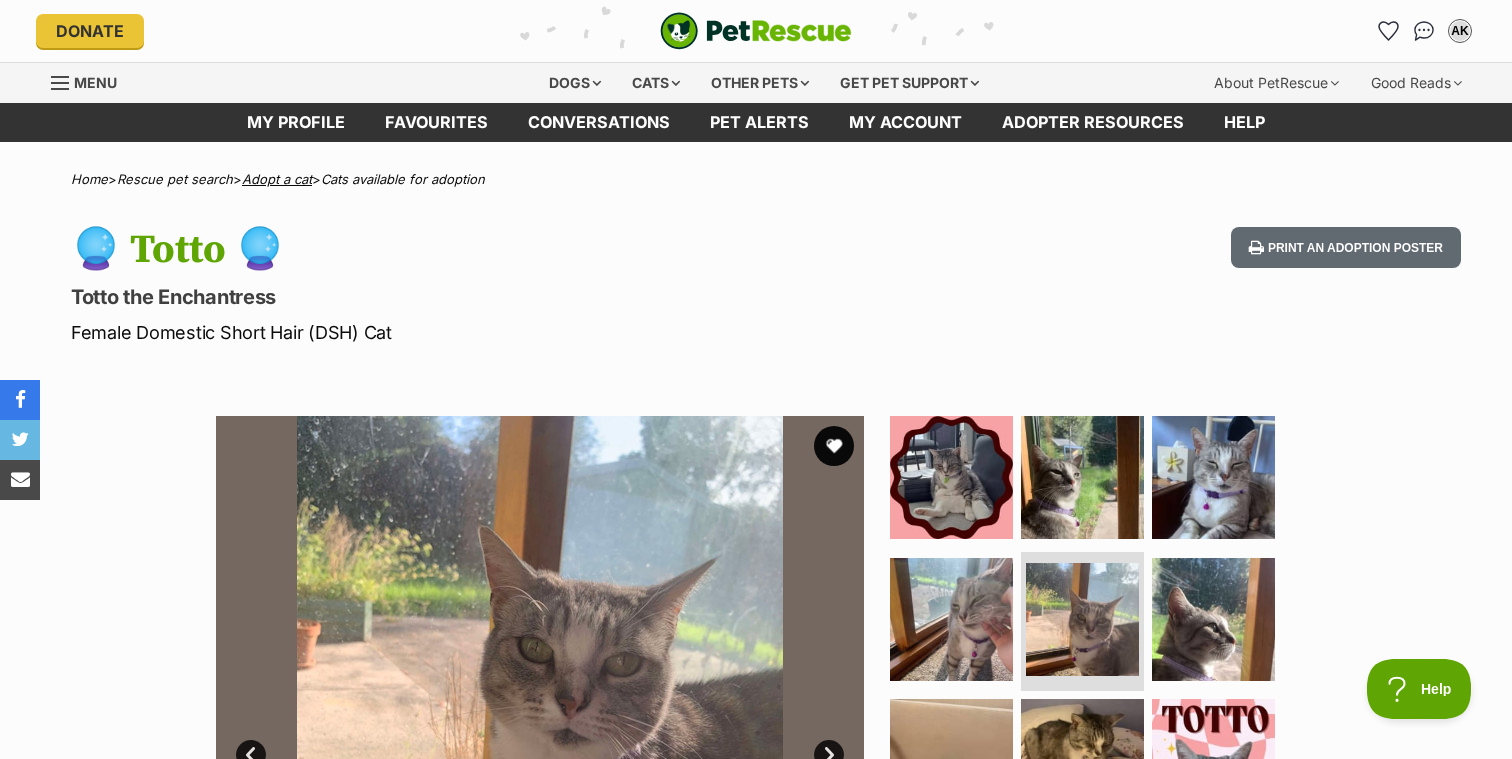 click on "Adopt a cat" at bounding box center [277, 179] 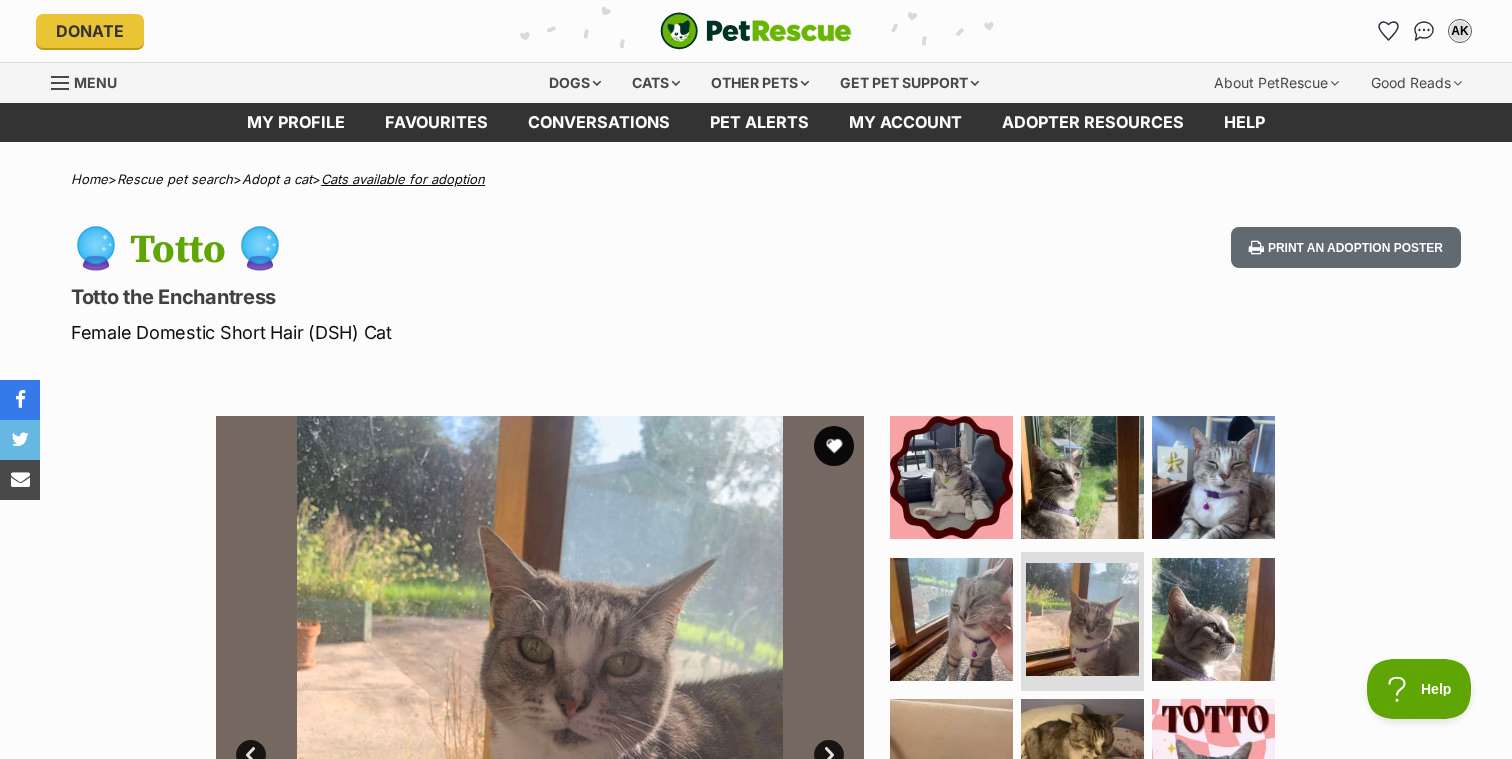 click on "Cats available for adoption" at bounding box center (403, 179) 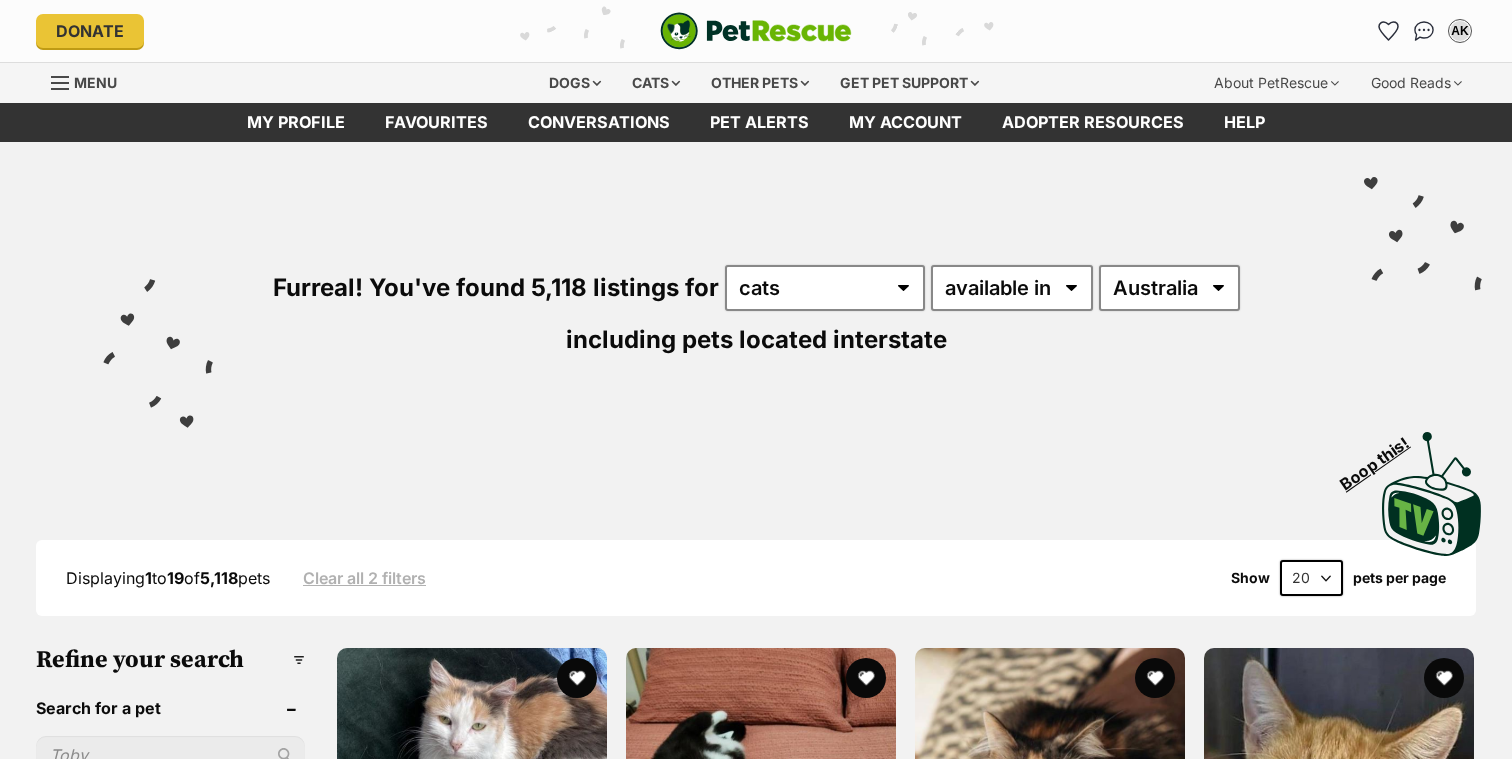 scroll, scrollTop: 0, scrollLeft: 0, axis: both 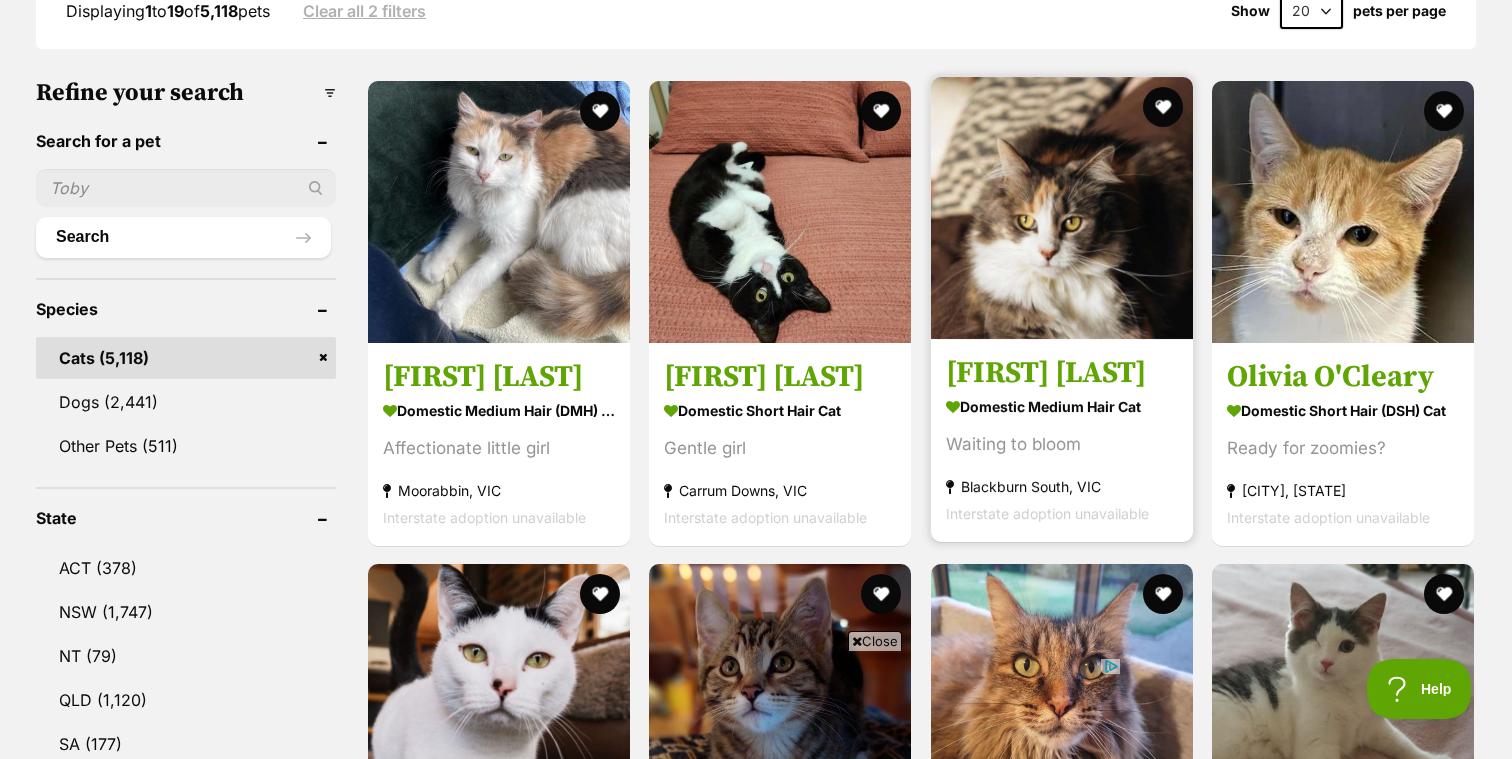 click on "Domestic Medium Hair Cat
Waiting to bloom
[CITY], [STATE]
Interstate adoption unavailable" at bounding box center [1062, 458] 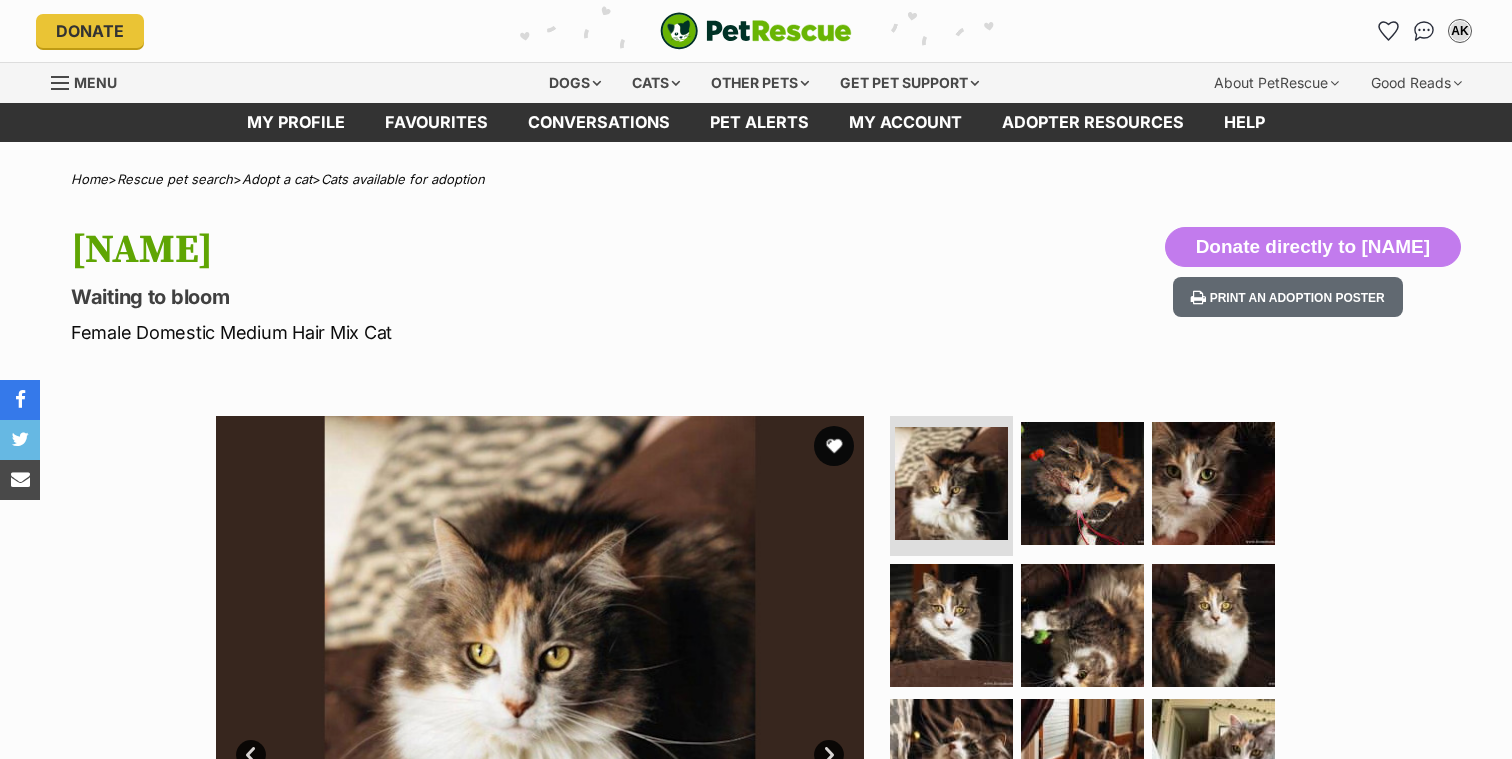 scroll, scrollTop: 0, scrollLeft: 0, axis: both 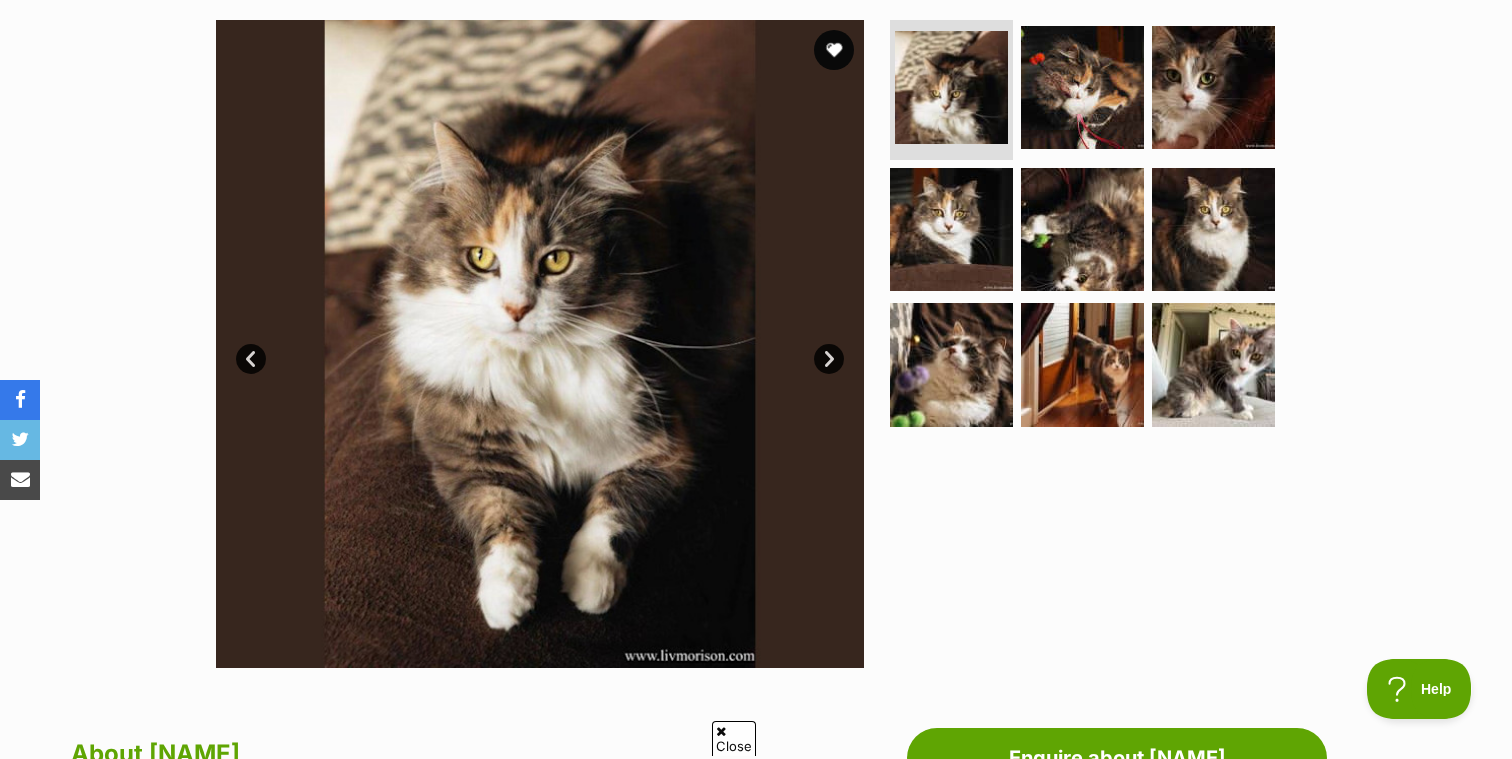 click on "Next" at bounding box center (829, 359) 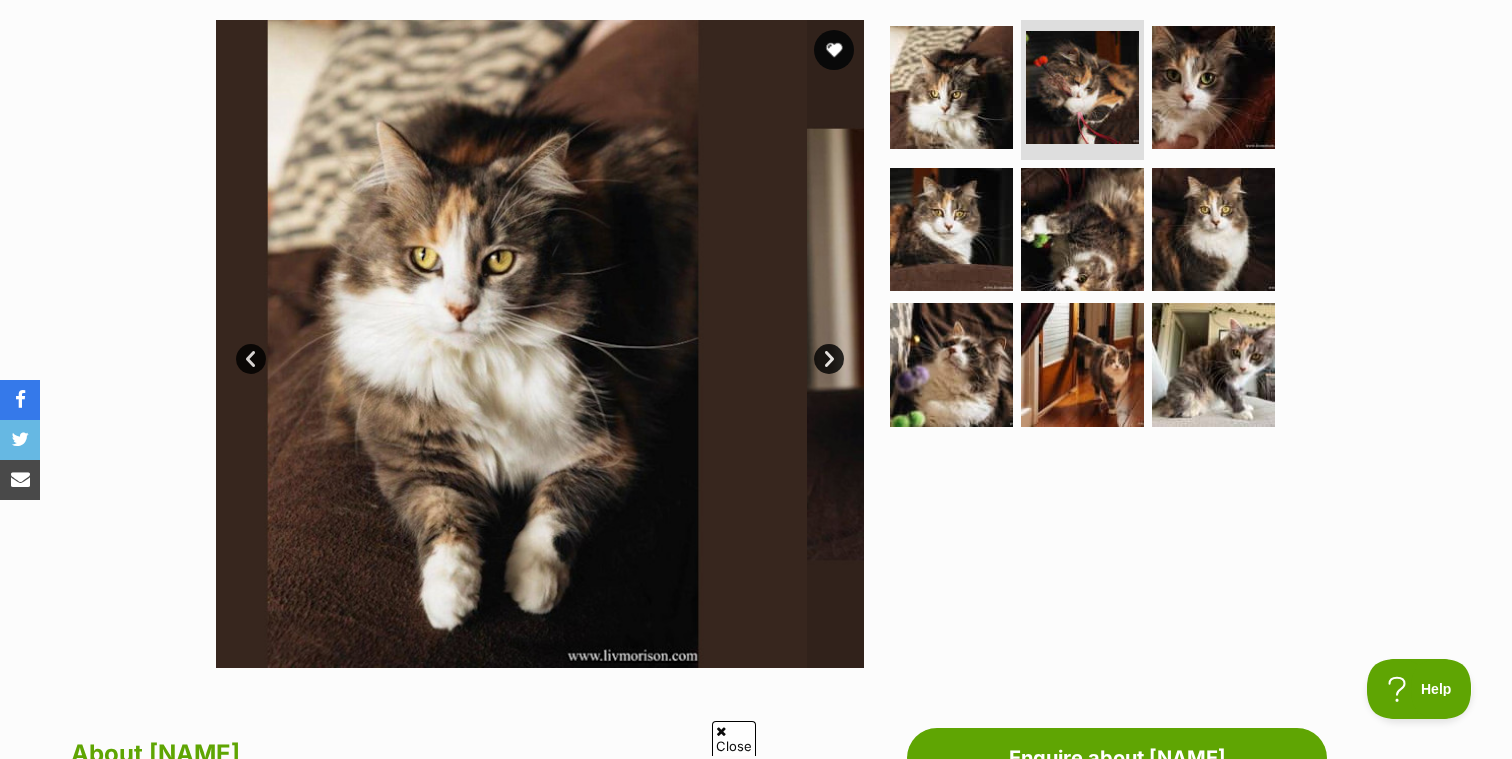 scroll, scrollTop: 0, scrollLeft: 0, axis: both 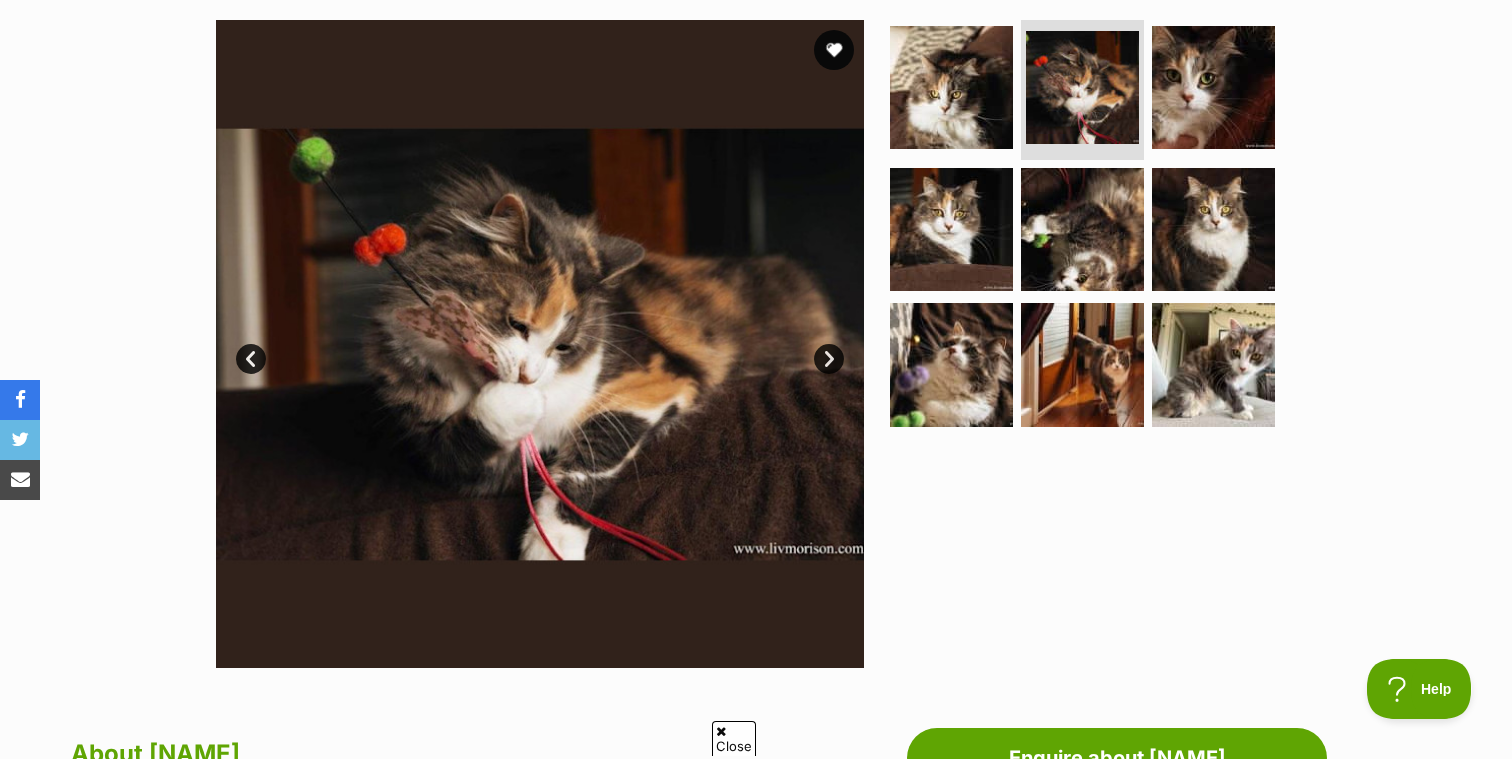 click on "Next" at bounding box center (829, 359) 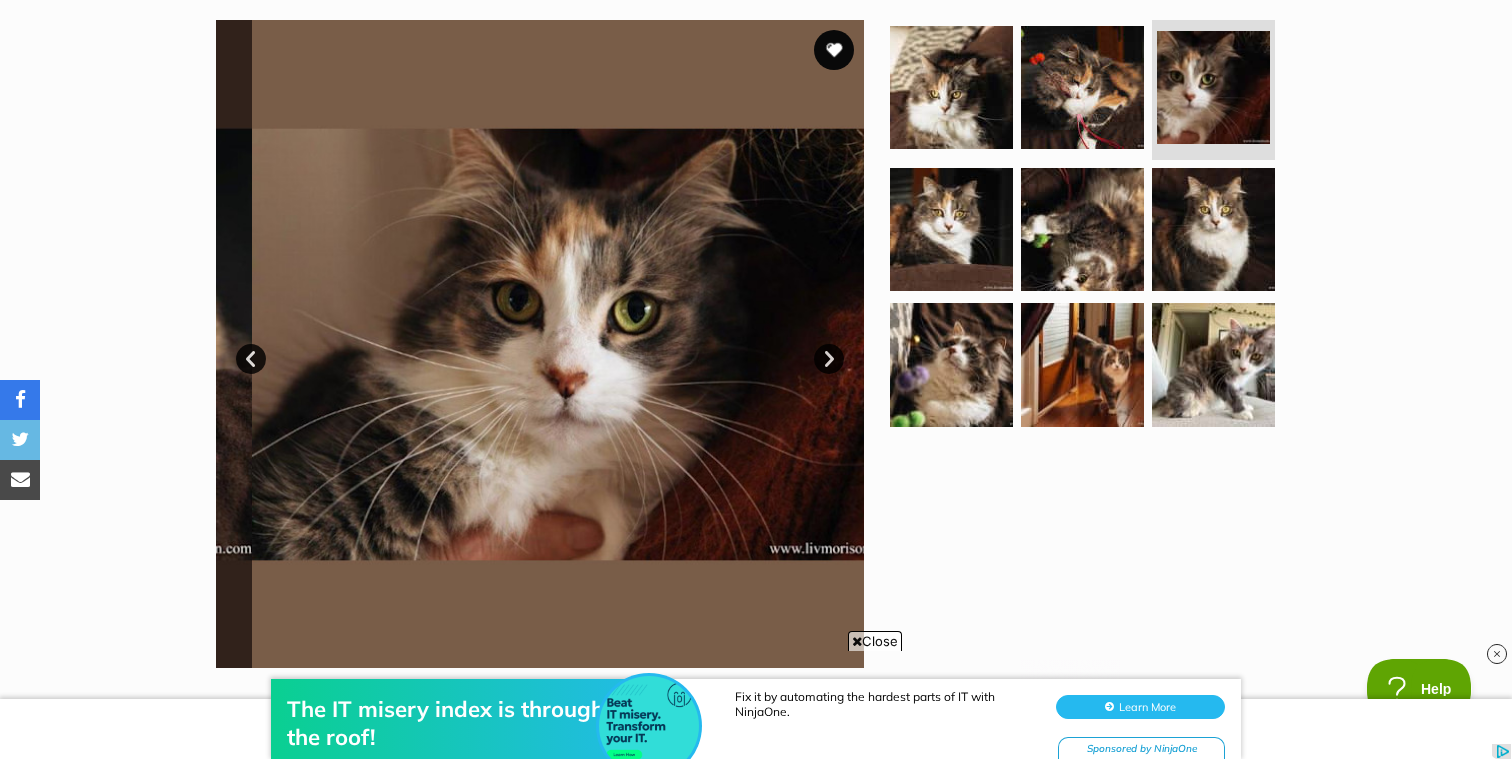 scroll, scrollTop: 0, scrollLeft: 0, axis: both 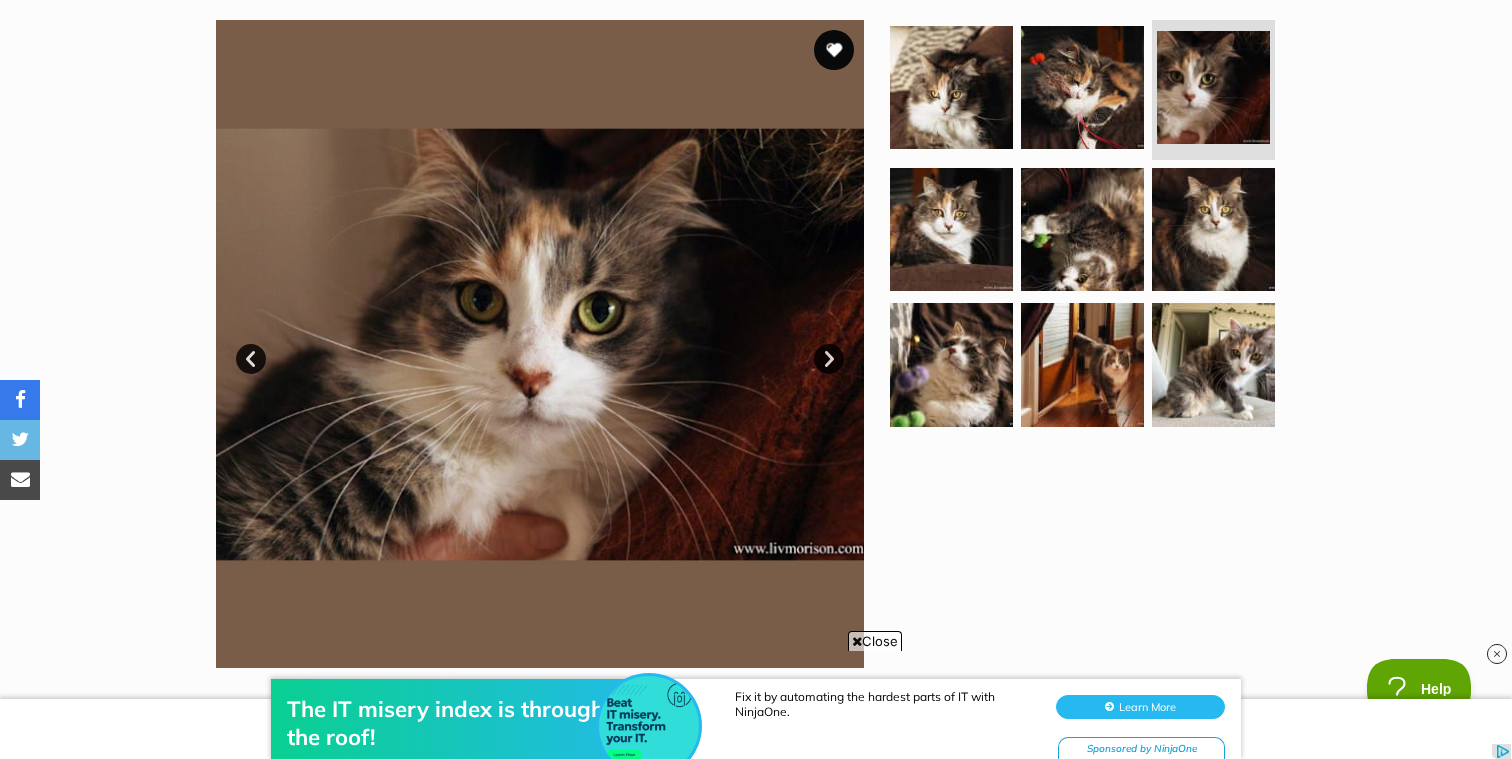 click on "Next" at bounding box center [829, 359] 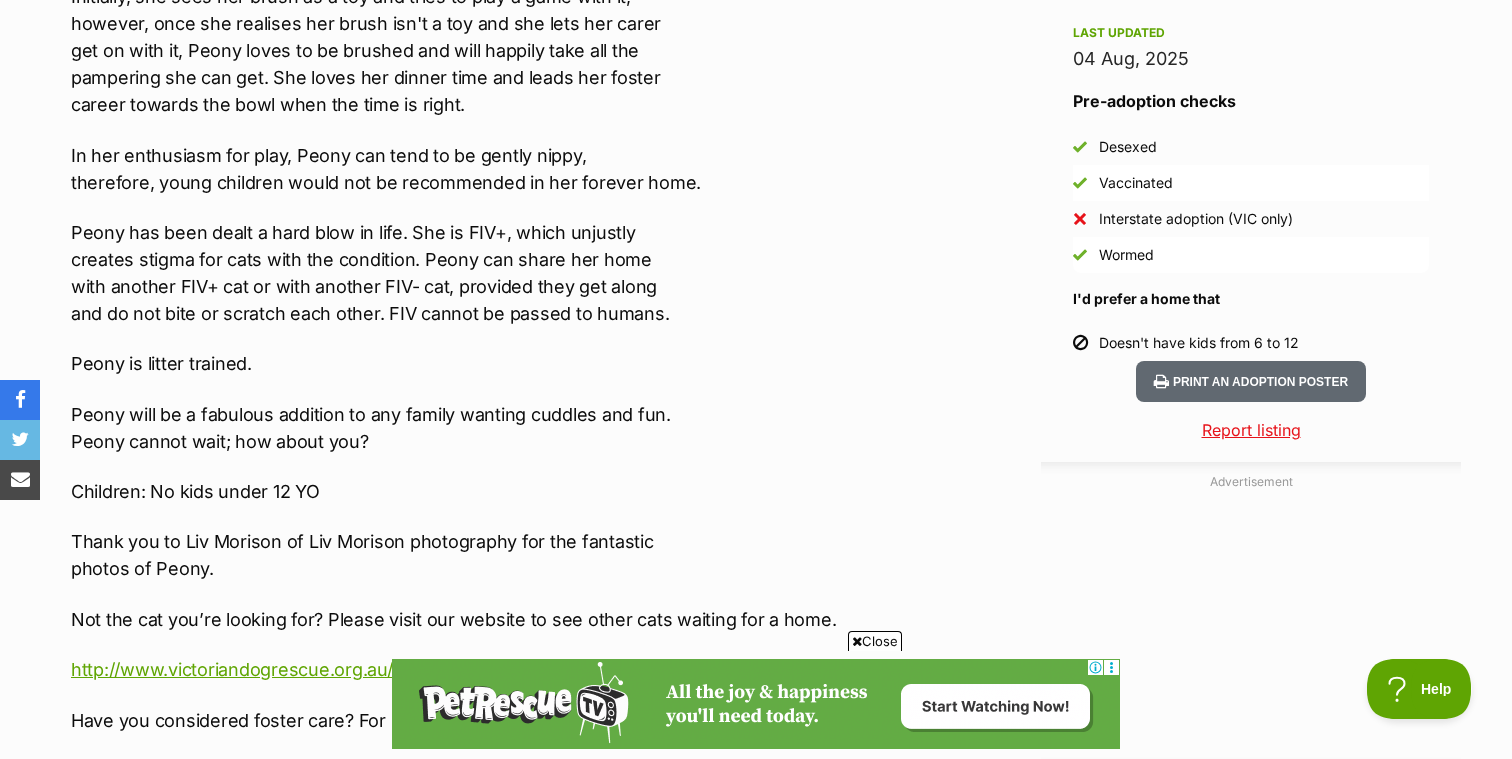 scroll, scrollTop: 1795, scrollLeft: 0, axis: vertical 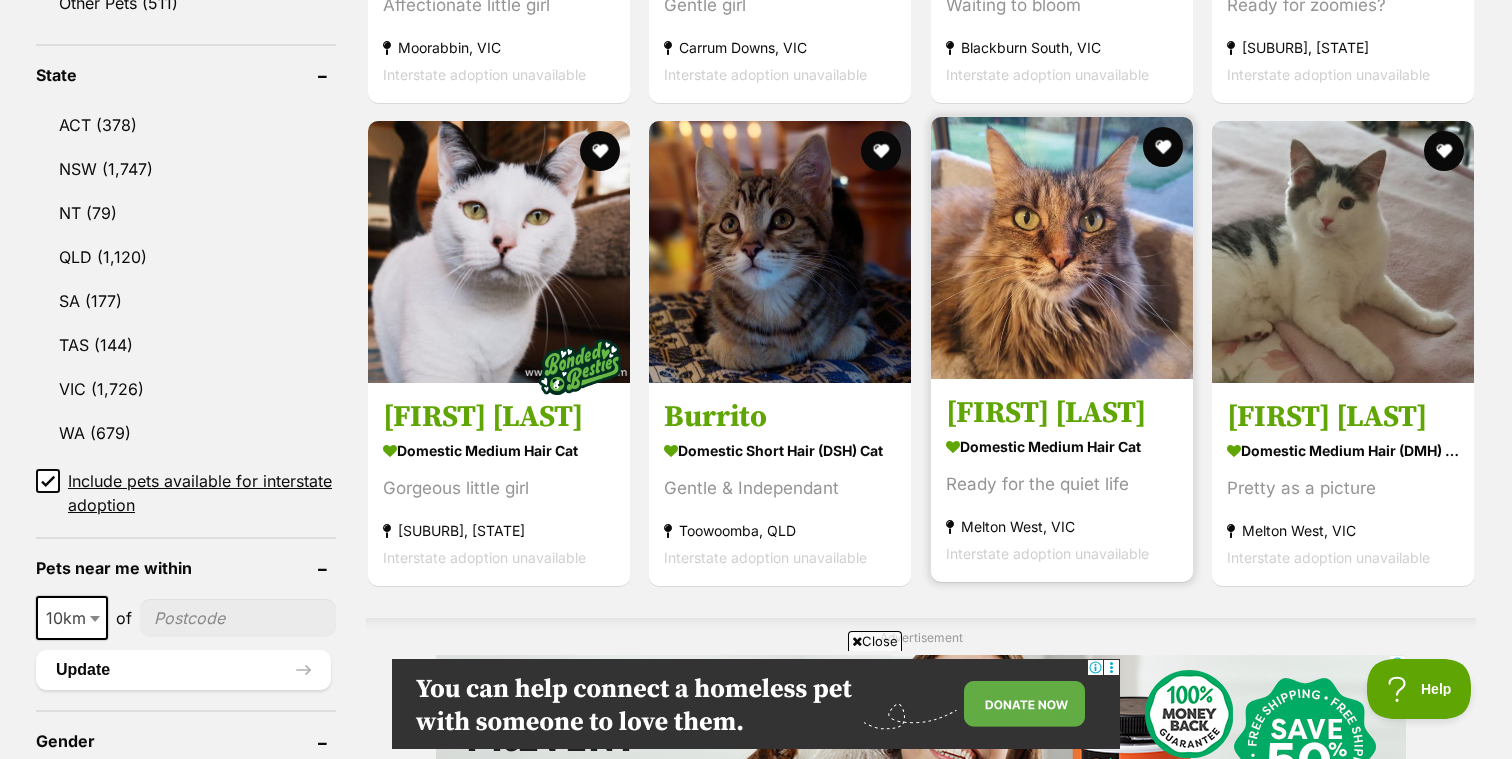 click at bounding box center (1062, 248) 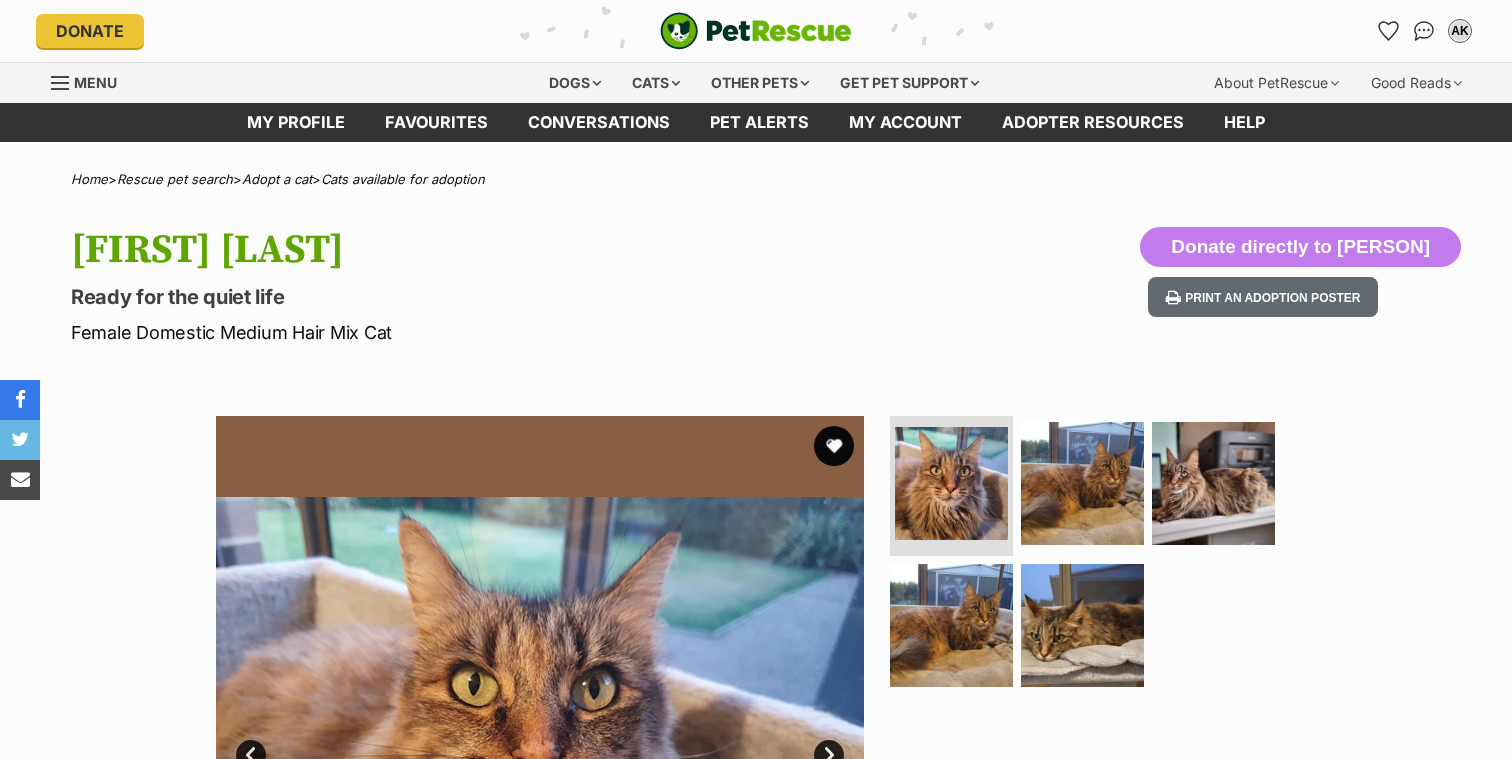 scroll, scrollTop: 0, scrollLeft: 0, axis: both 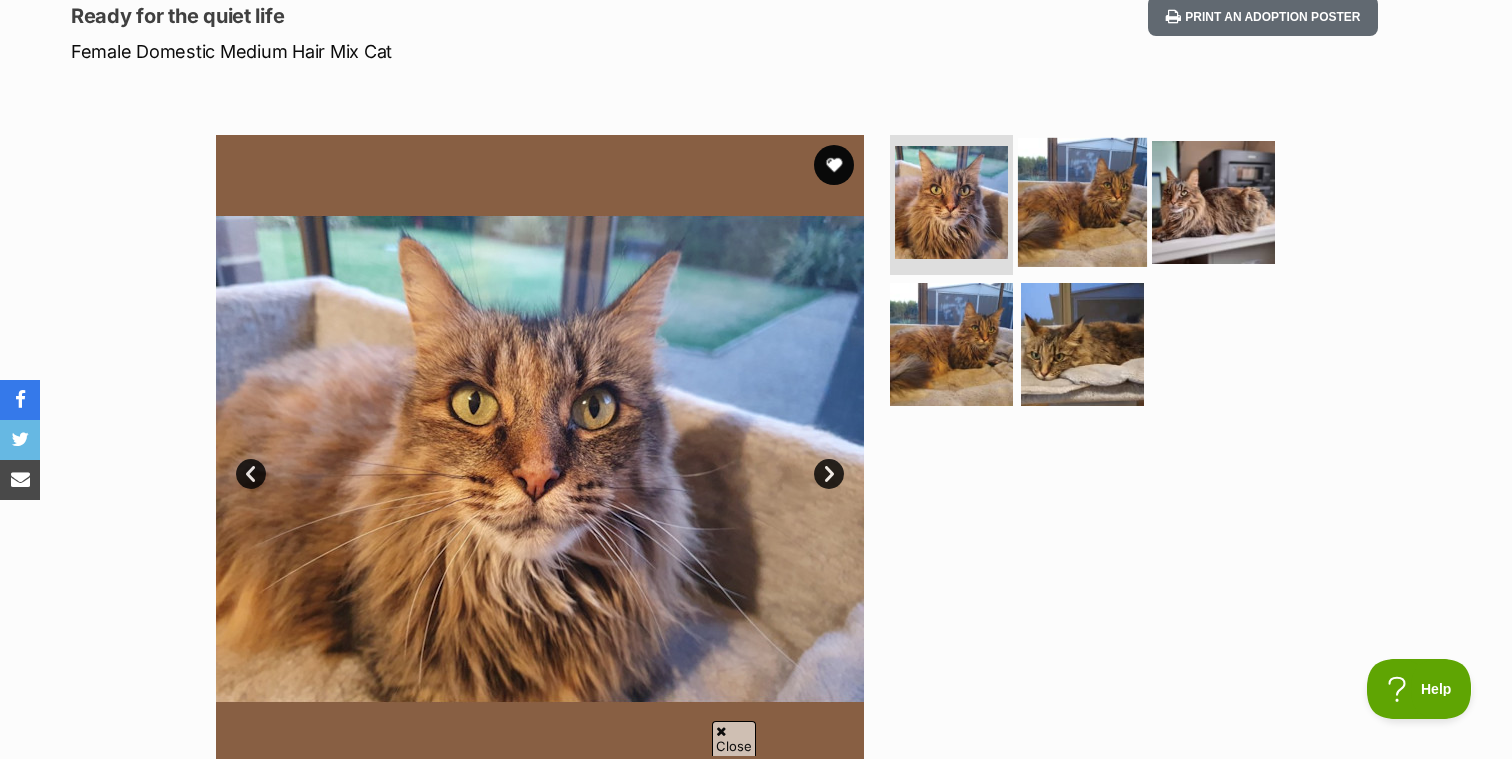 click at bounding box center (1082, 202) 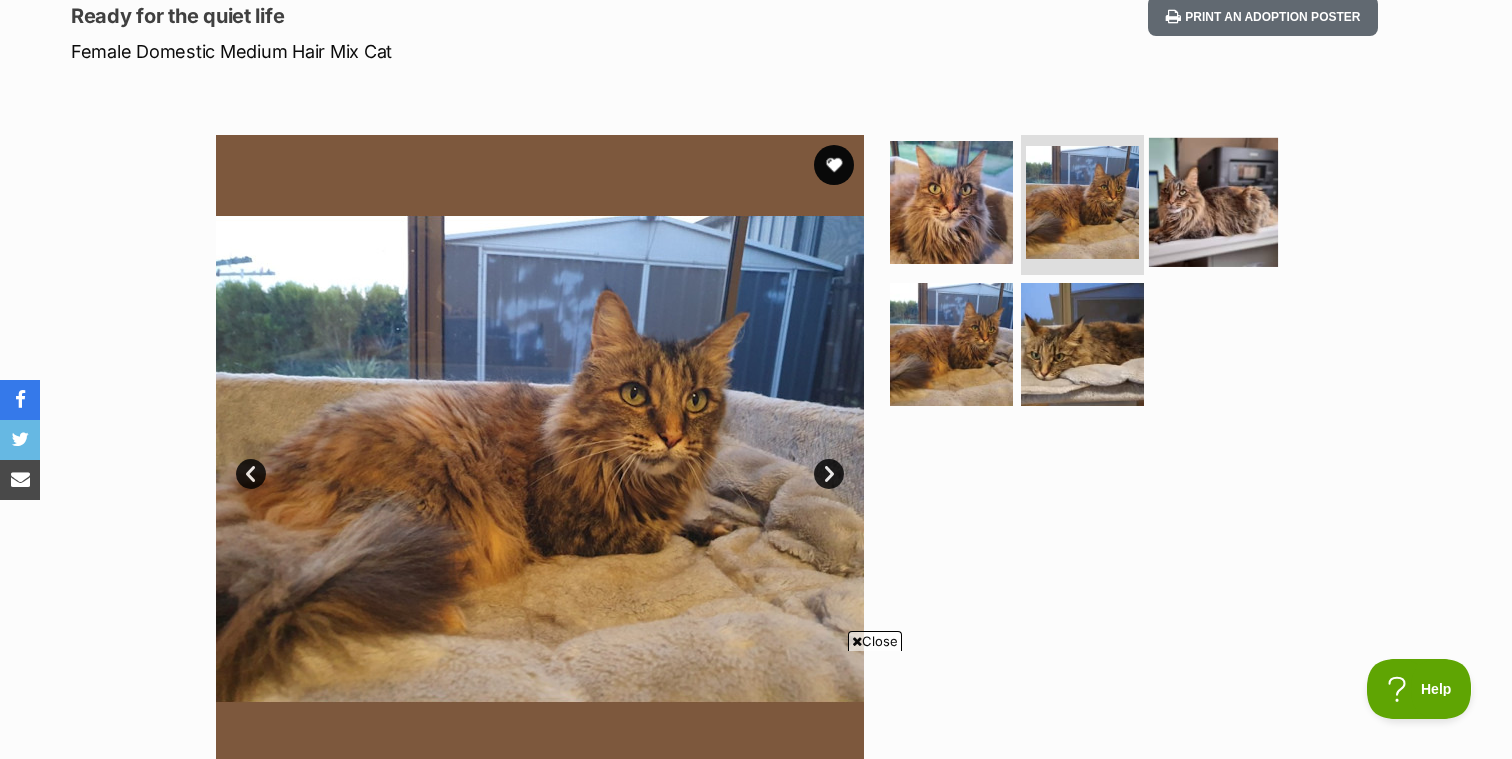 scroll, scrollTop: 0, scrollLeft: 0, axis: both 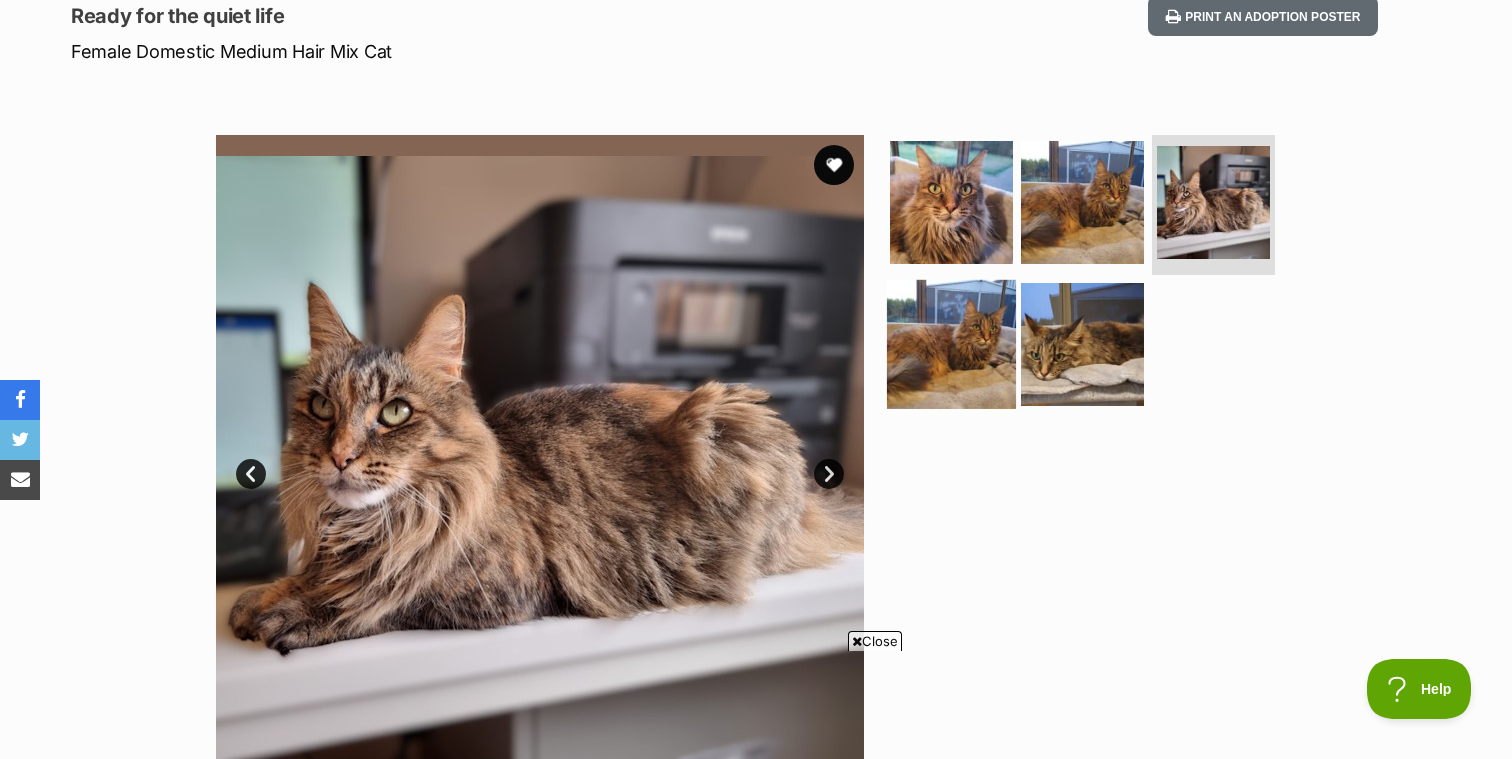 click at bounding box center (951, 343) 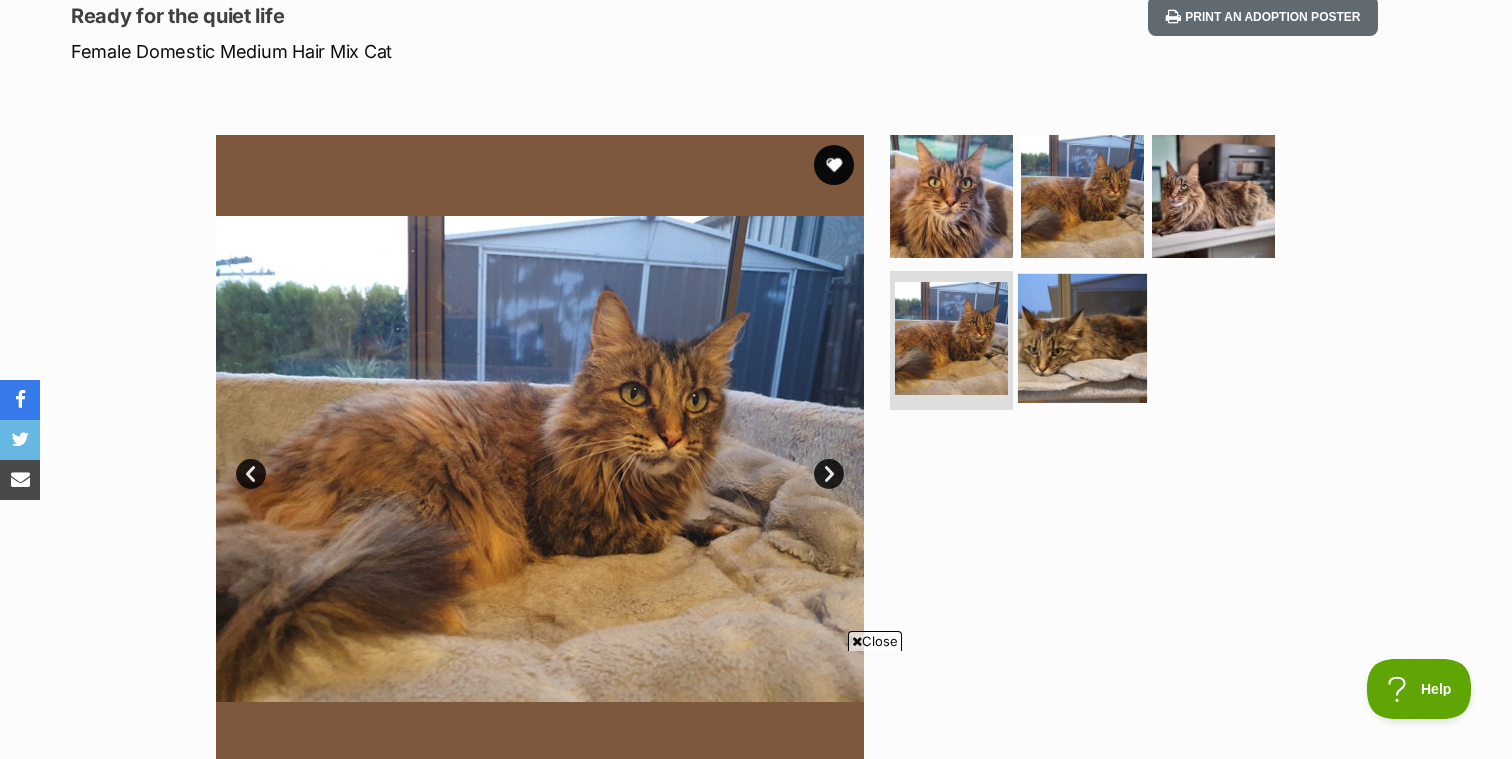 click at bounding box center [1082, 337] 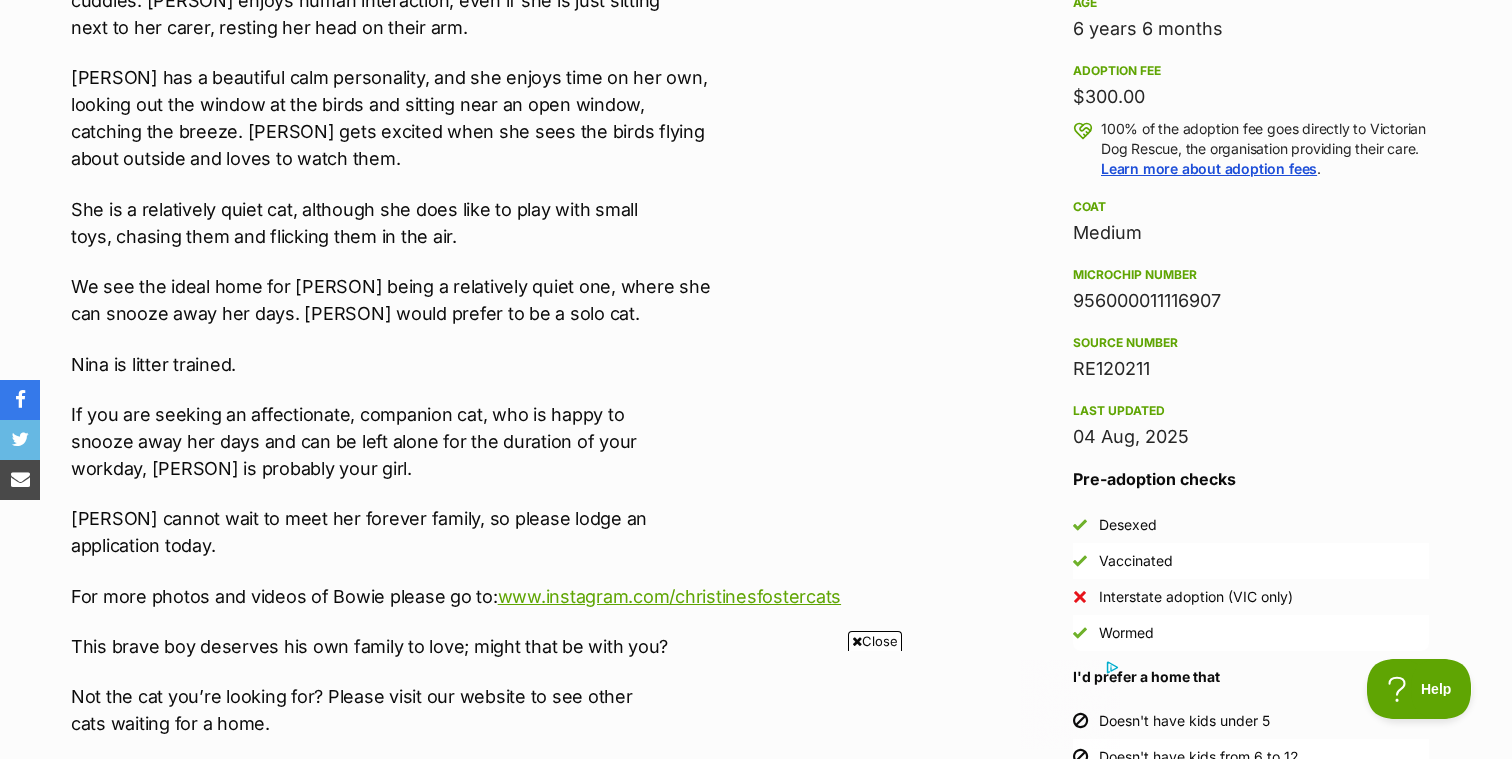 scroll, scrollTop: 0, scrollLeft: 0, axis: both 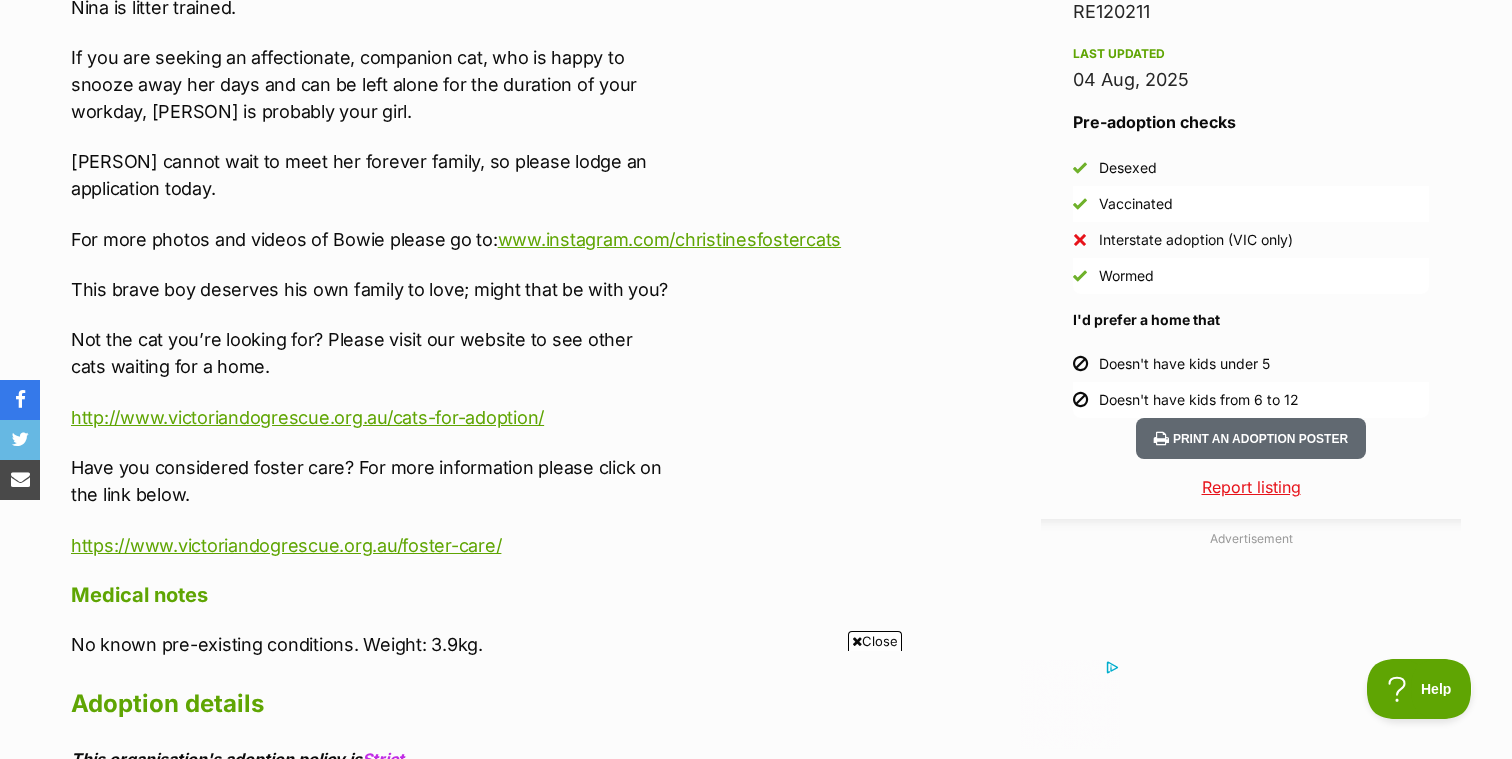 click on "For more photos and videos of Bowie please go to:  www.instagram.com/christinesfostercats" at bounding box center (484, 239) 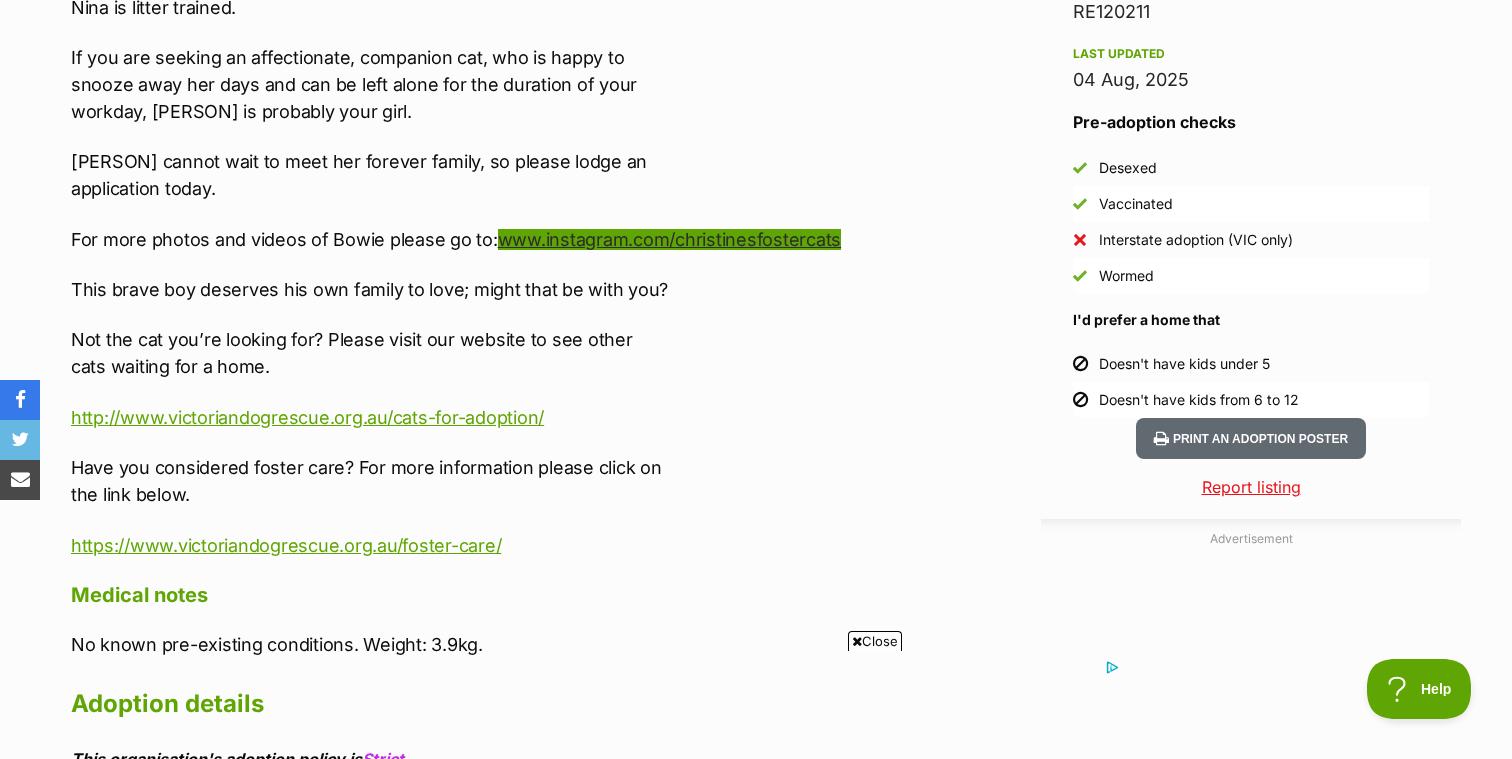 click on "www.instagram.com/christinesfostercats" at bounding box center [669, 239] 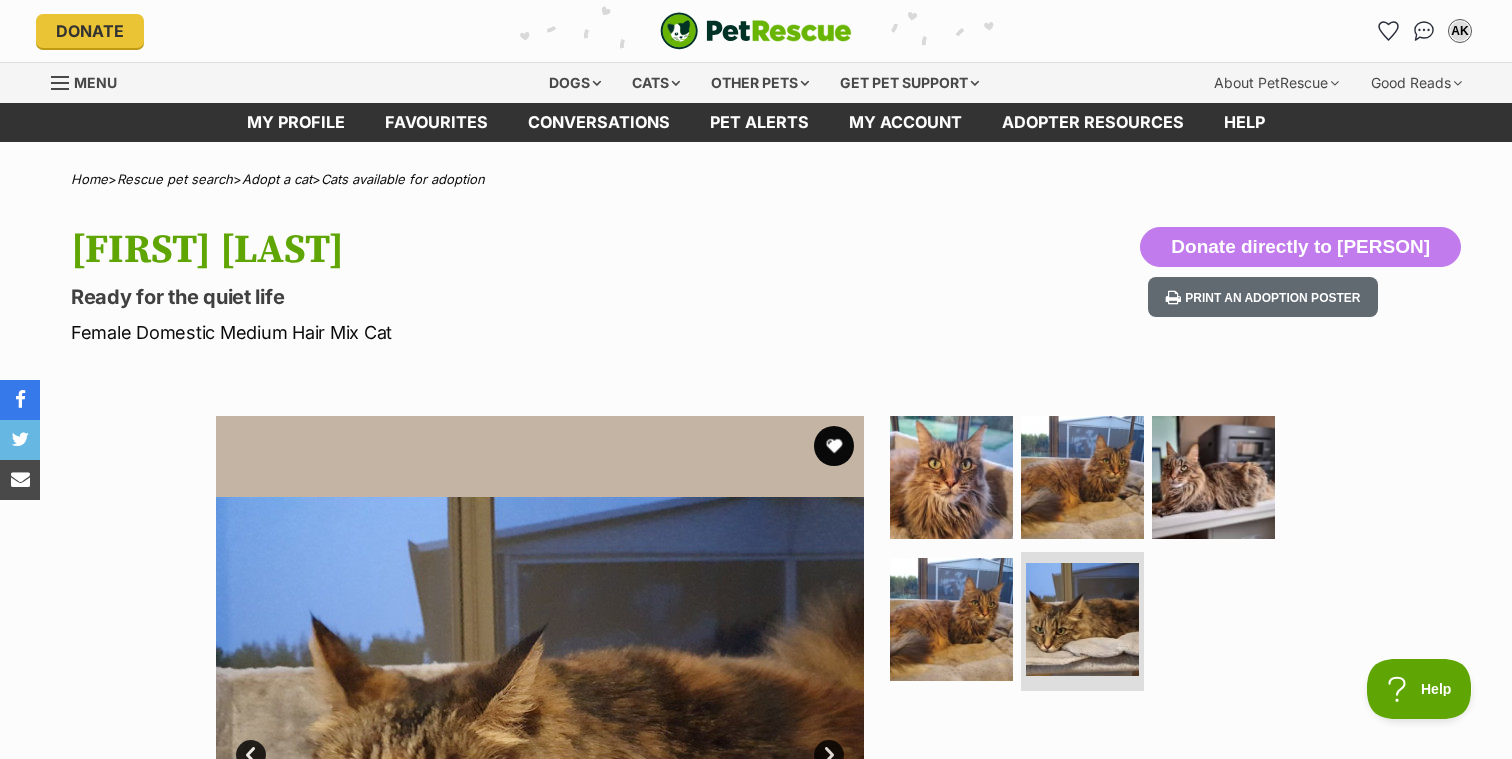 scroll, scrollTop: 0, scrollLeft: 0, axis: both 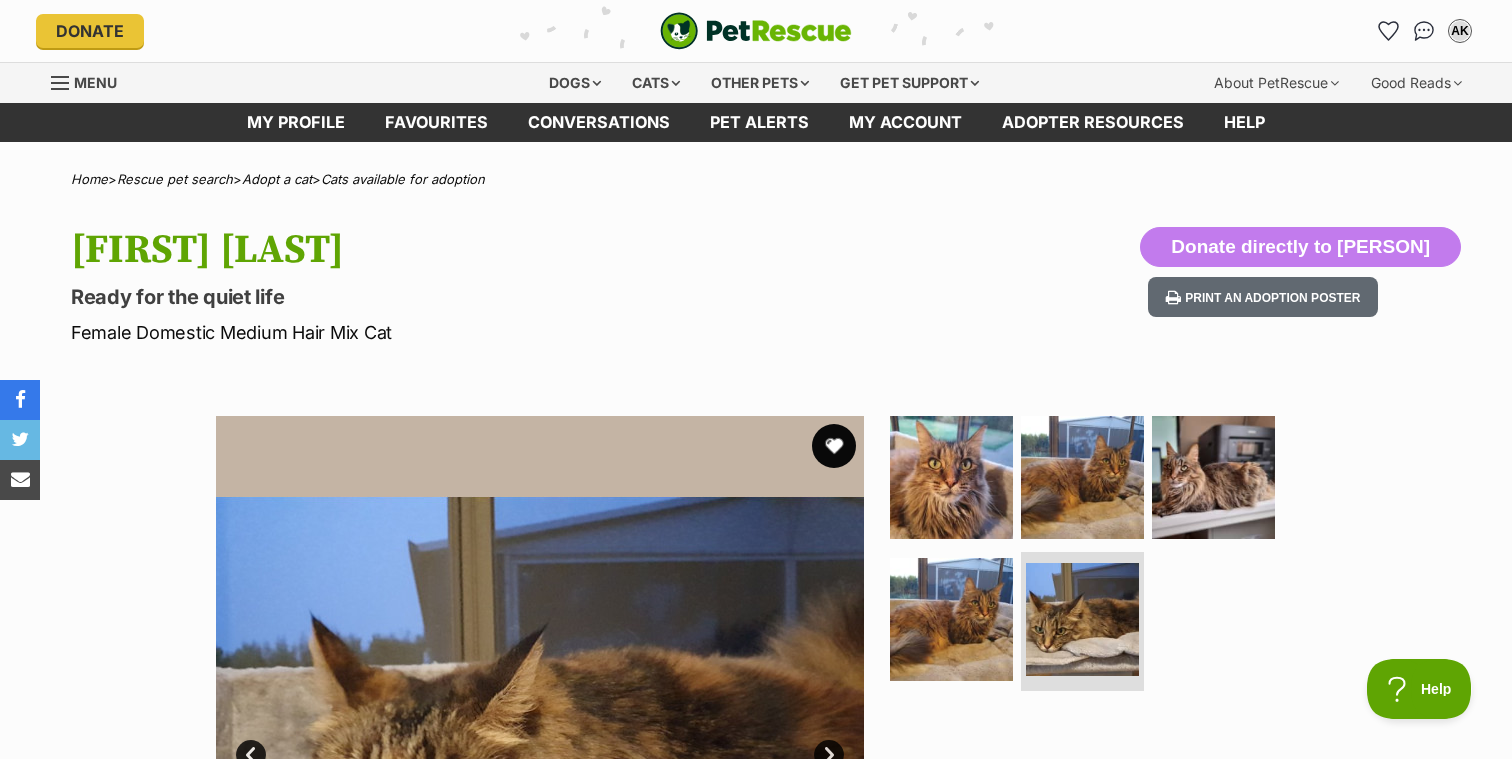 click at bounding box center [834, 446] 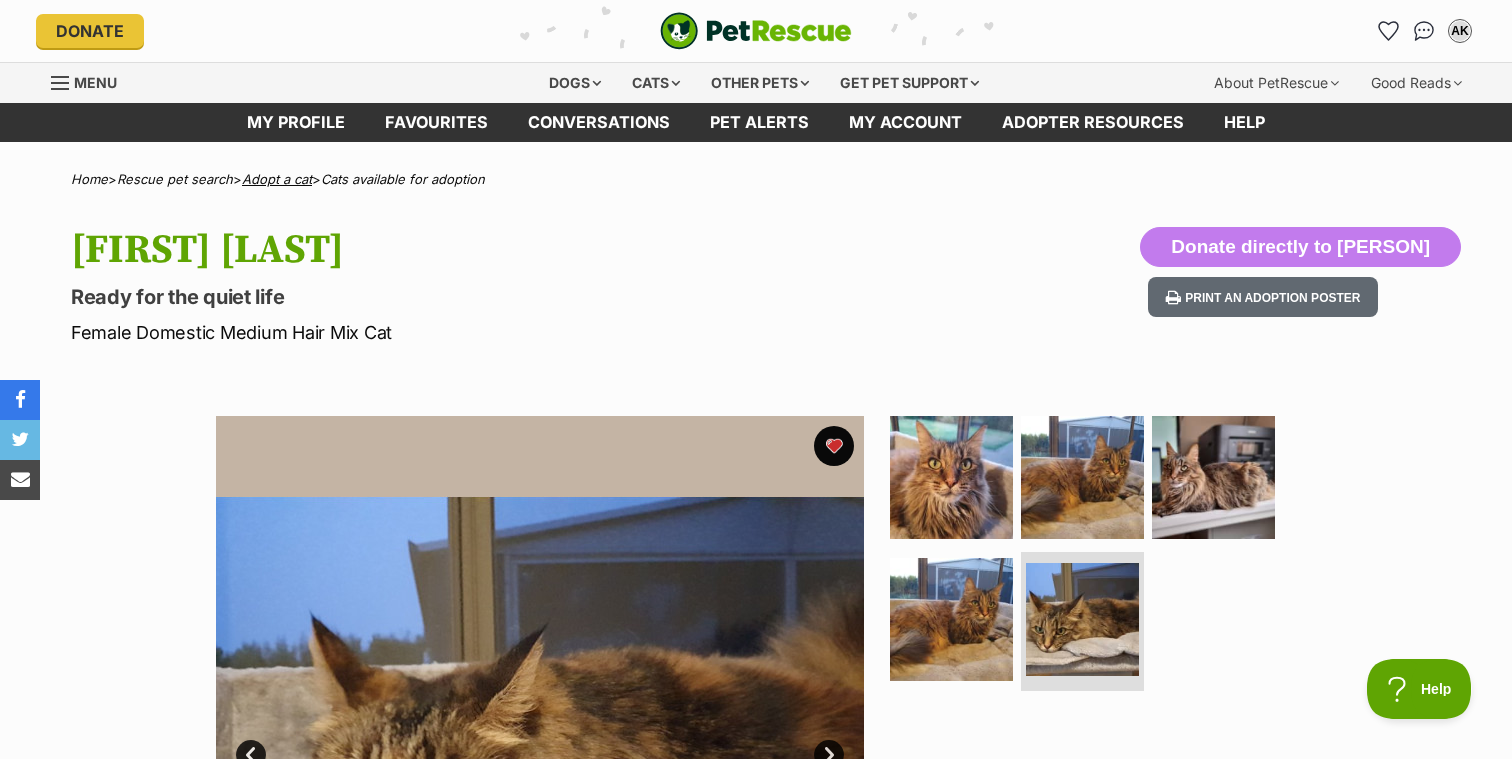 click on "Adopt a cat" at bounding box center [277, 179] 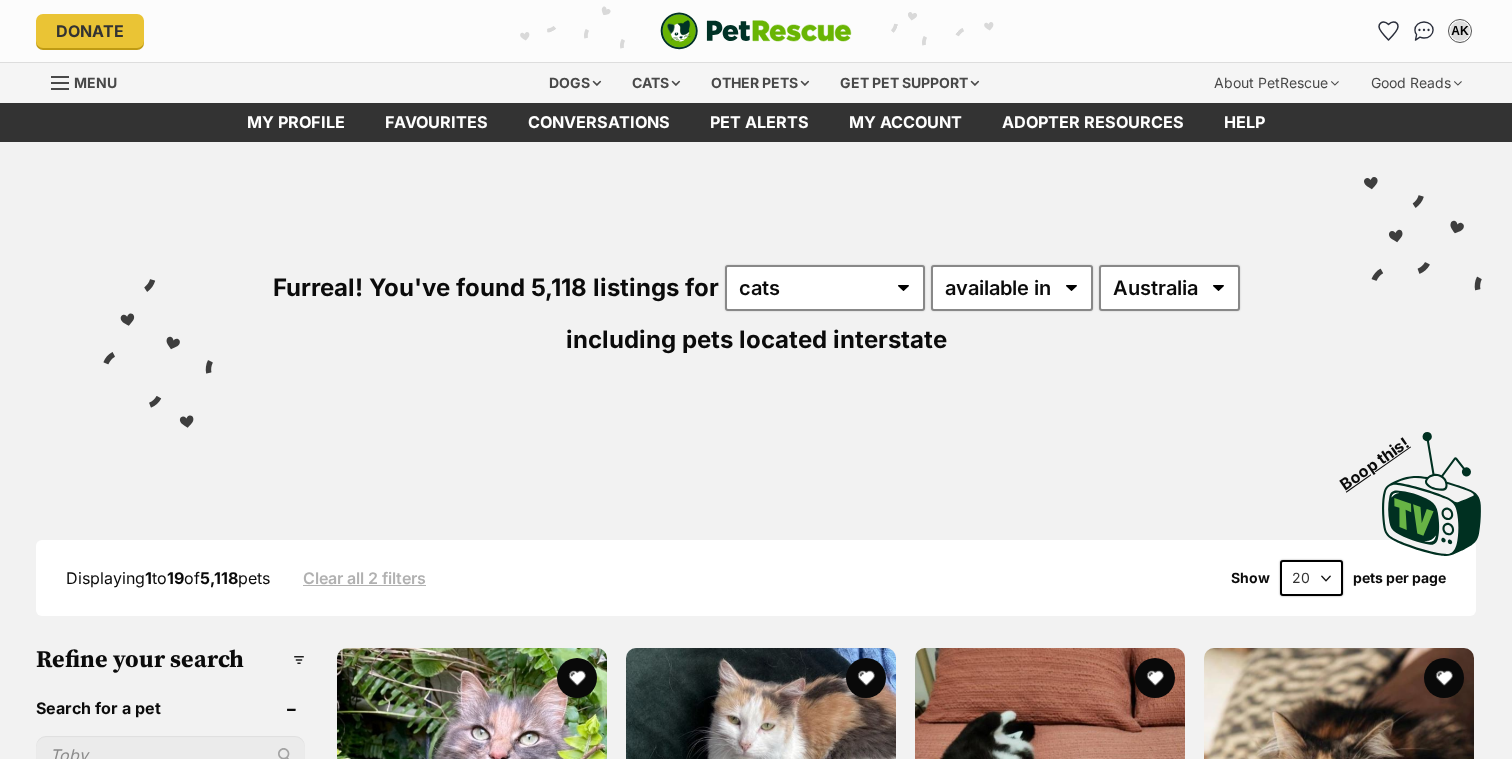 scroll, scrollTop: 0, scrollLeft: 0, axis: both 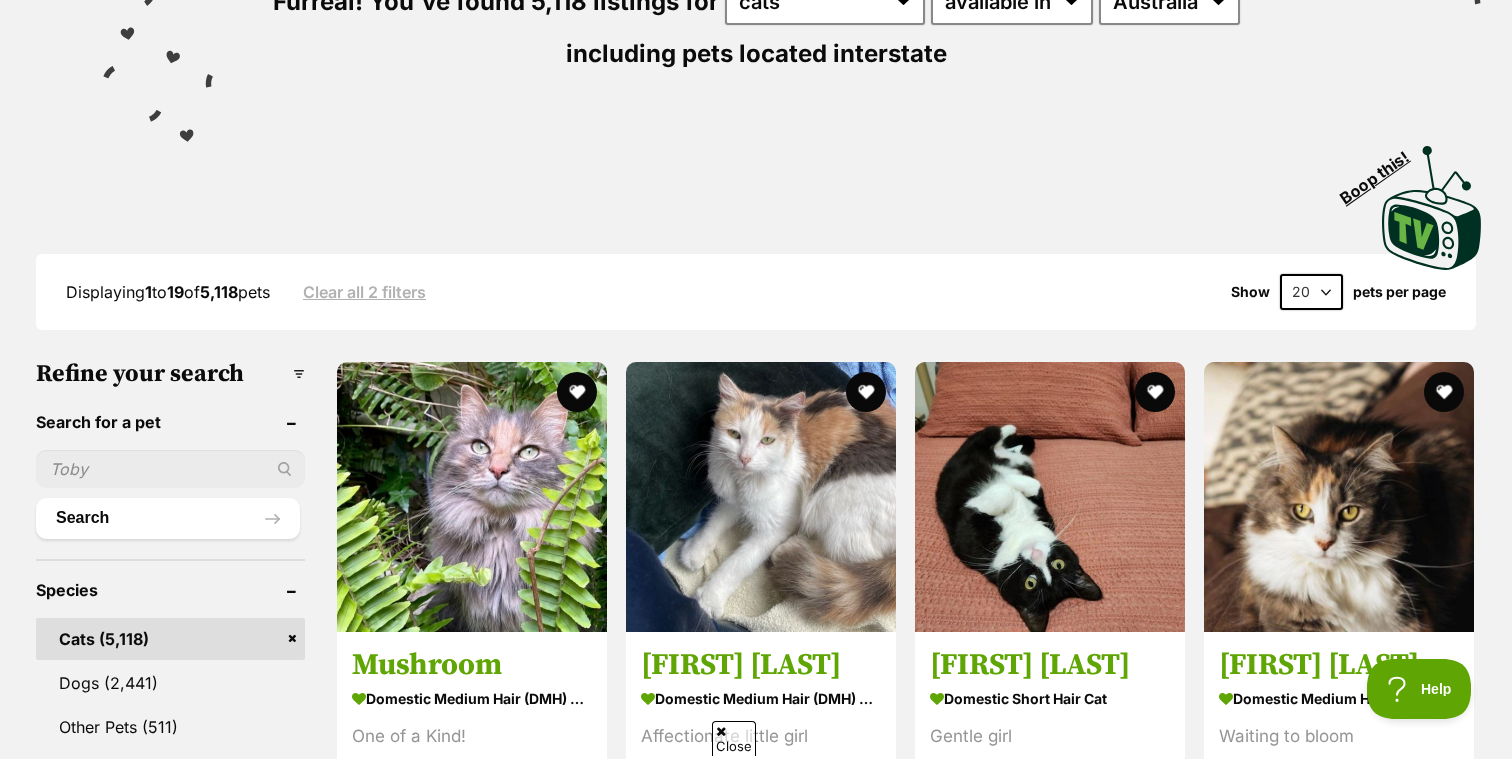 click at bounding box center [170, 469] 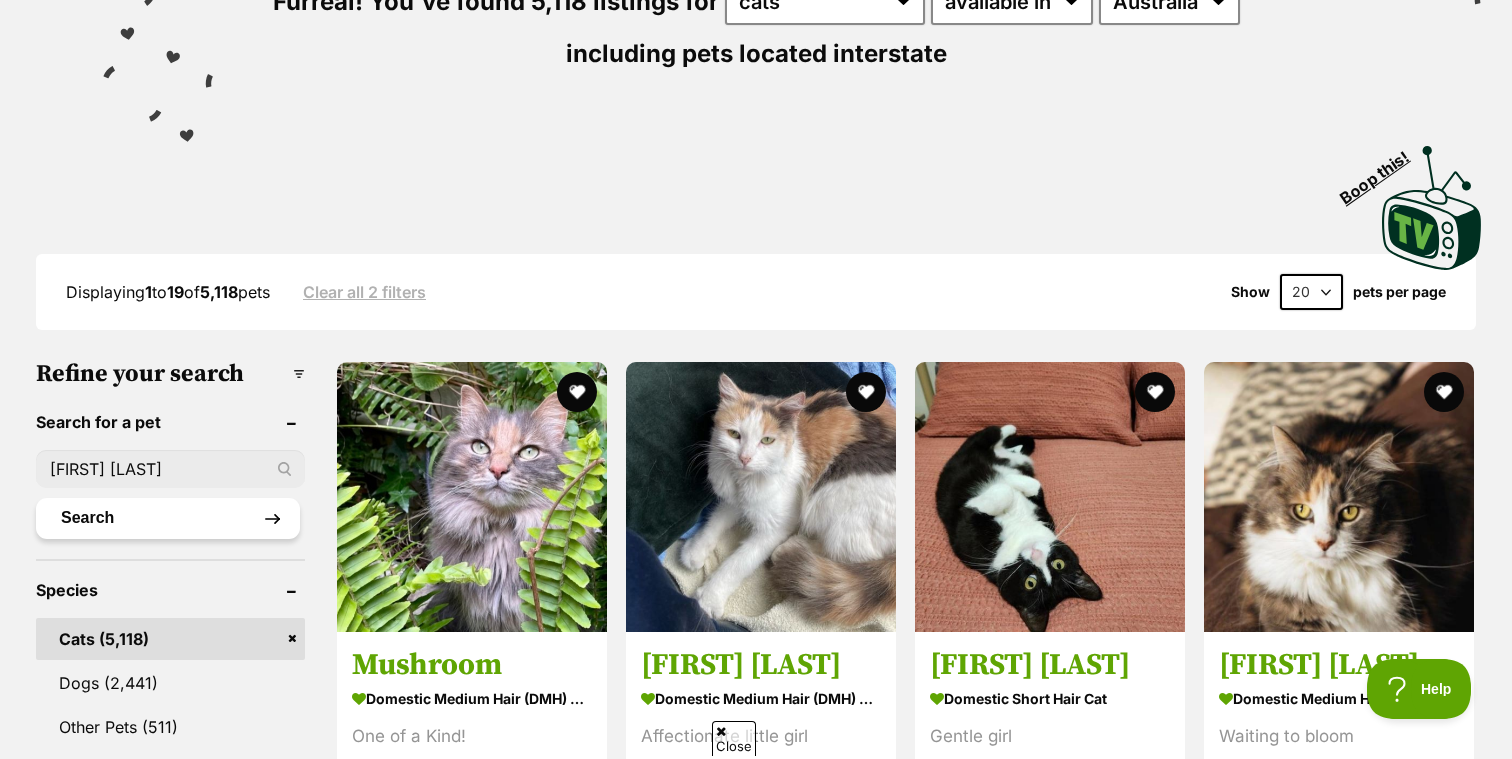 type on "[FIRST] [LAST]" 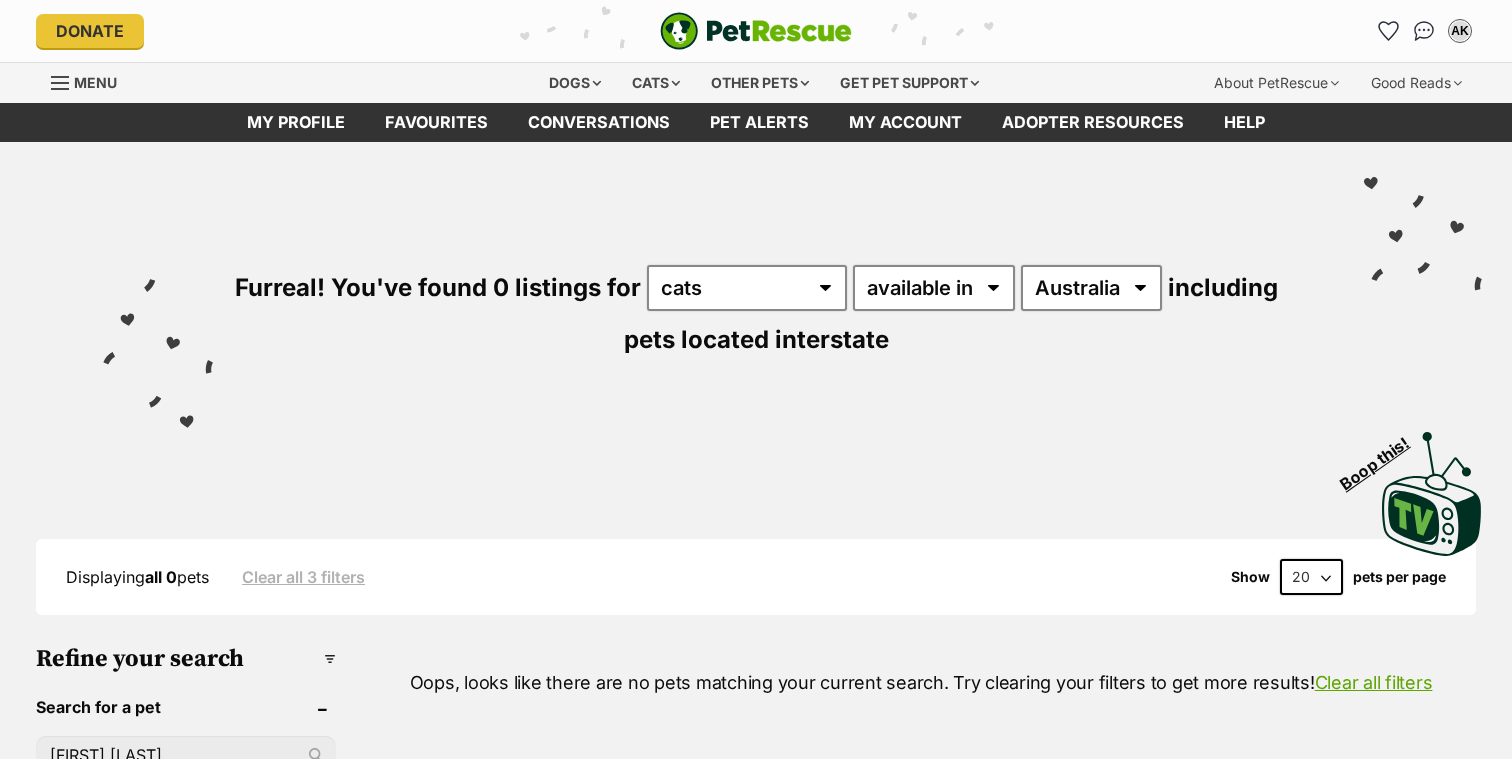 scroll, scrollTop: 0, scrollLeft: 0, axis: both 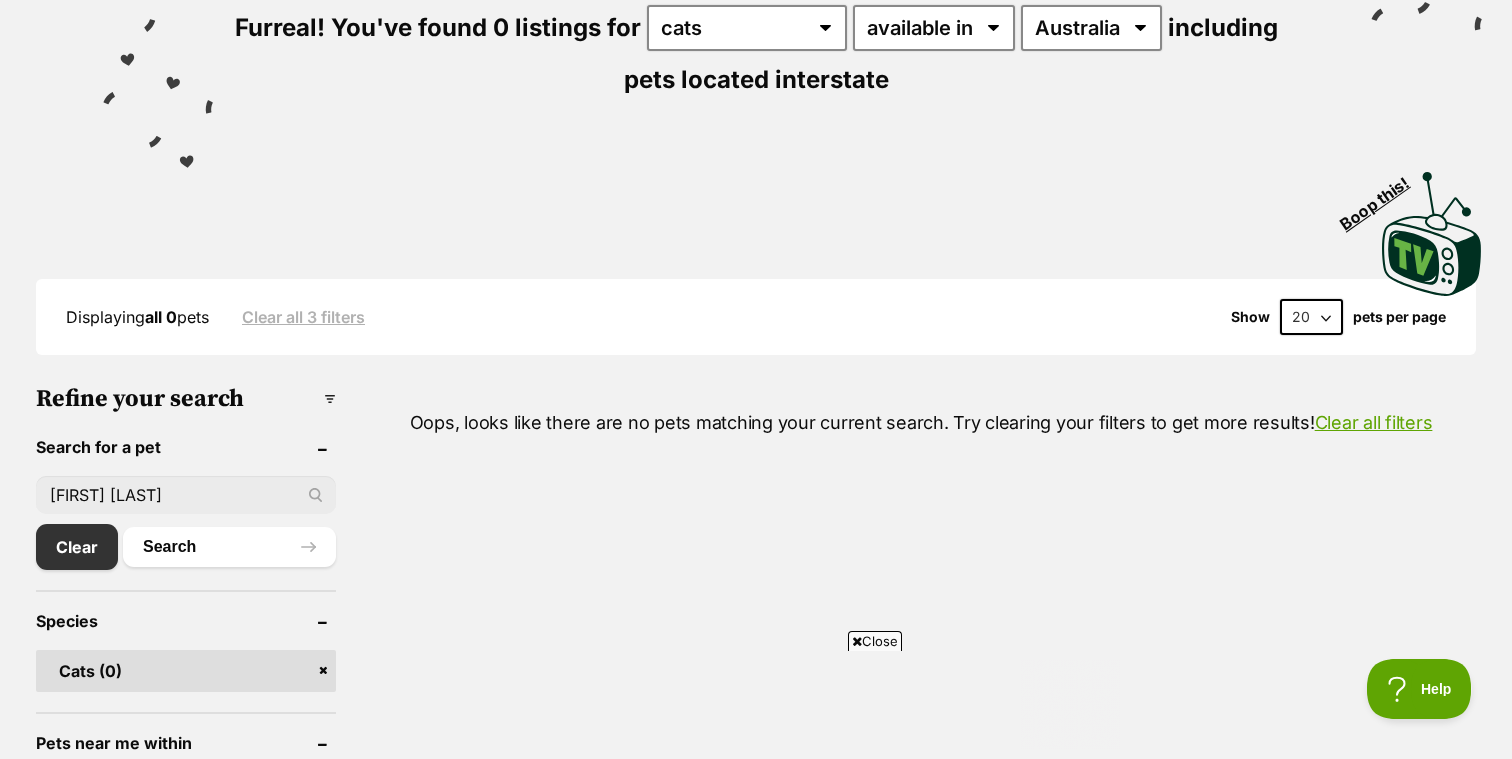 click on "[FIRST] [LAST]" at bounding box center [186, 495] 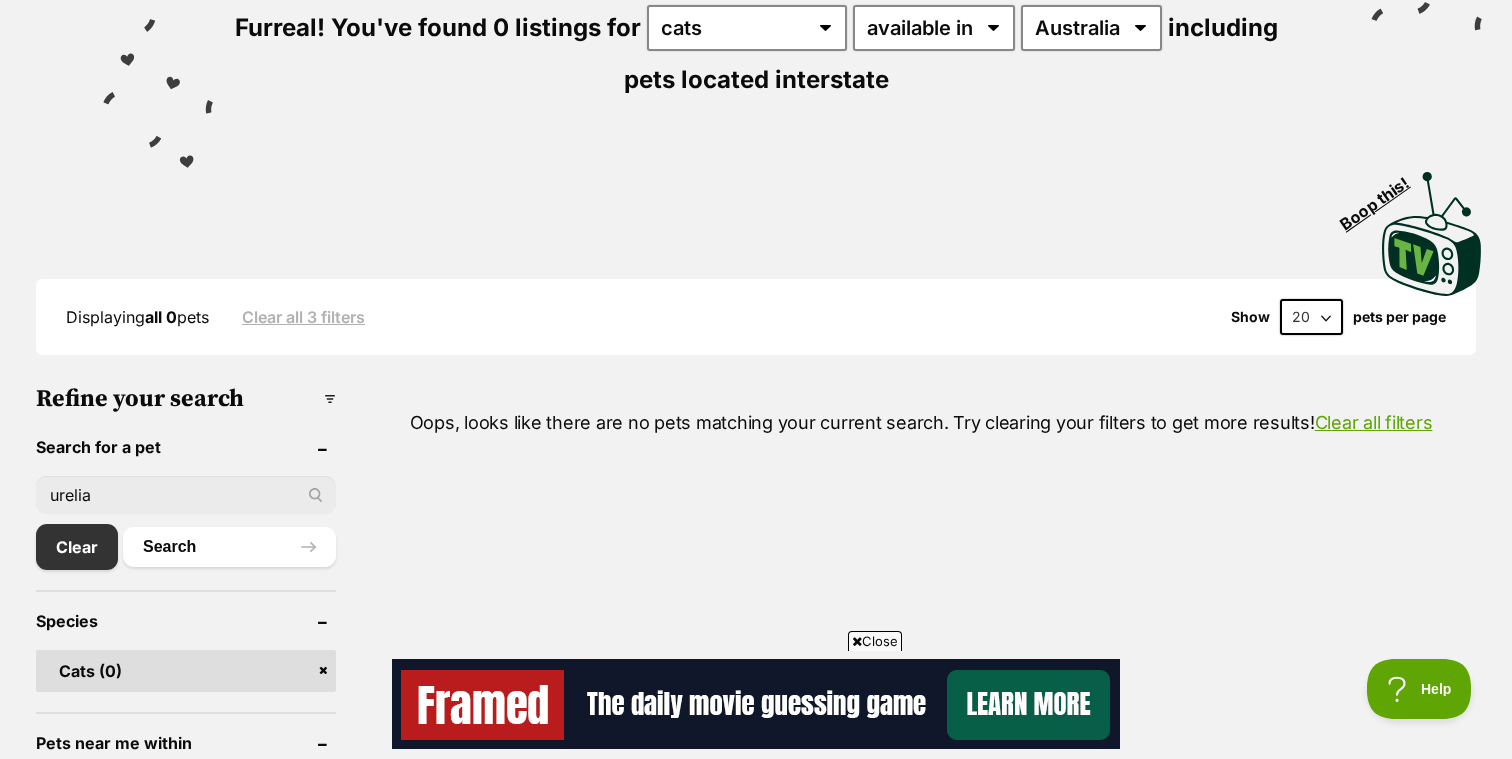 scroll, scrollTop: 0, scrollLeft: 0, axis: both 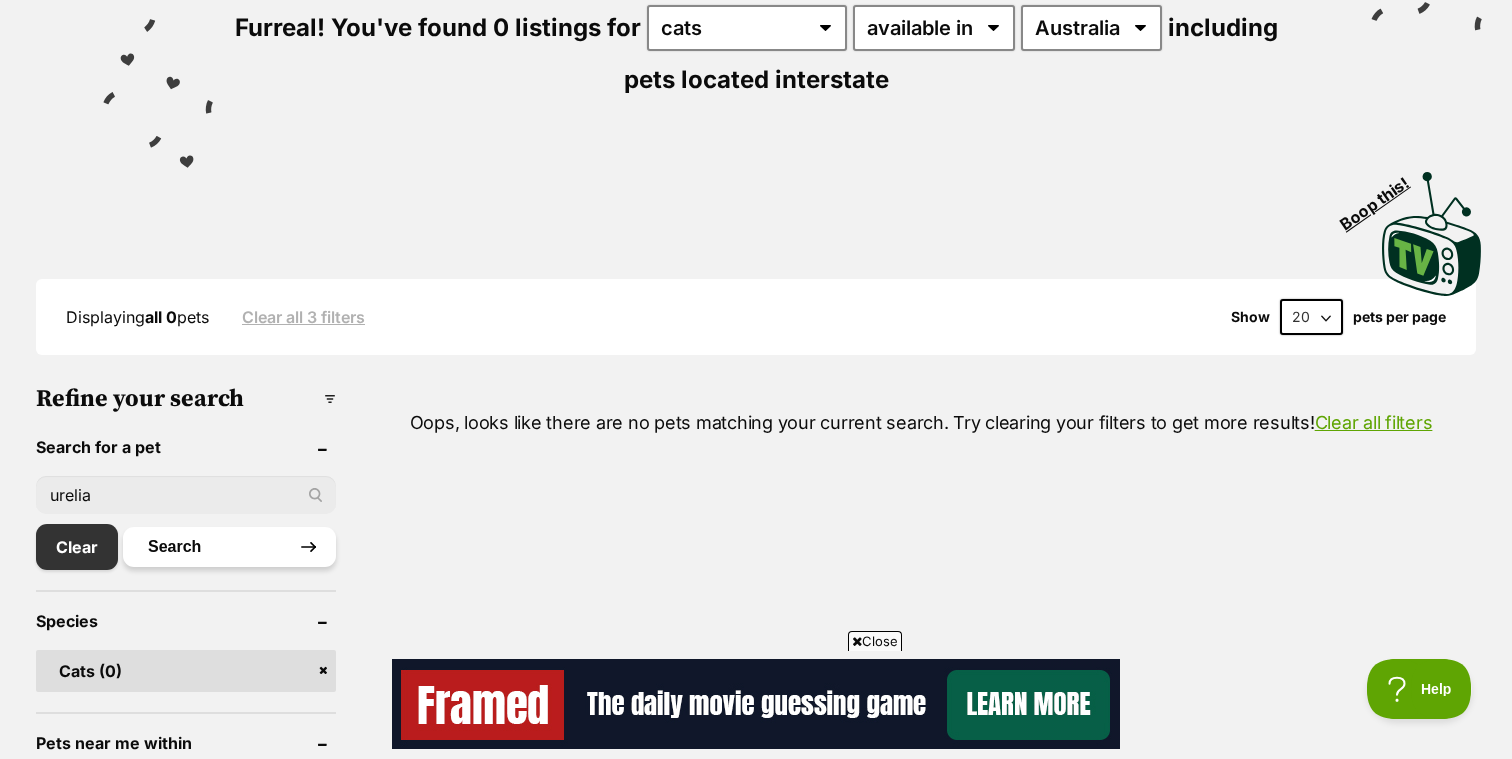 type on "urelia" 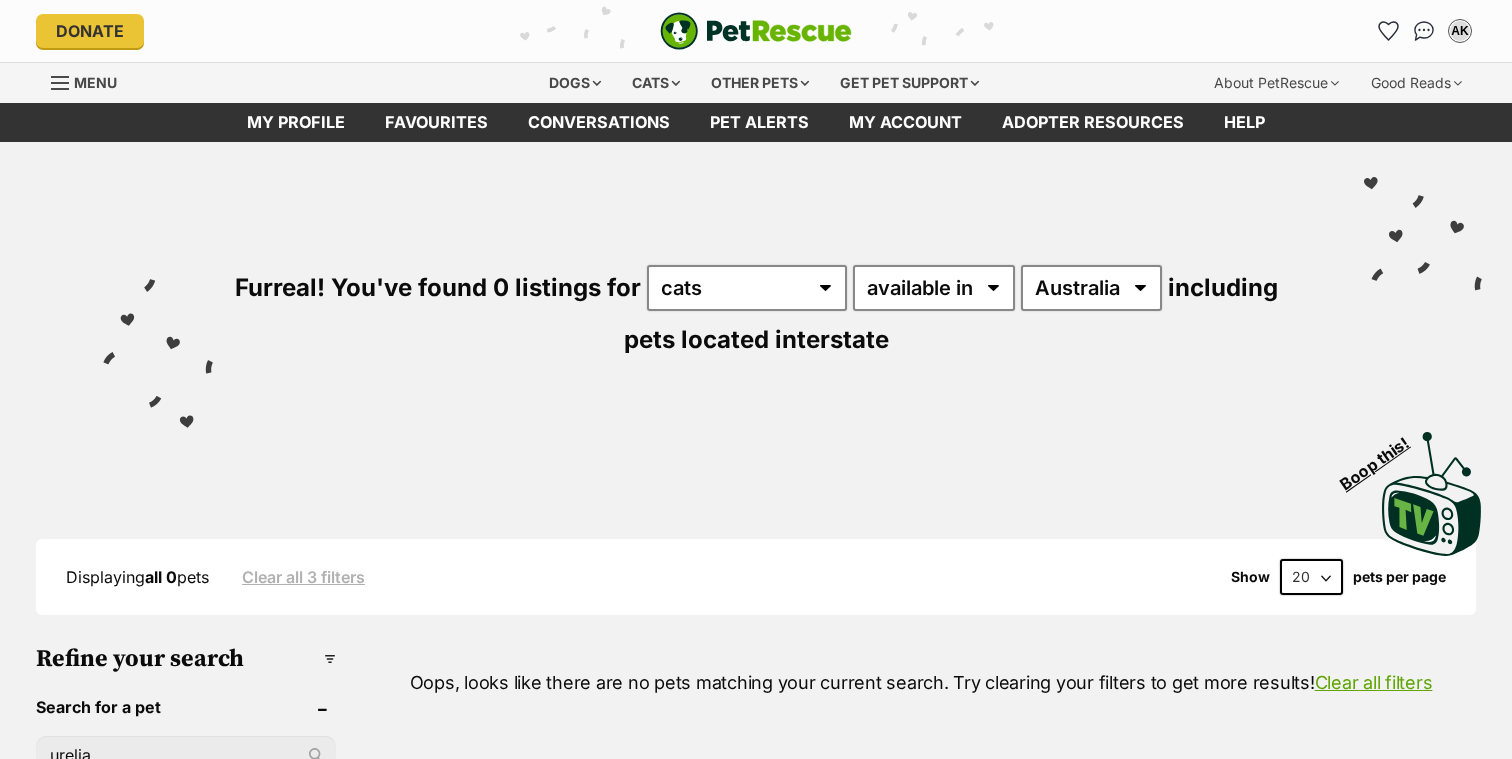 scroll, scrollTop: 0, scrollLeft: 0, axis: both 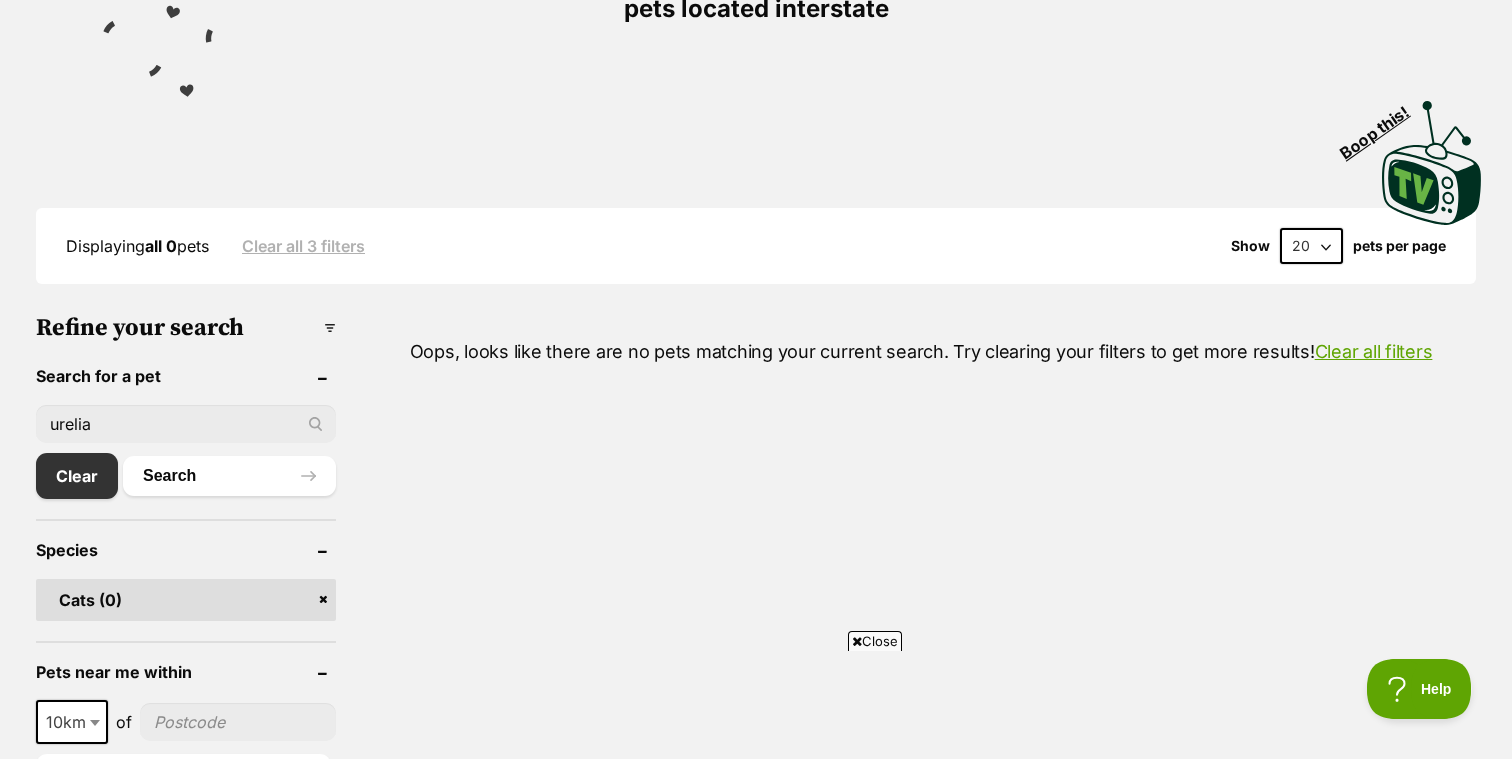 click on "urelia" at bounding box center [186, 424] 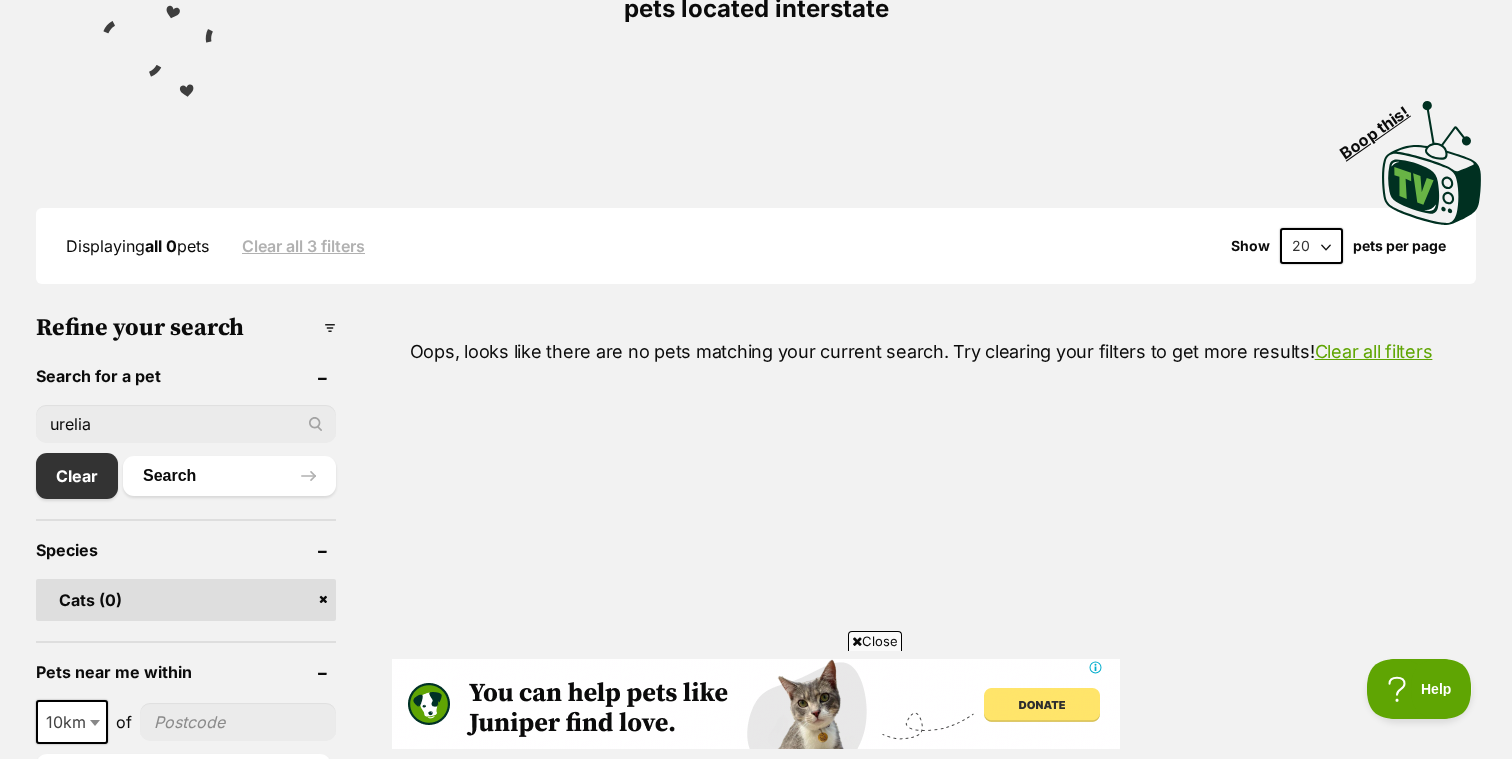 scroll, scrollTop: 0, scrollLeft: 0, axis: both 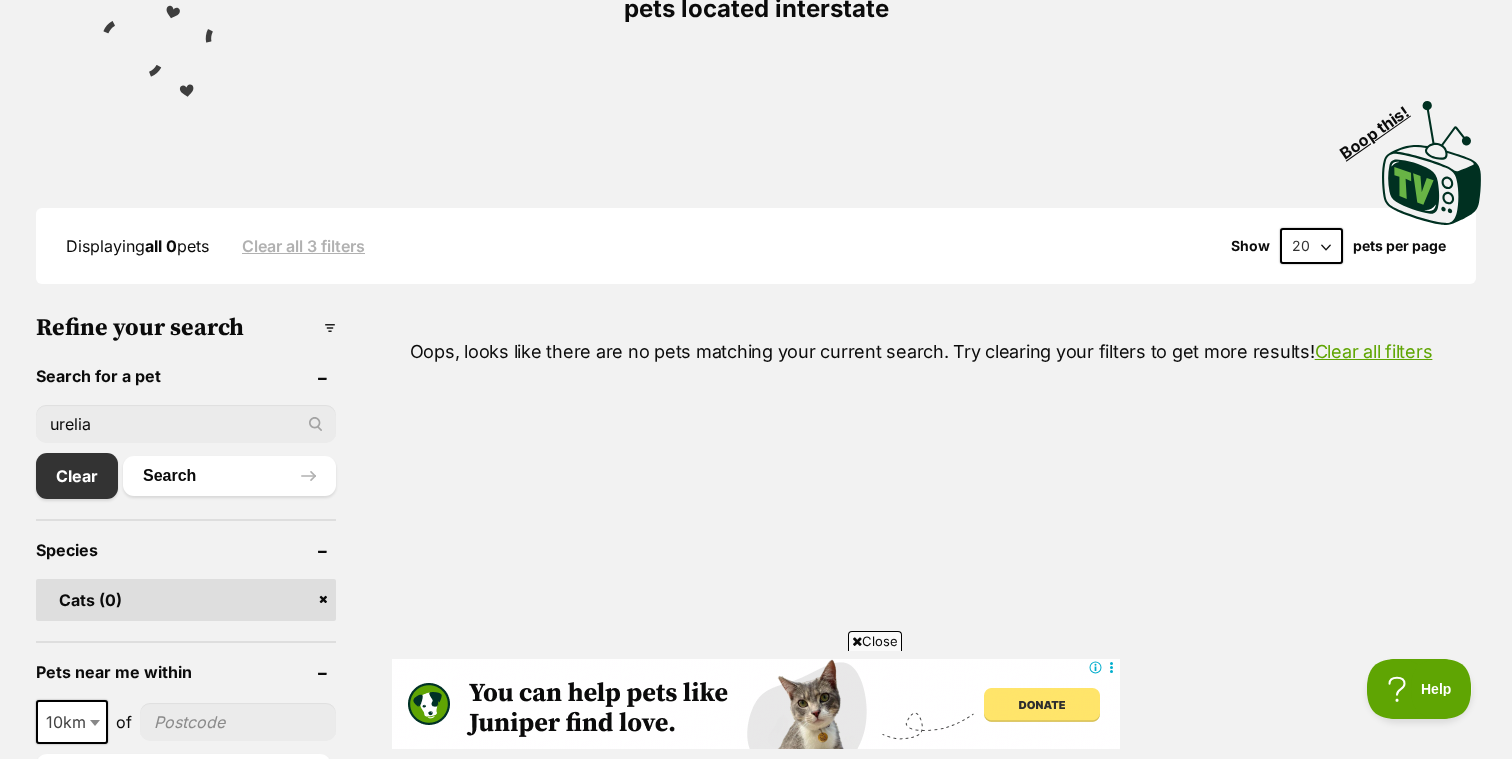 click on "urelia" at bounding box center (186, 424) 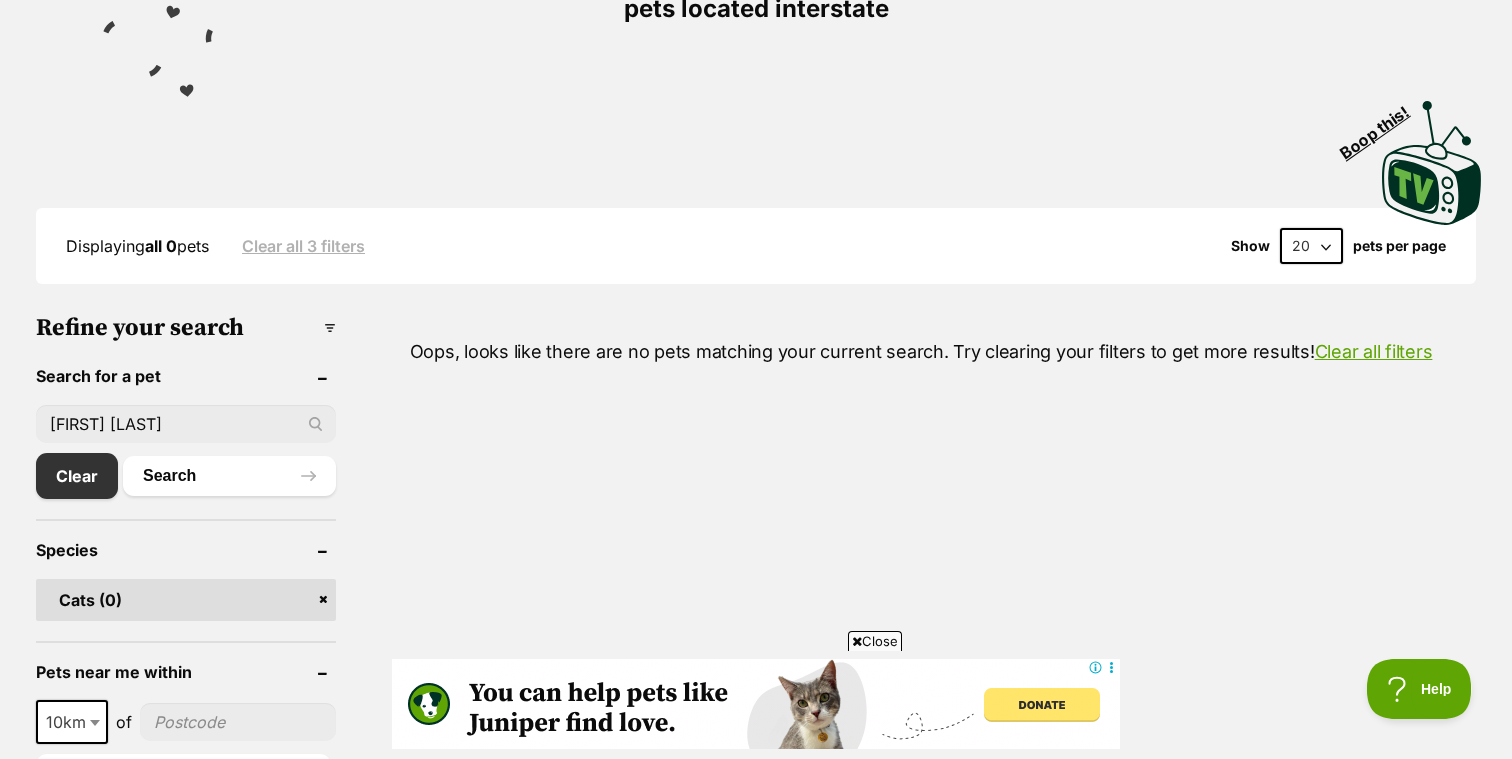 scroll, scrollTop: 0, scrollLeft: 0, axis: both 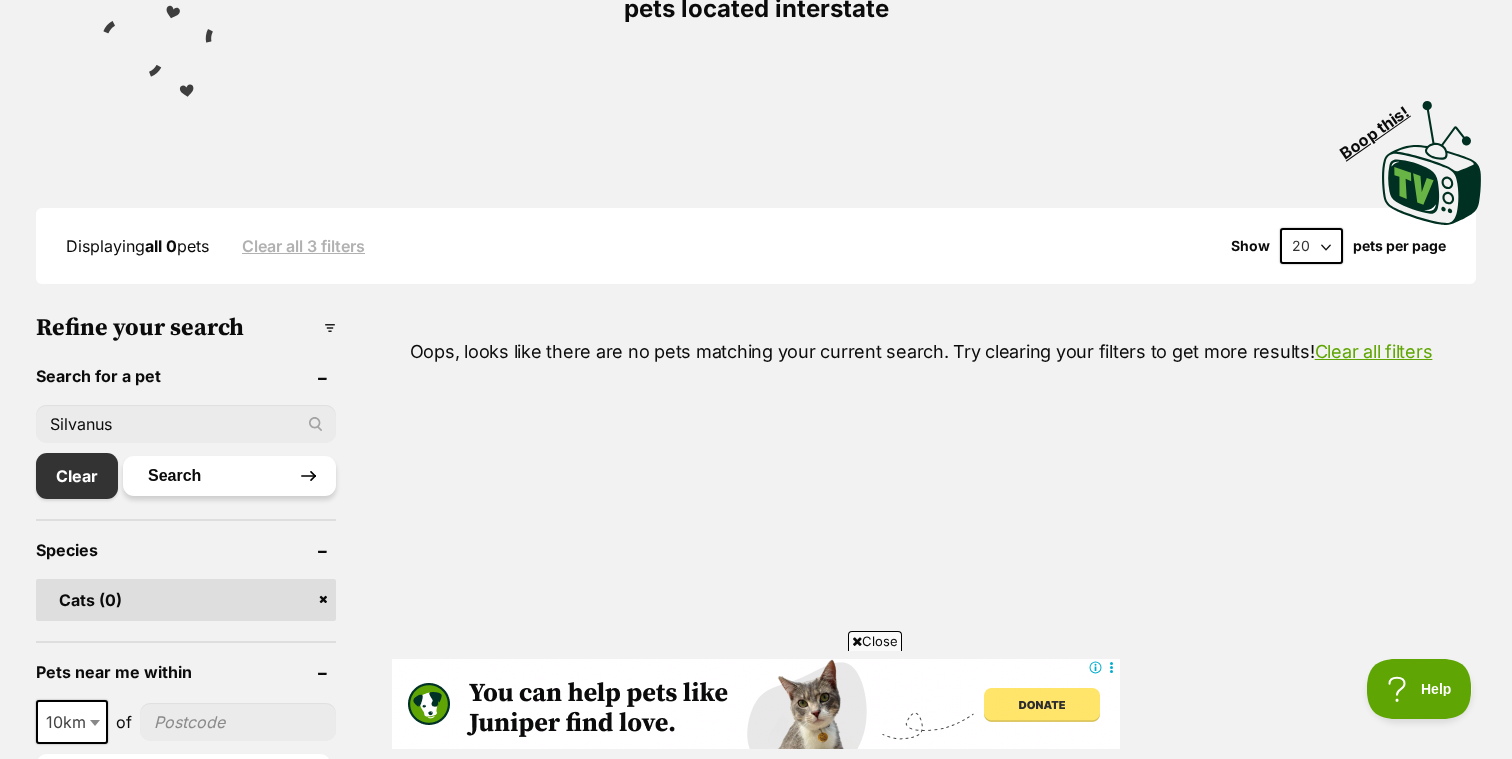 type on "Silvanus" 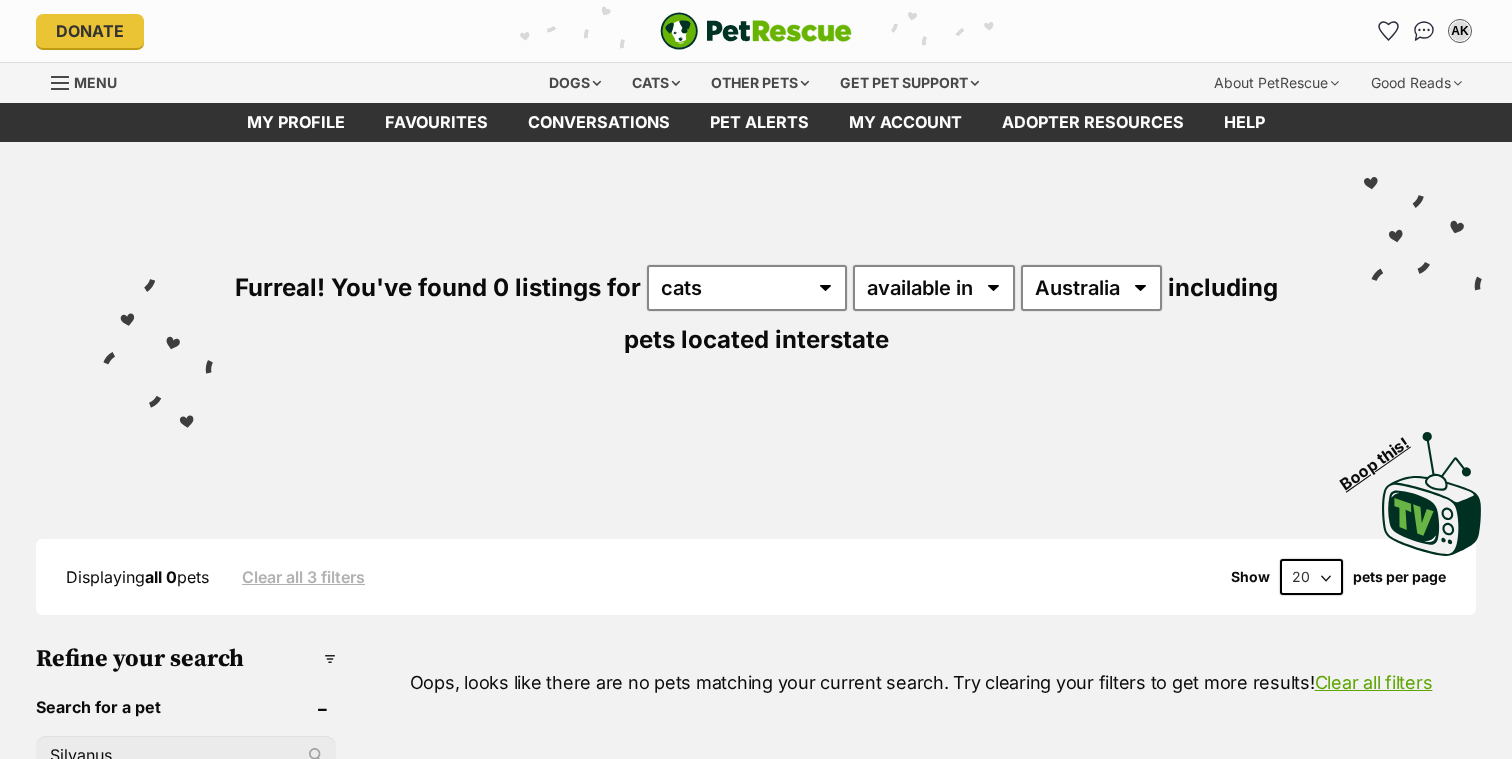 scroll, scrollTop: 0, scrollLeft: 0, axis: both 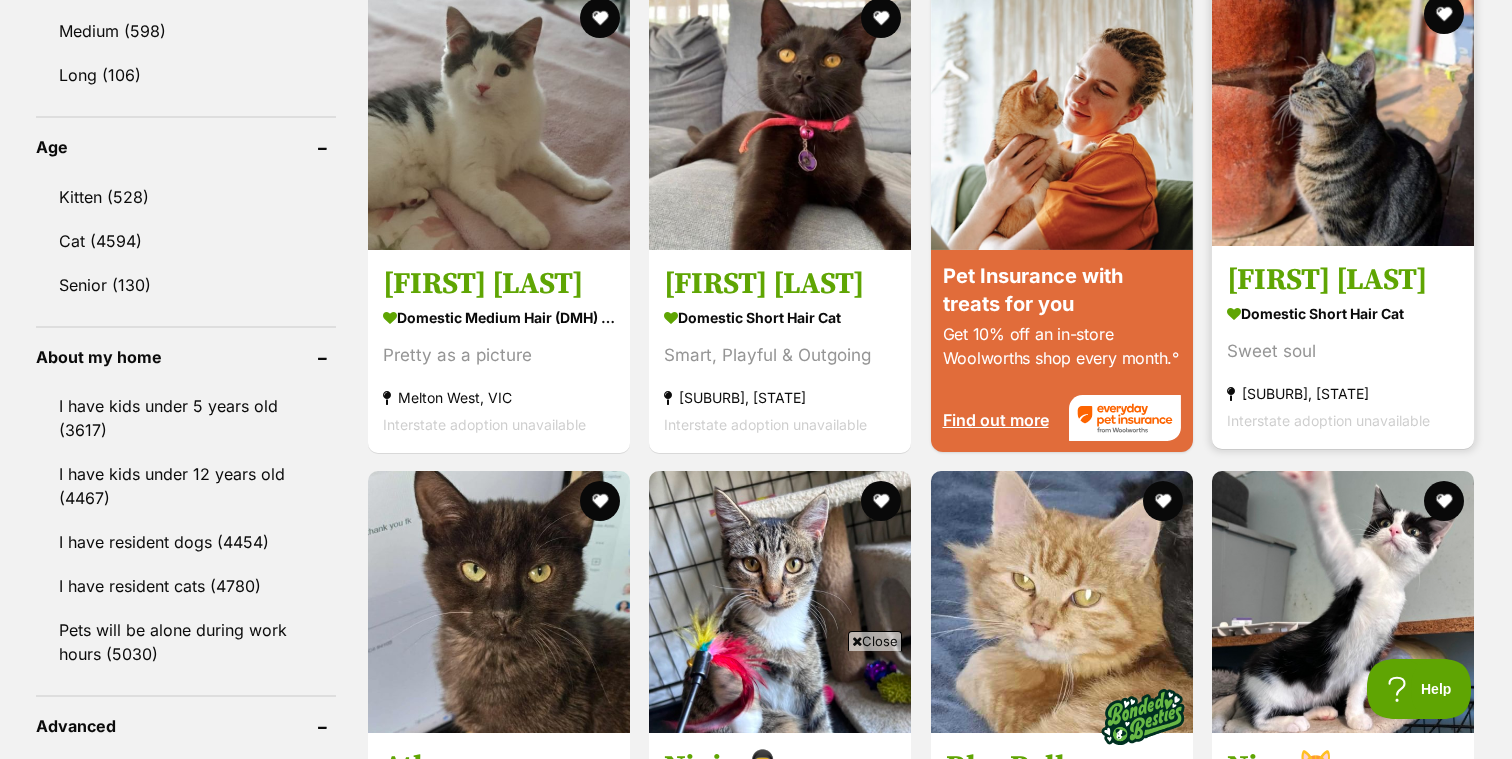 click on "Domestic Short Hair Cat
Sweet soul
Sedgwick, VIC
Interstate adoption unavailable" at bounding box center (1343, 365) 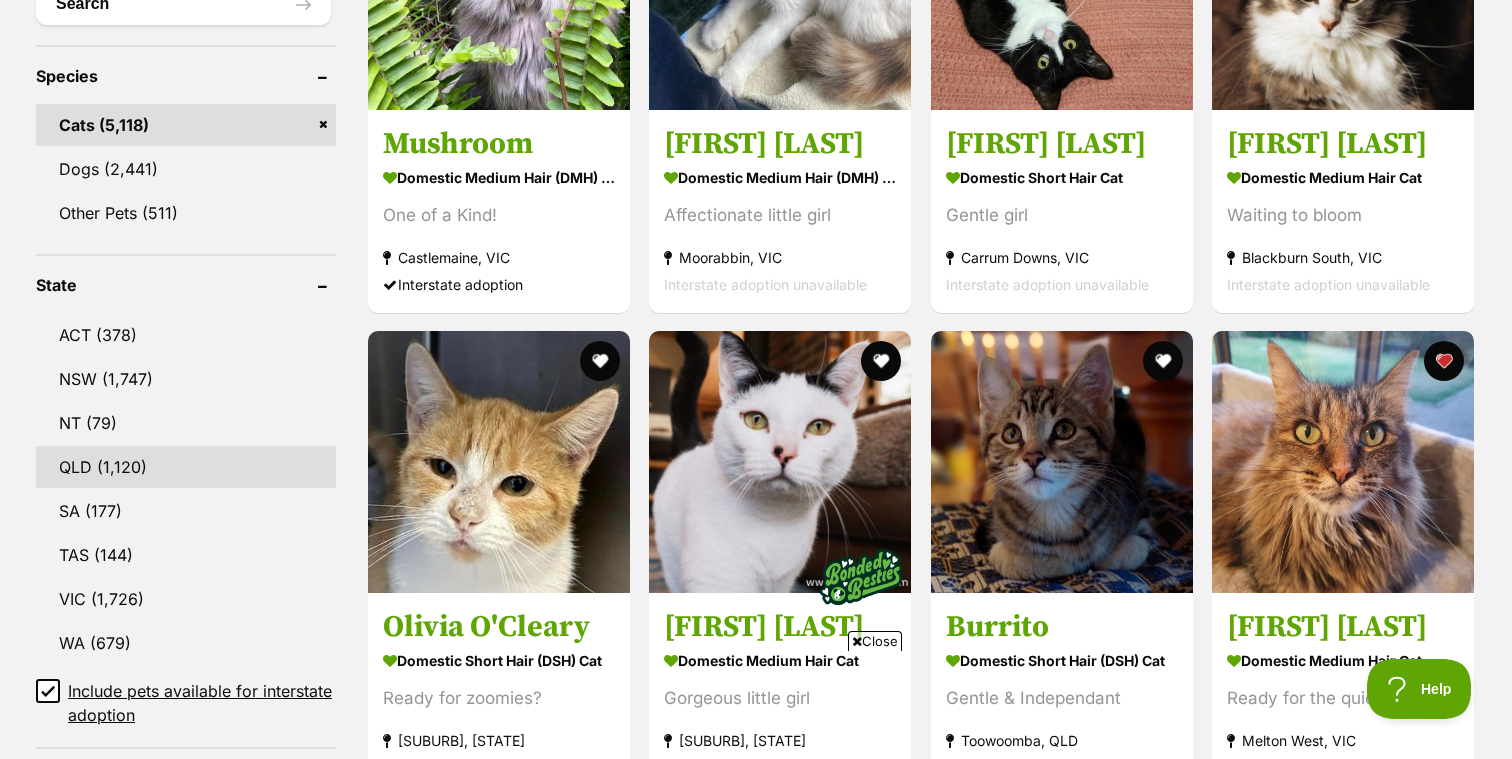 scroll, scrollTop: 804, scrollLeft: 0, axis: vertical 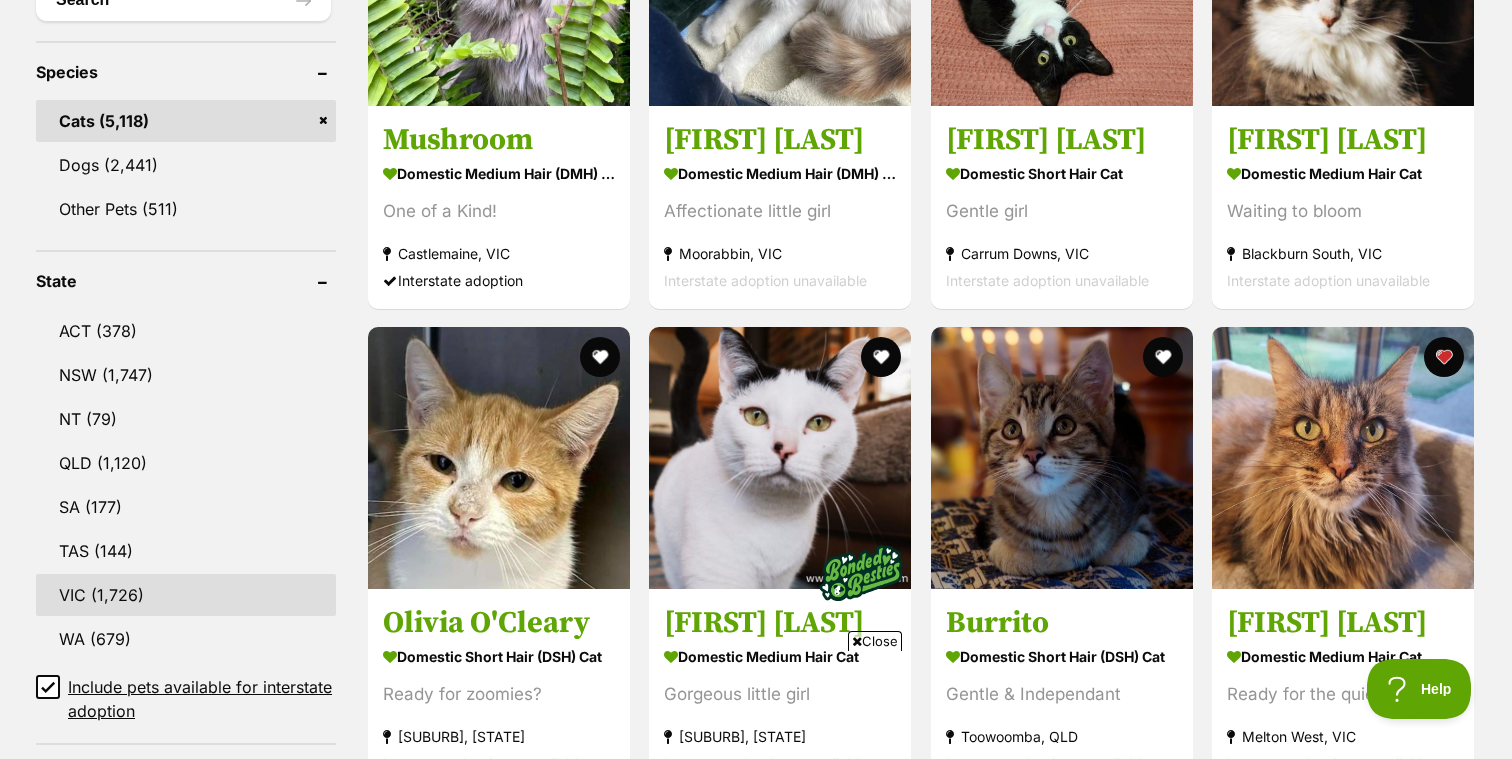 click on "VIC (1,726)" at bounding box center (186, 595) 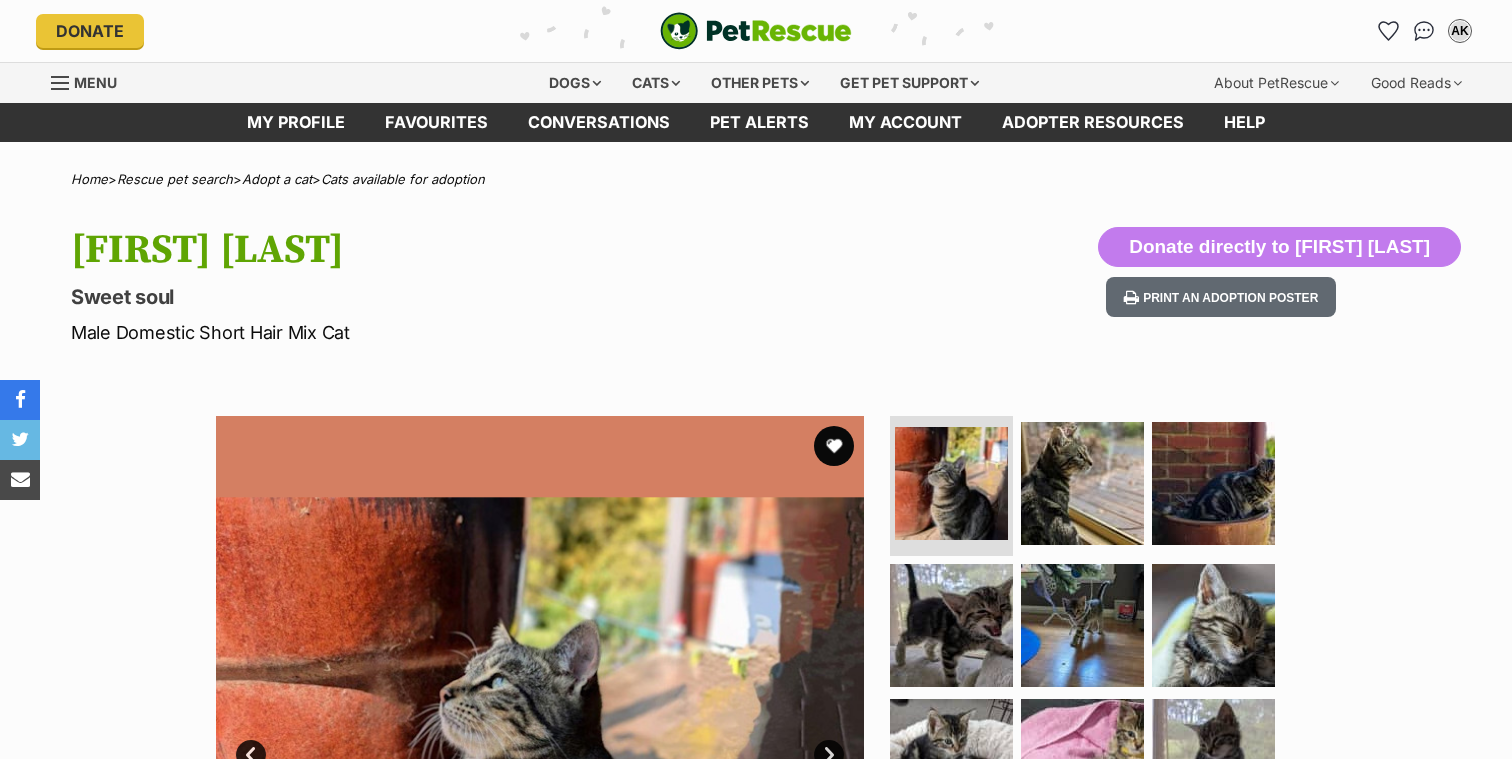 scroll, scrollTop: 0, scrollLeft: 0, axis: both 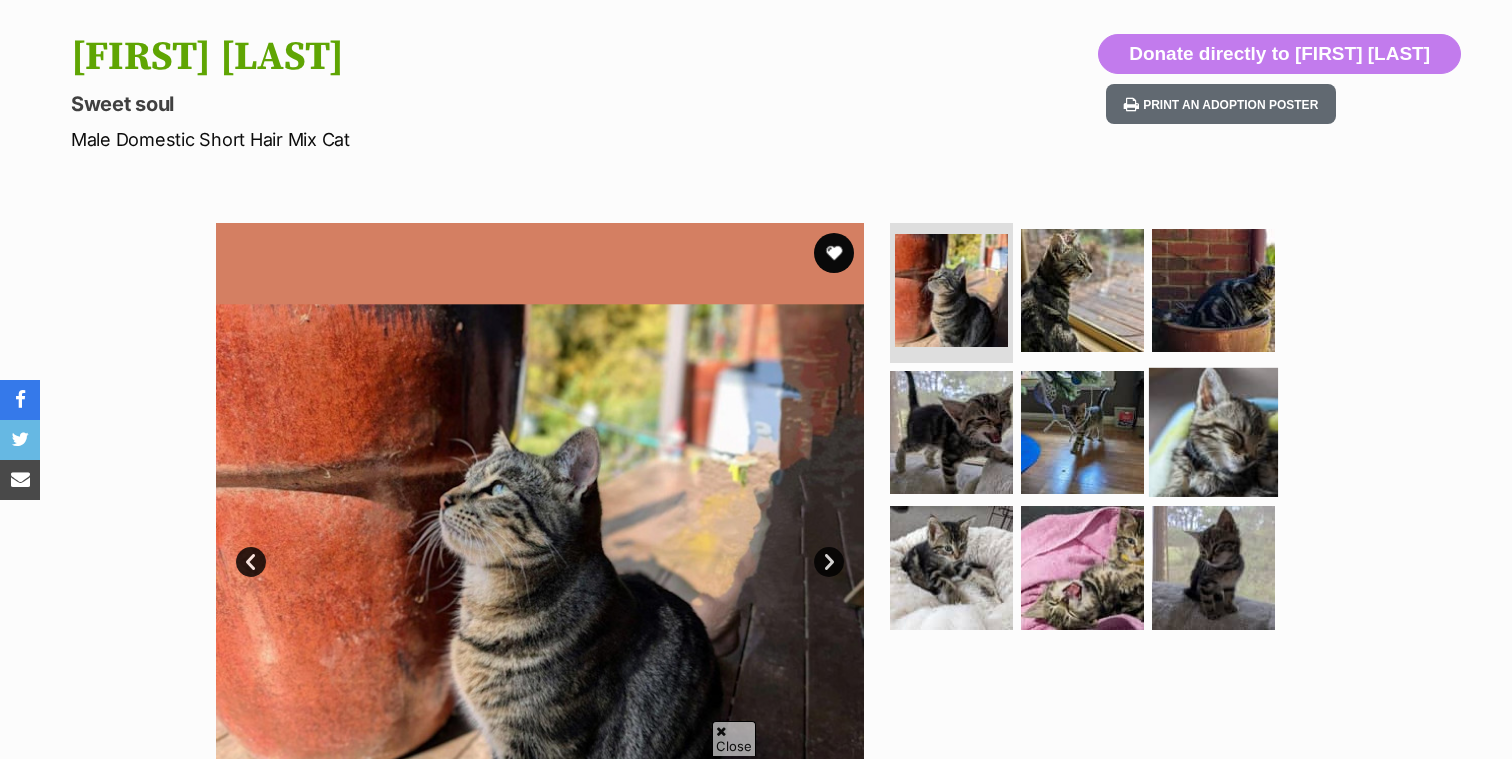 click at bounding box center (1213, 431) 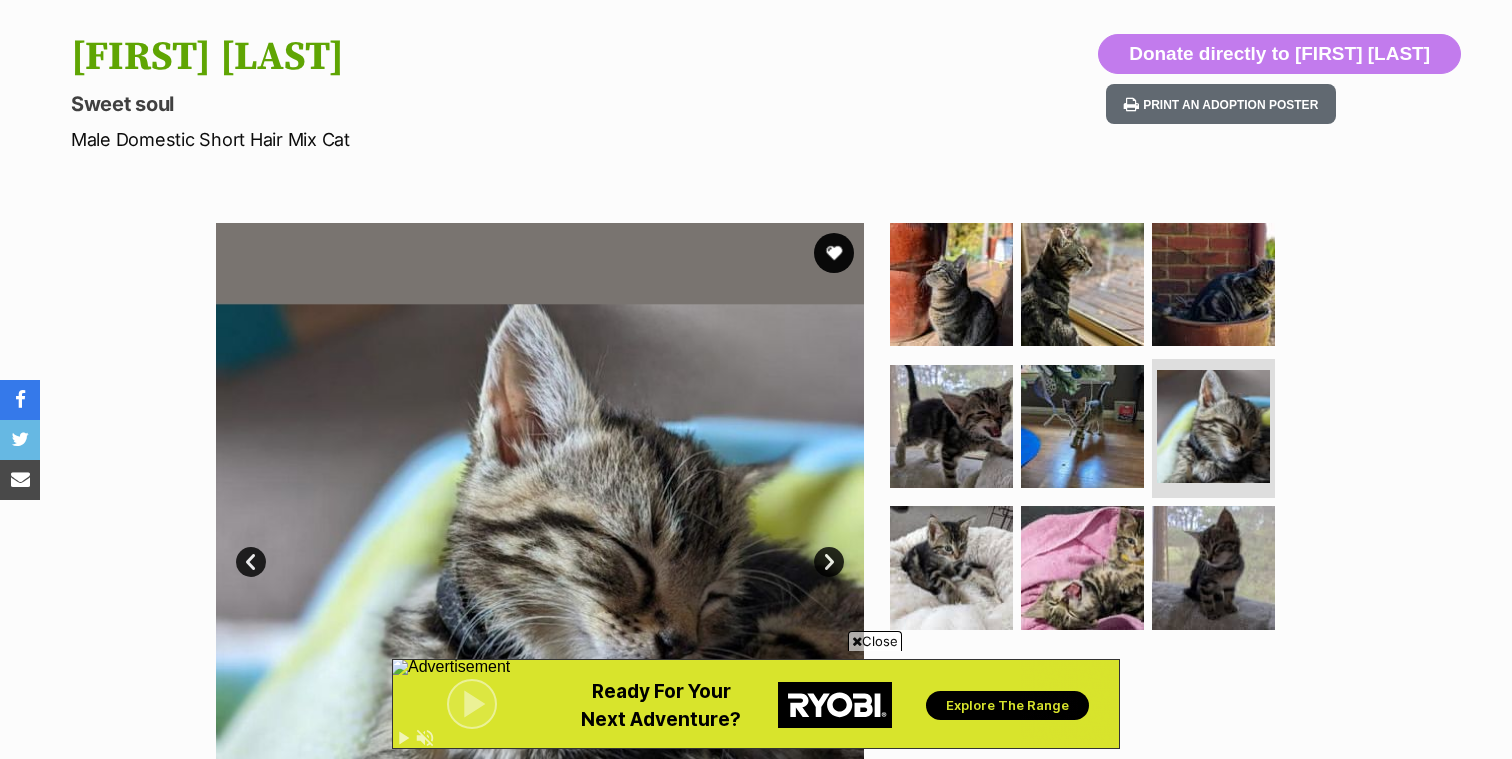 scroll, scrollTop: 0, scrollLeft: 0, axis: both 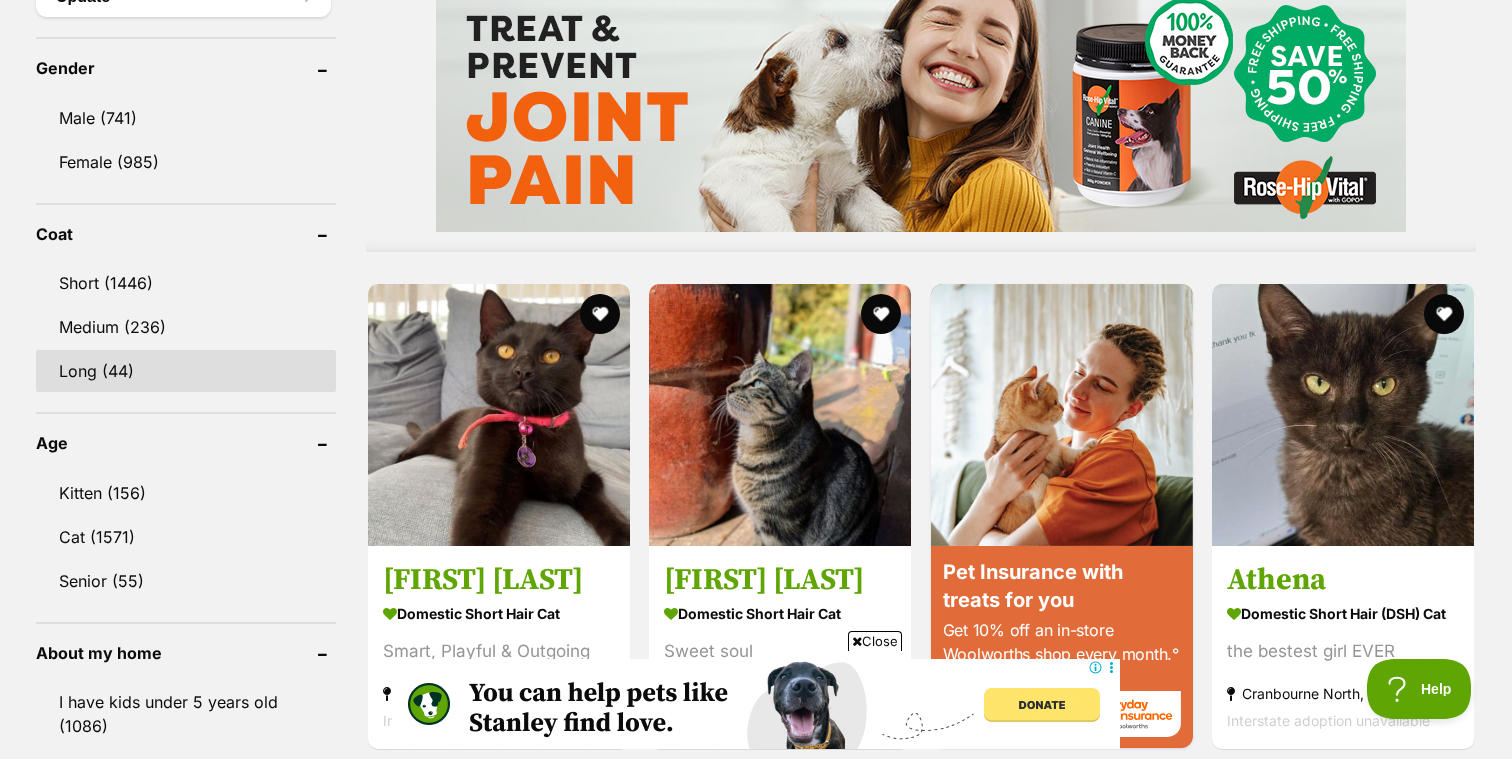 click on "Long (44)" at bounding box center (186, 371) 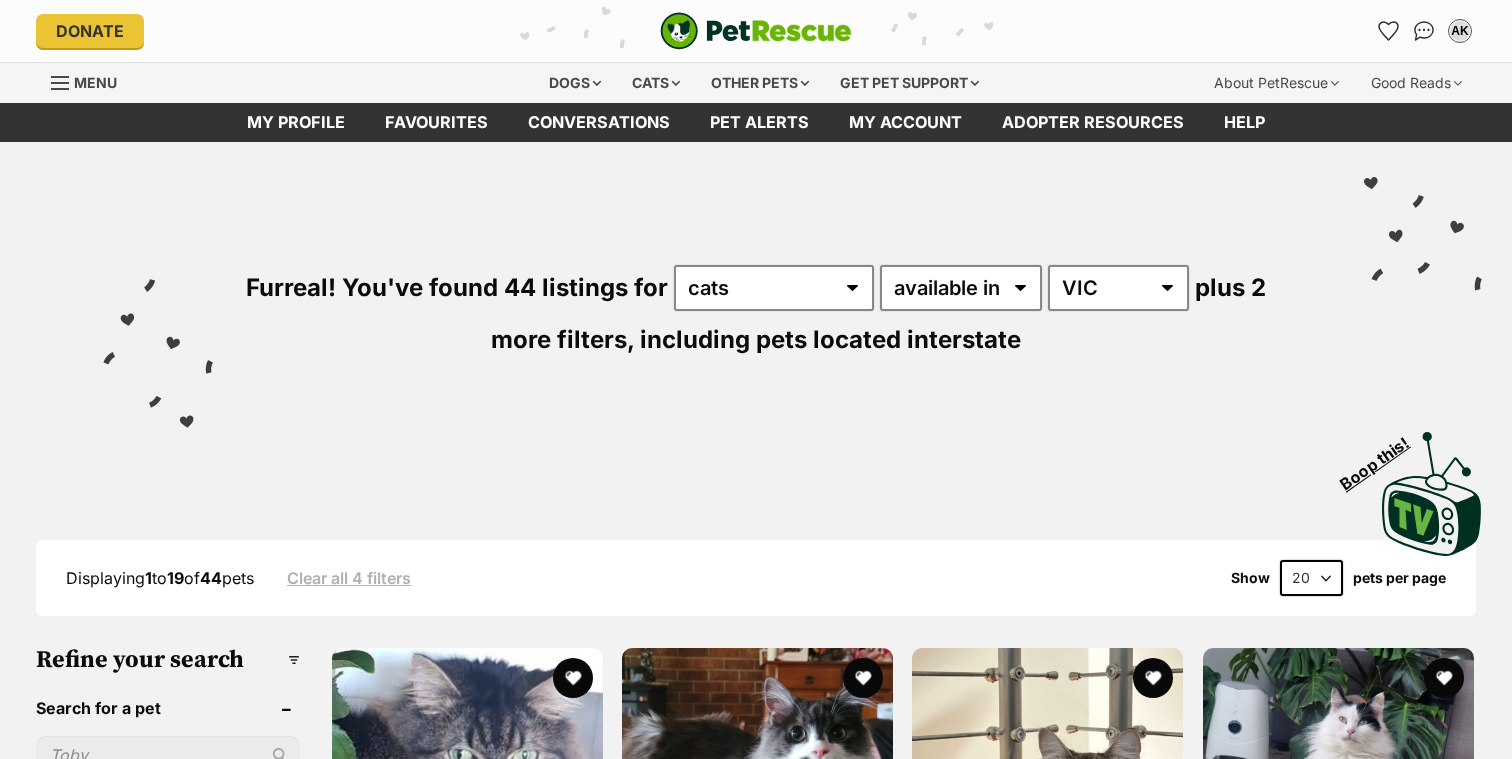 scroll, scrollTop: 0, scrollLeft: 0, axis: both 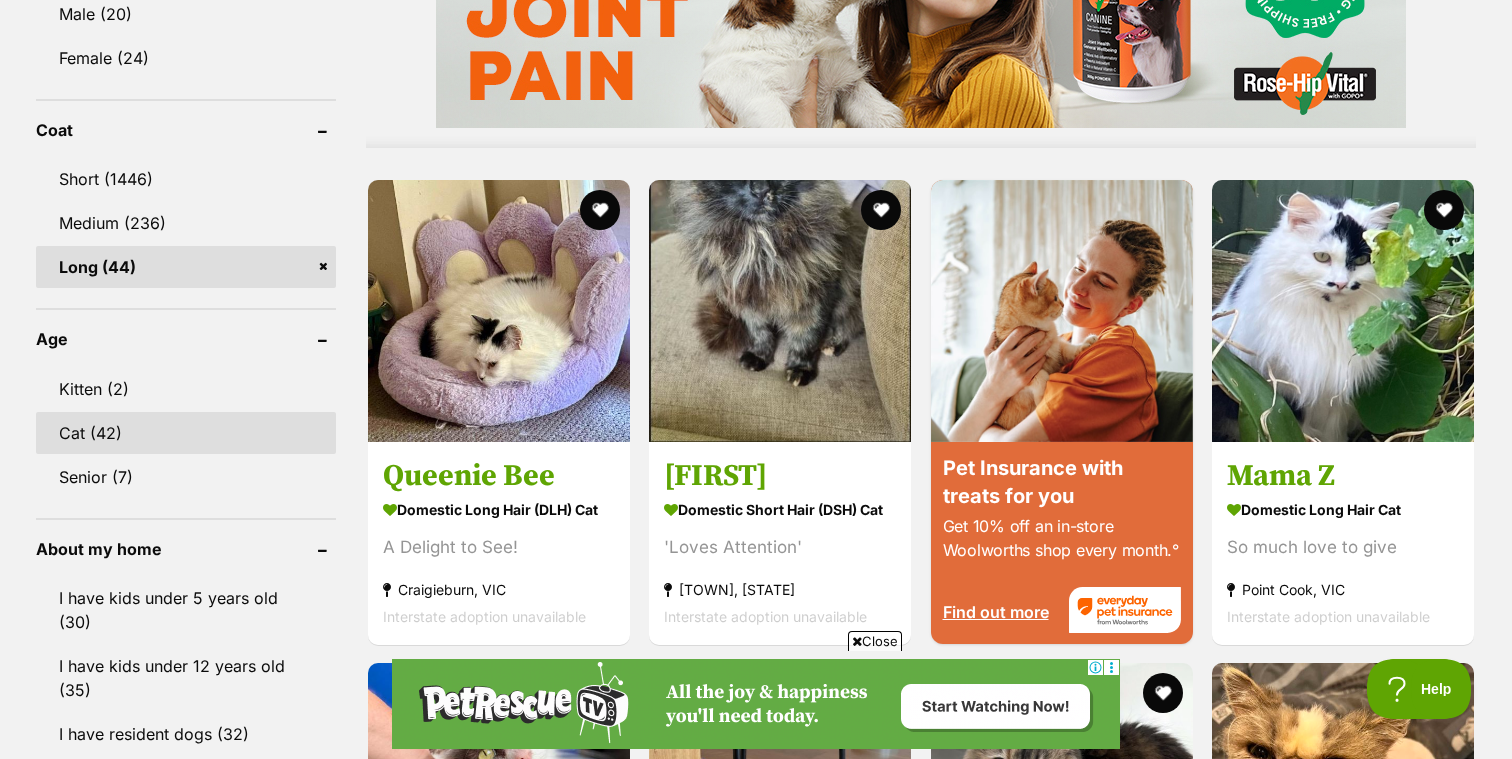 click on "Cat (42)" at bounding box center (186, 433) 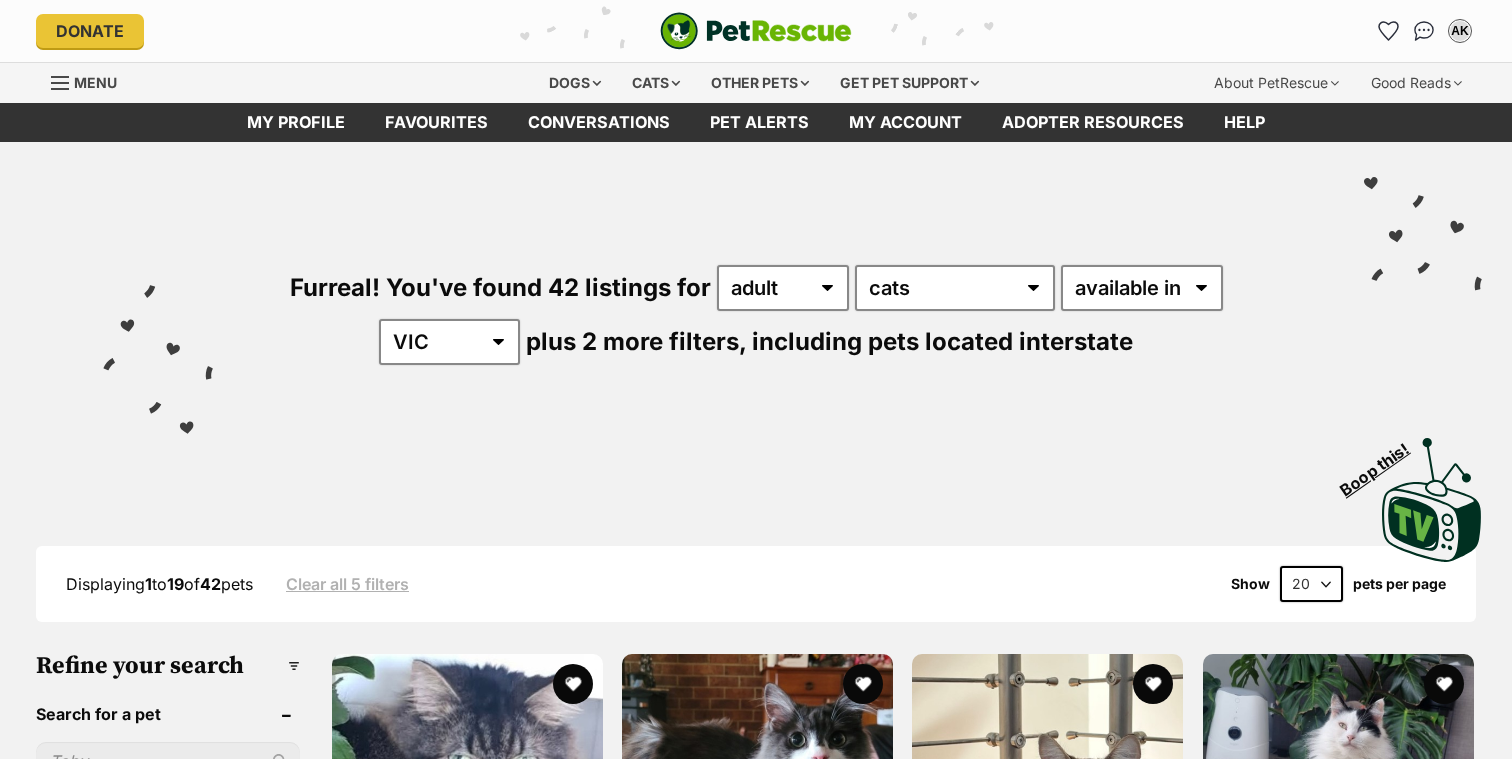 scroll, scrollTop: 0, scrollLeft: 0, axis: both 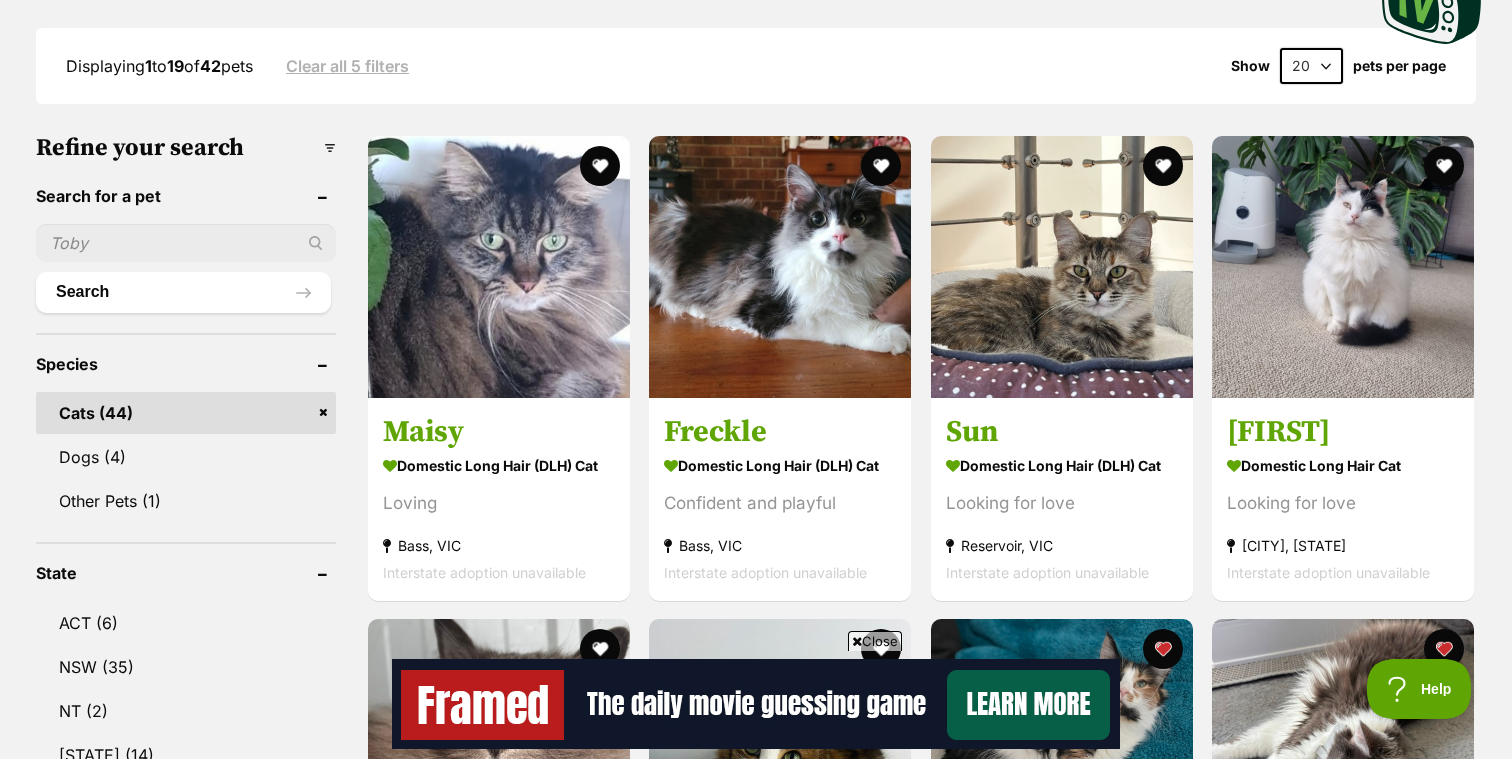 drag, startPoint x: 479, startPoint y: 379, endPoint x: 779, endPoint y: 5, distance: 479.45386 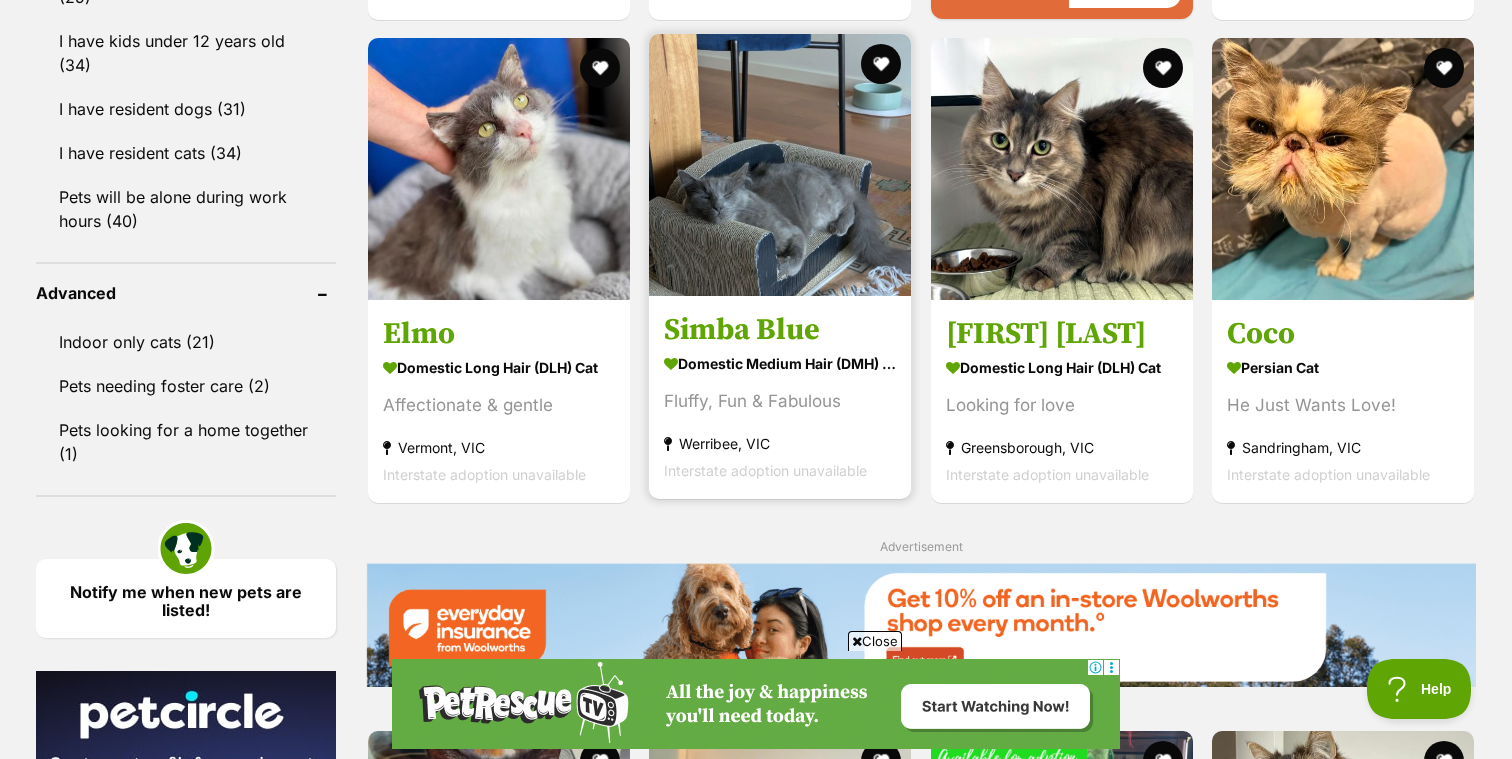 scroll, scrollTop: 2422, scrollLeft: 0, axis: vertical 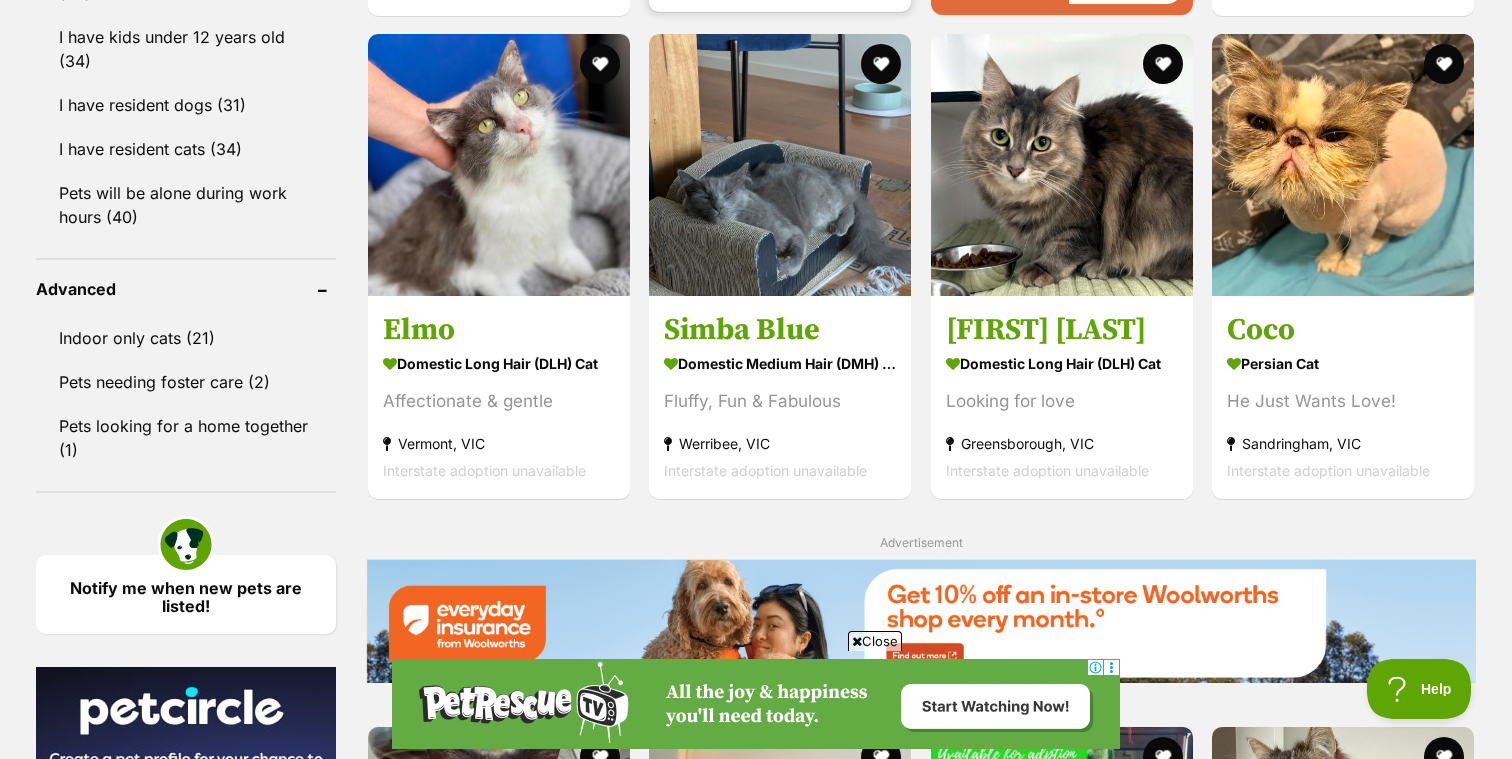 drag, startPoint x: 819, startPoint y: 390, endPoint x: 706, endPoint y: 11, distance: 395.48703 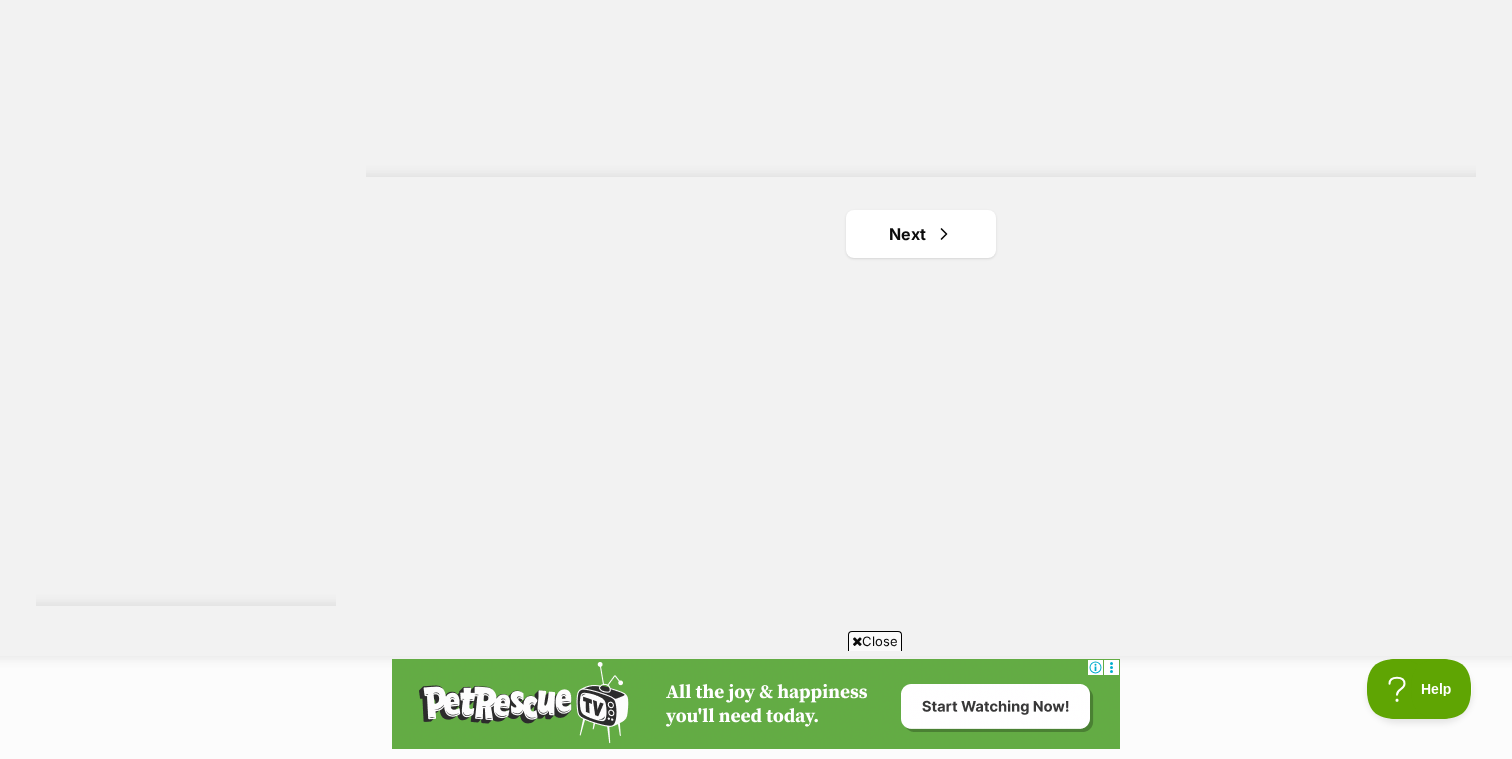 scroll, scrollTop: 3777, scrollLeft: 0, axis: vertical 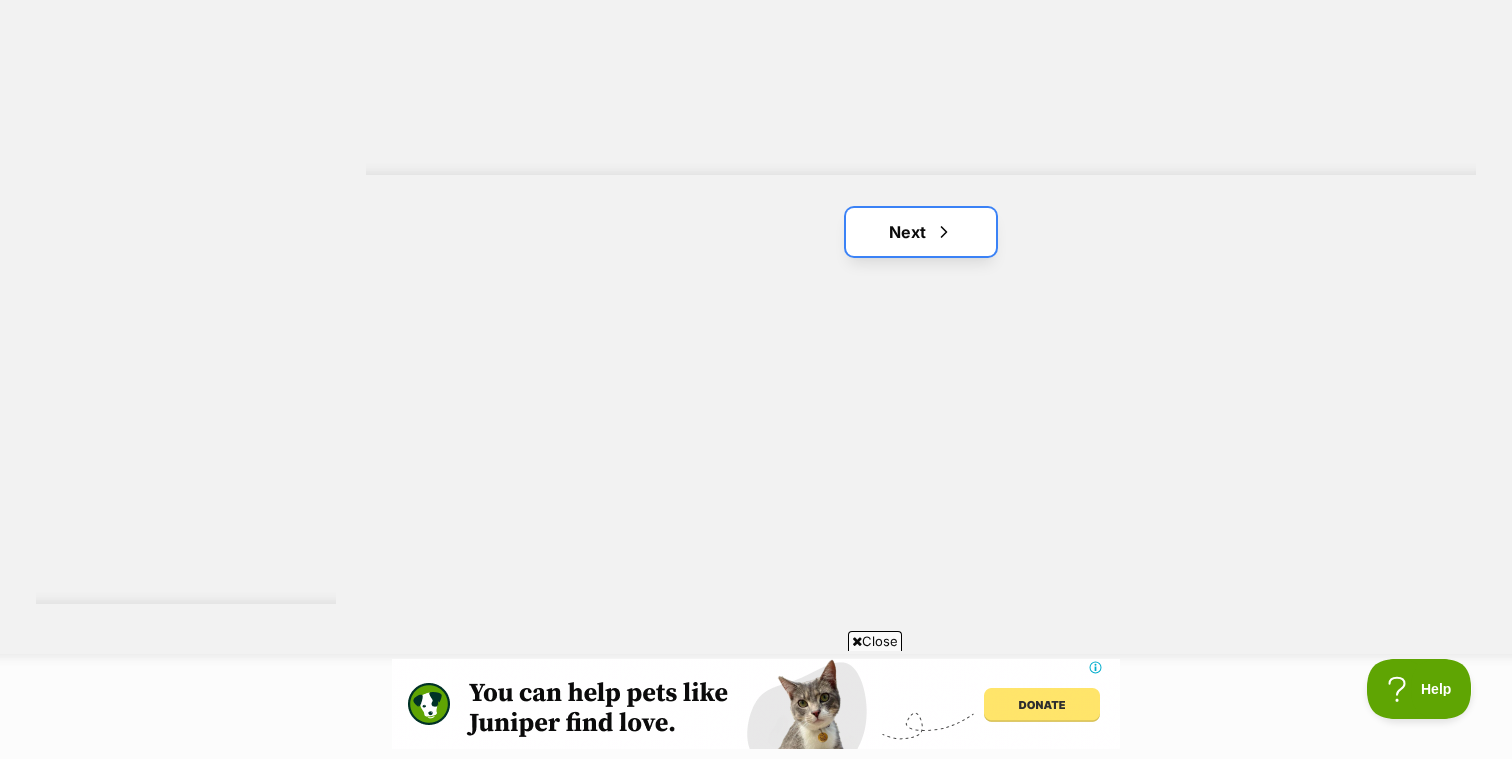 click on "Next" at bounding box center (921, 232) 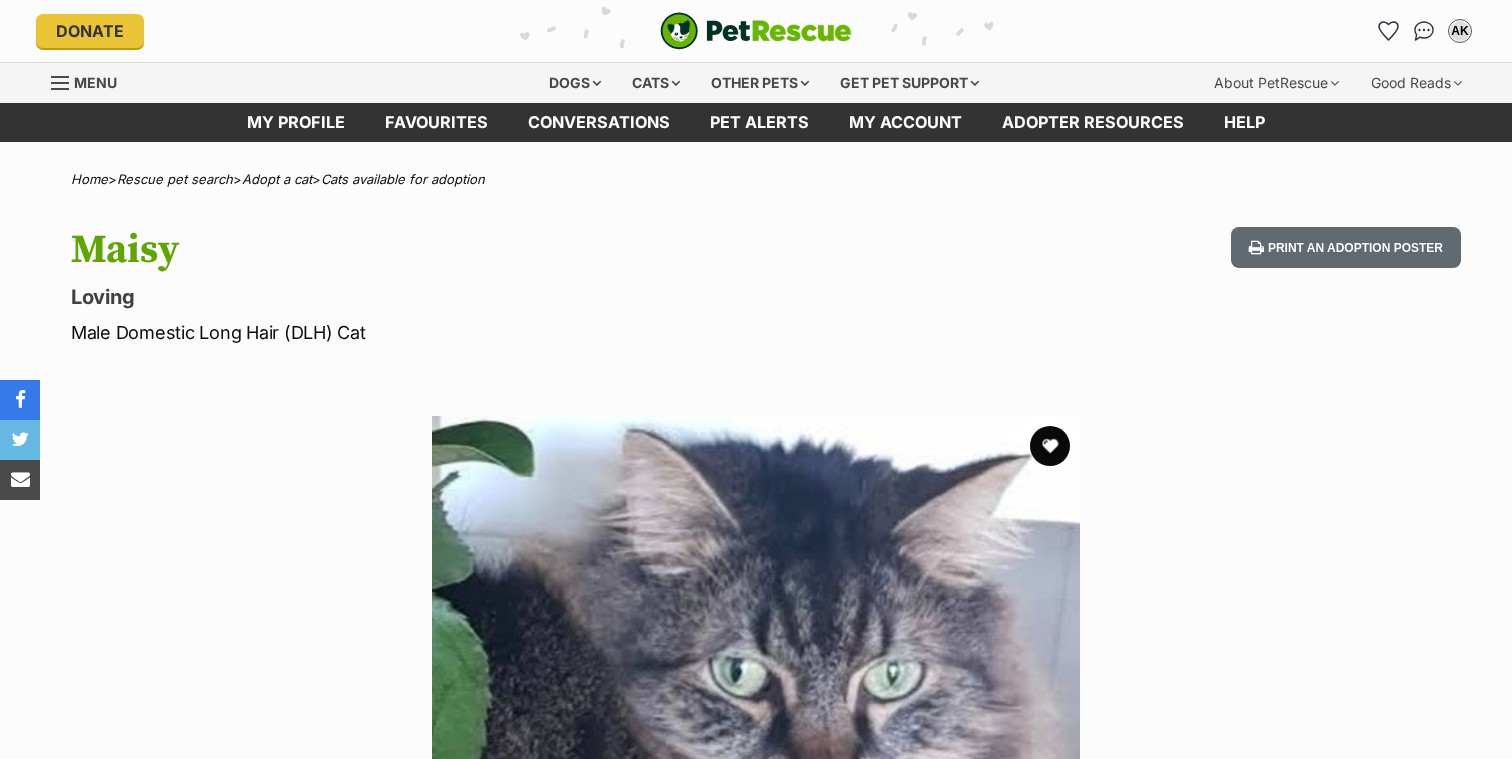 scroll, scrollTop: 0, scrollLeft: 0, axis: both 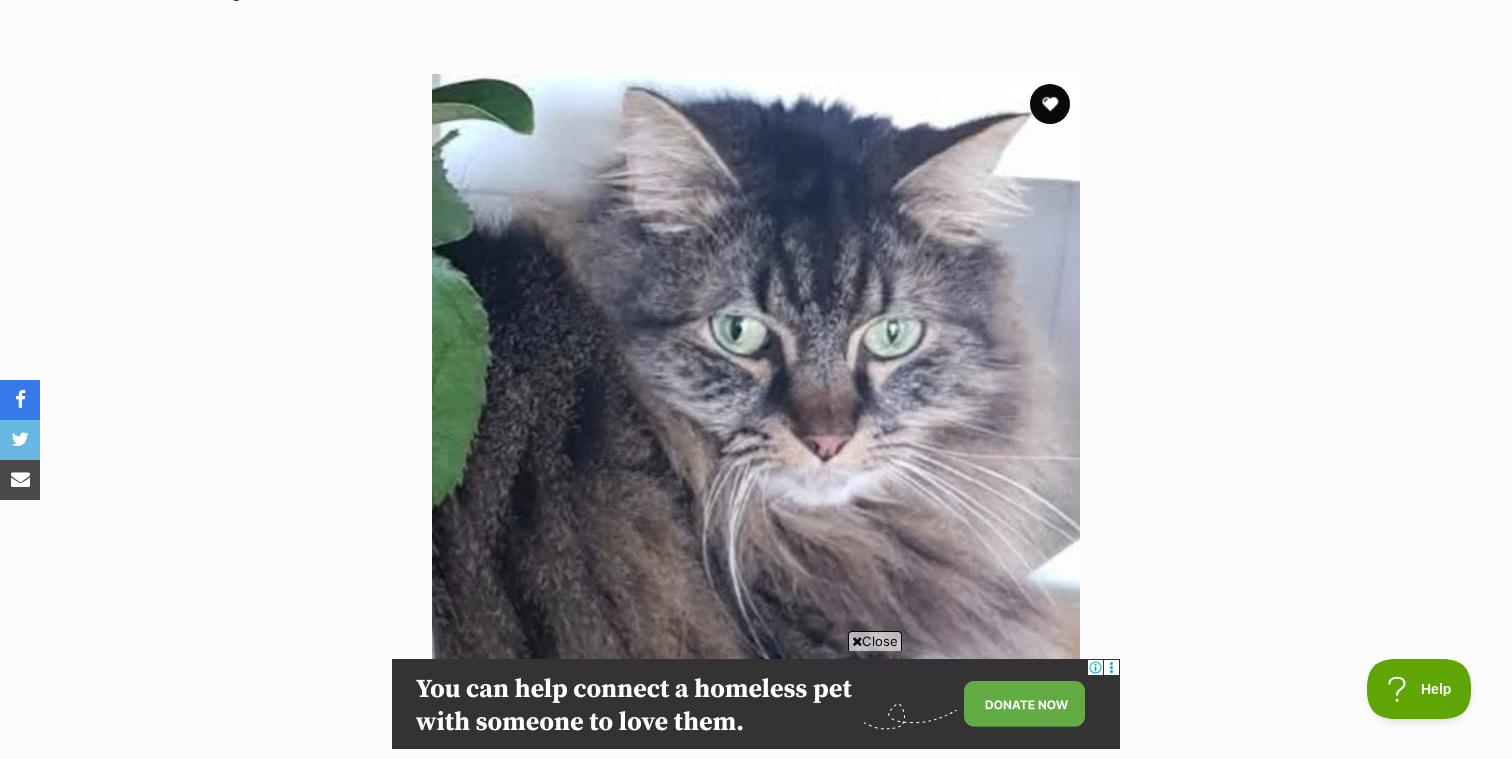 click at bounding box center [756, 398] 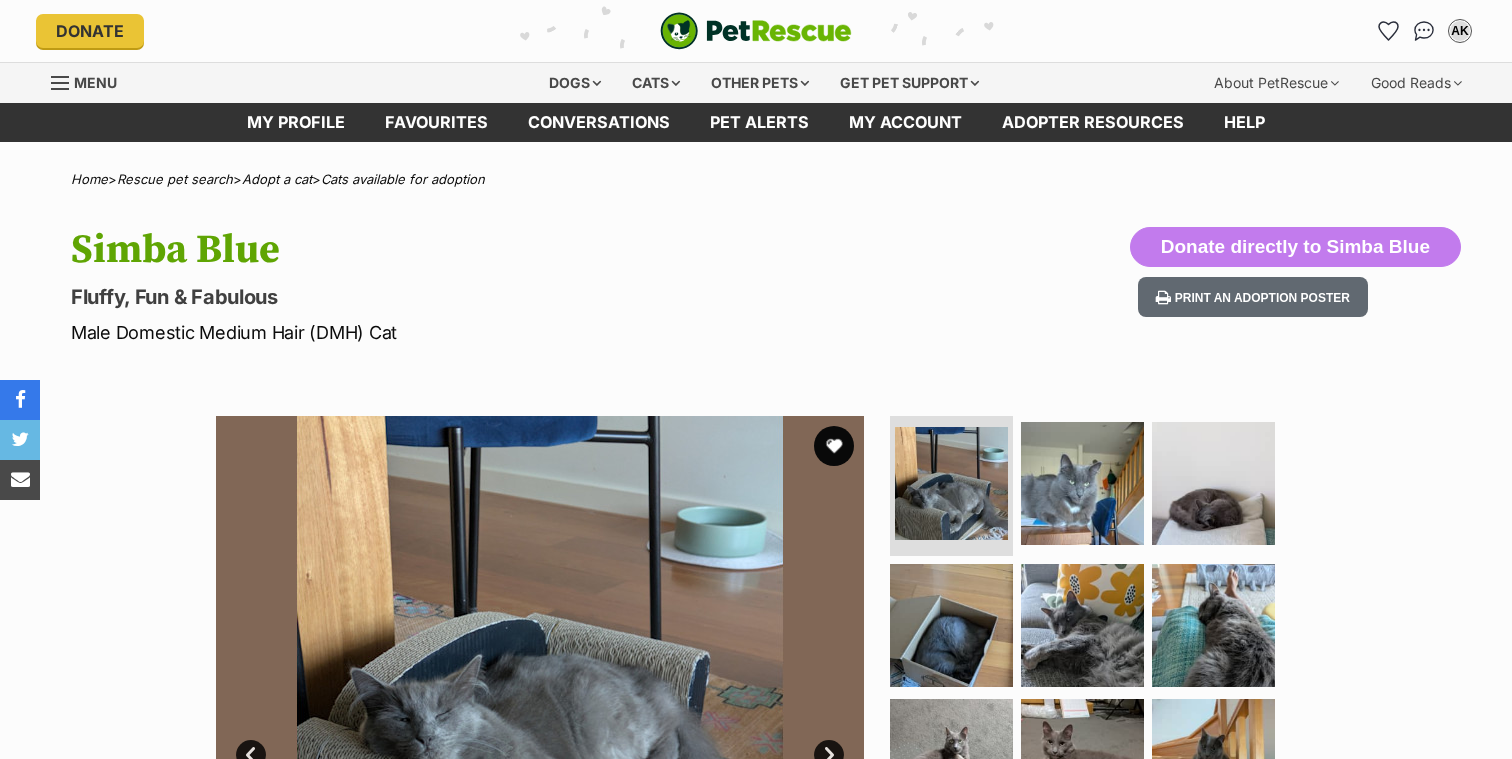 scroll, scrollTop: 6, scrollLeft: 0, axis: vertical 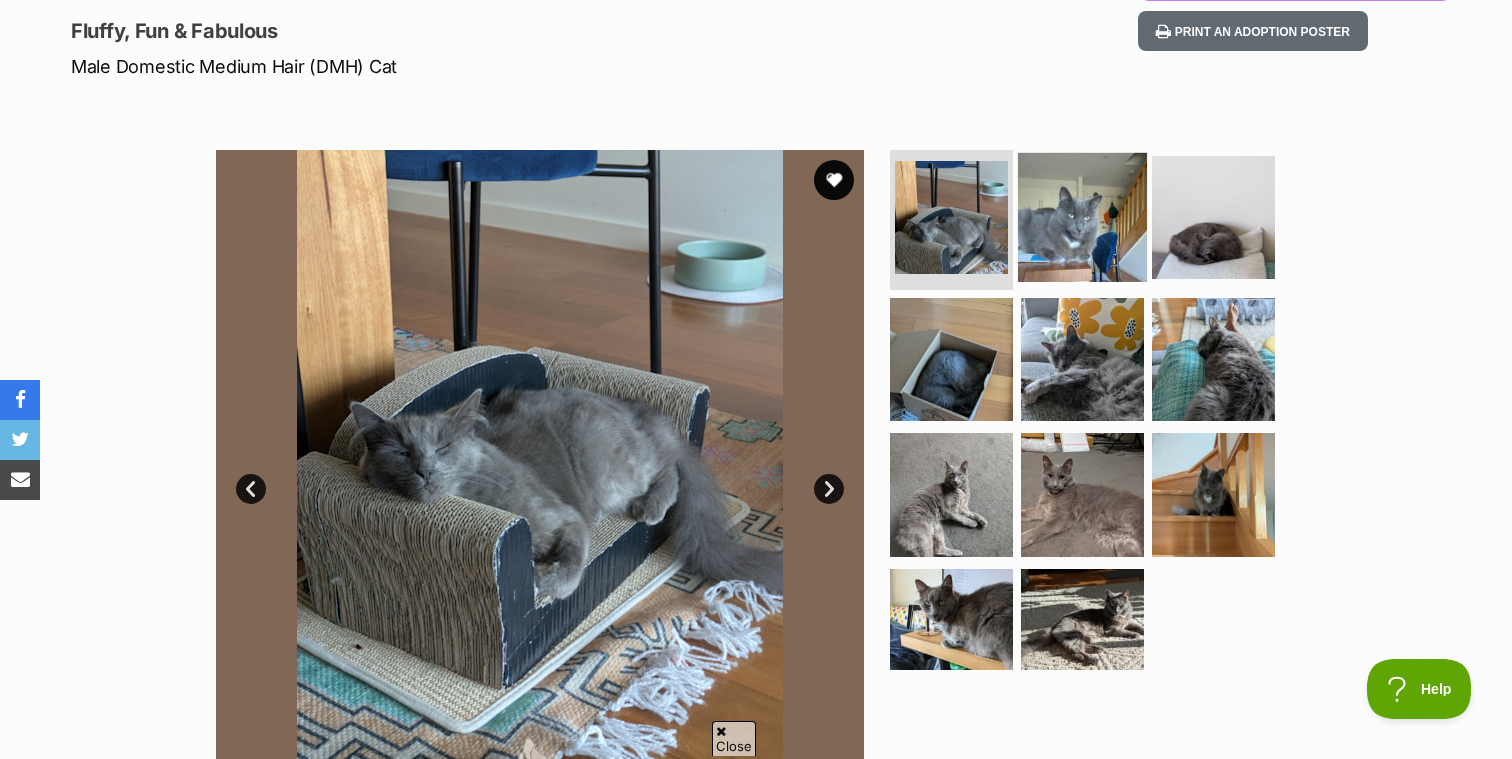 click at bounding box center (1082, 217) 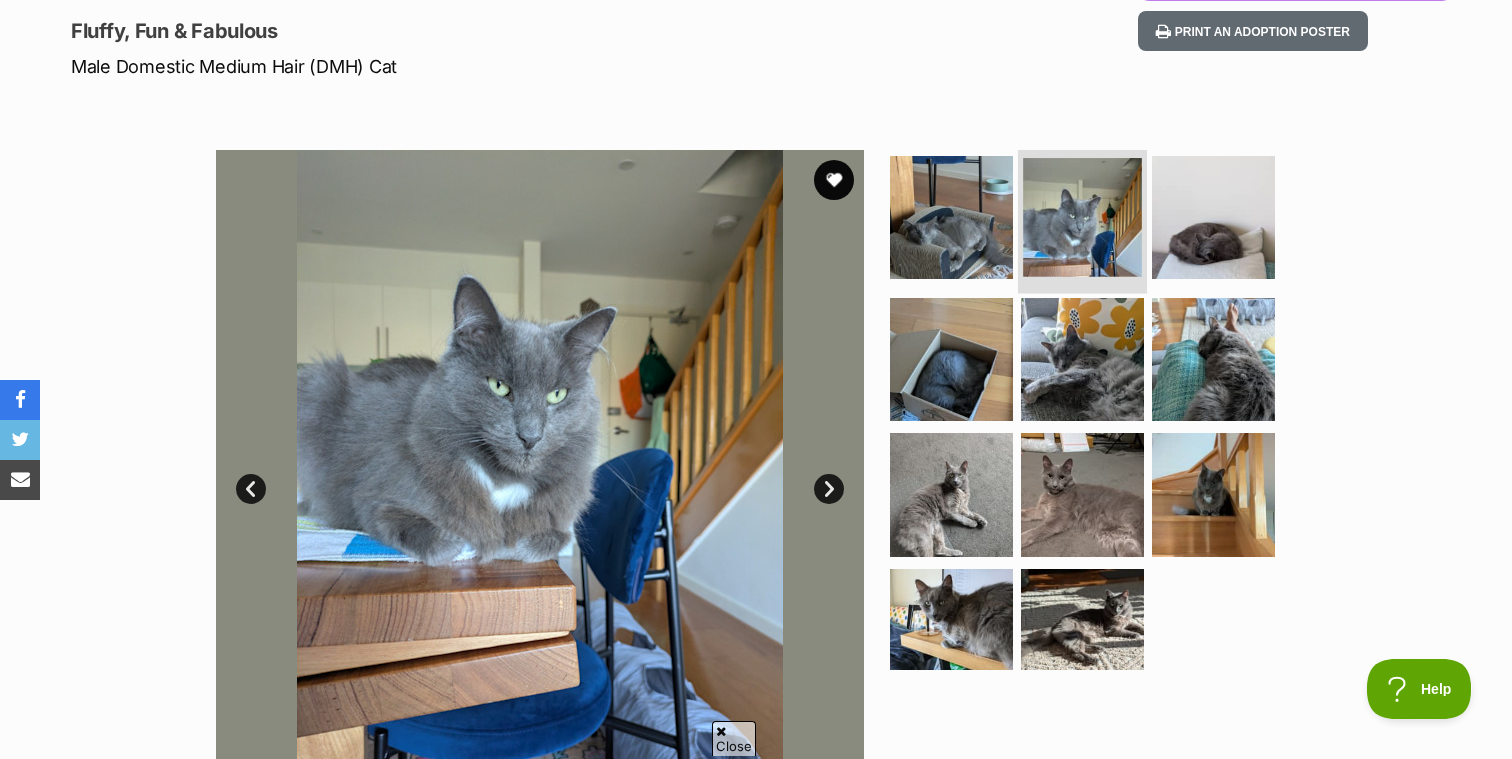 scroll, scrollTop: 0, scrollLeft: 0, axis: both 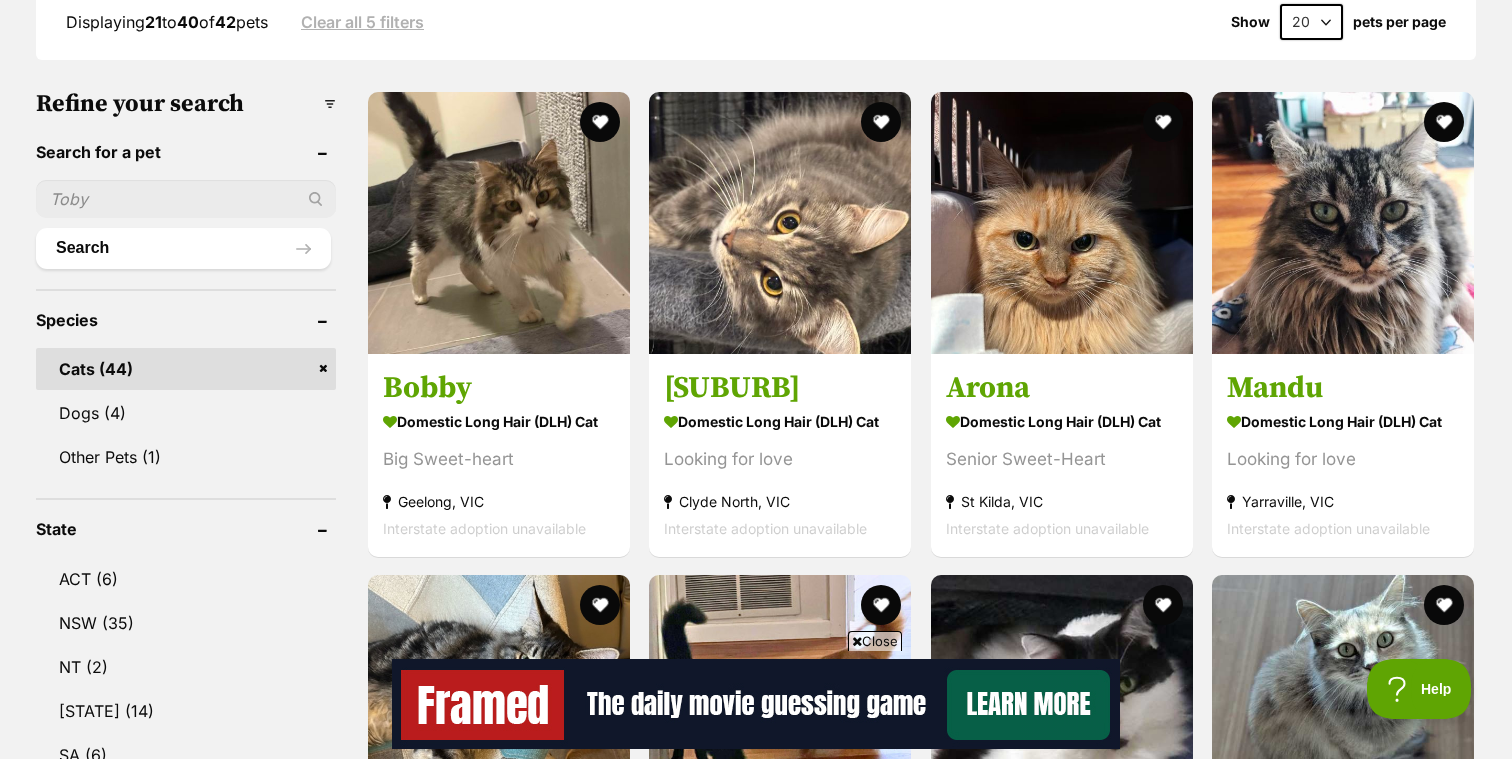 drag, startPoint x: 1339, startPoint y: 427, endPoint x: 676, endPoint y: 4, distance: 786.4464 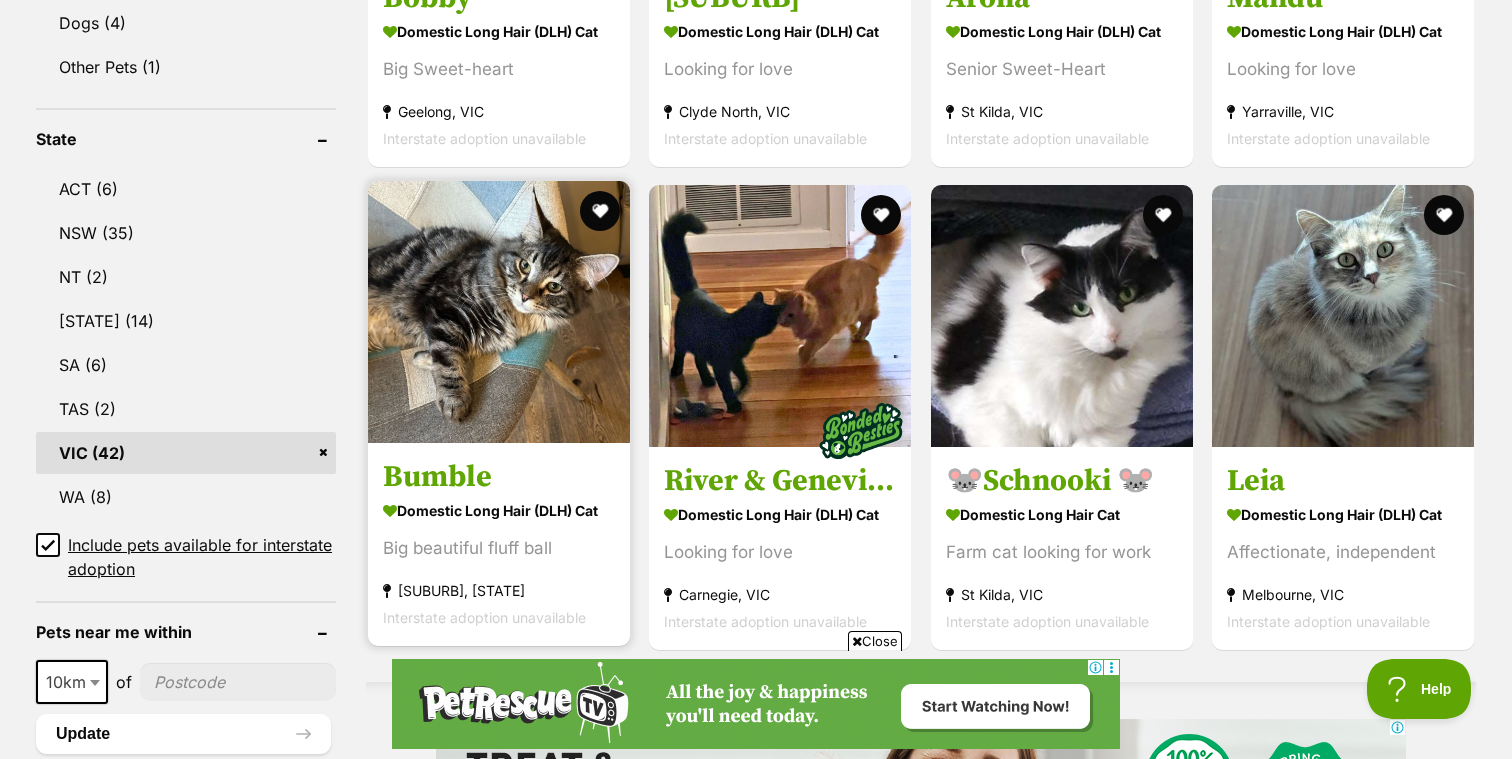 scroll, scrollTop: 956, scrollLeft: 0, axis: vertical 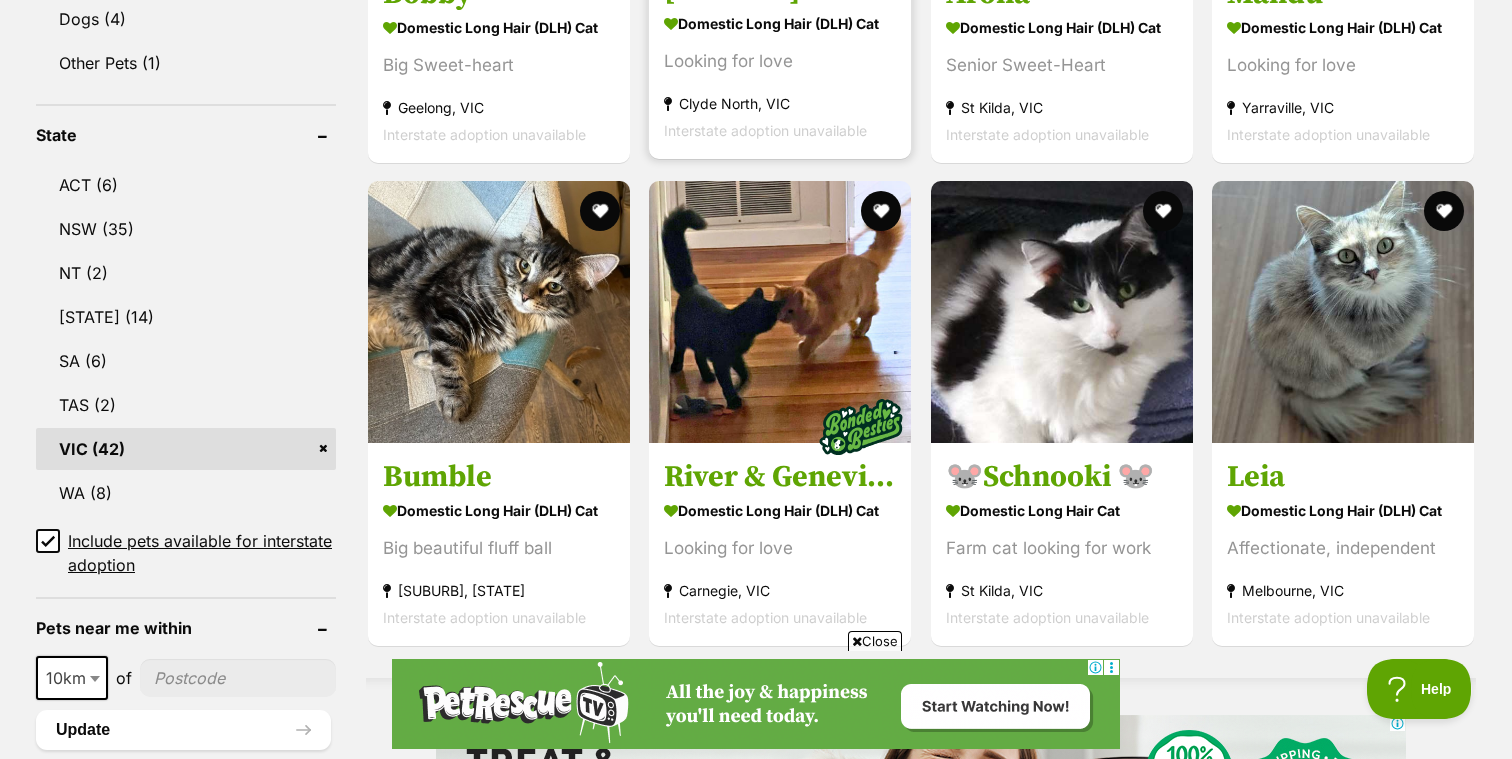 drag, startPoint x: 544, startPoint y: 561, endPoint x: 788, endPoint y: 6, distance: 606.26807 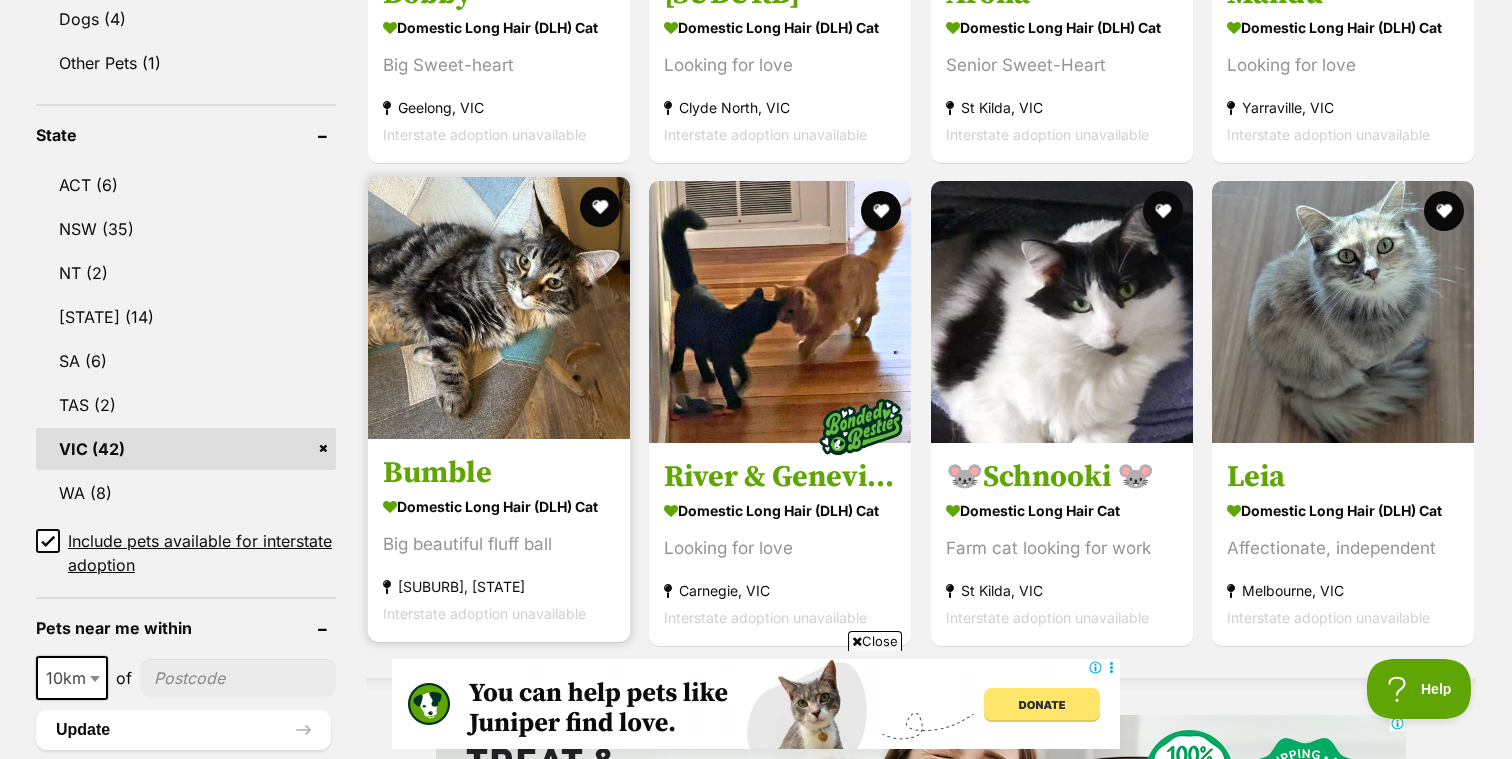 scroll, scrollTop: 0, scrollLeft: 0, axis: both 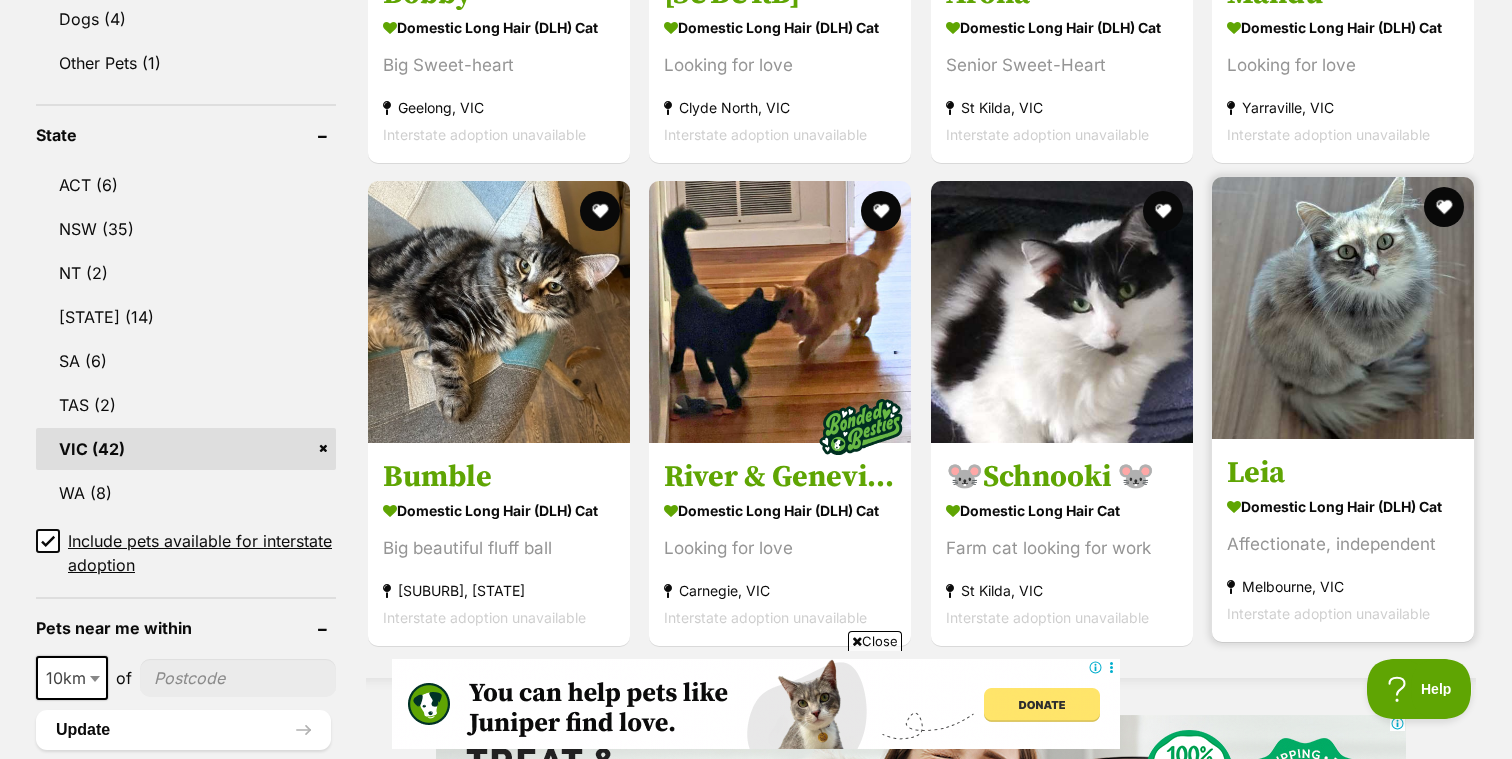 click at bounding box center (1343, 308) 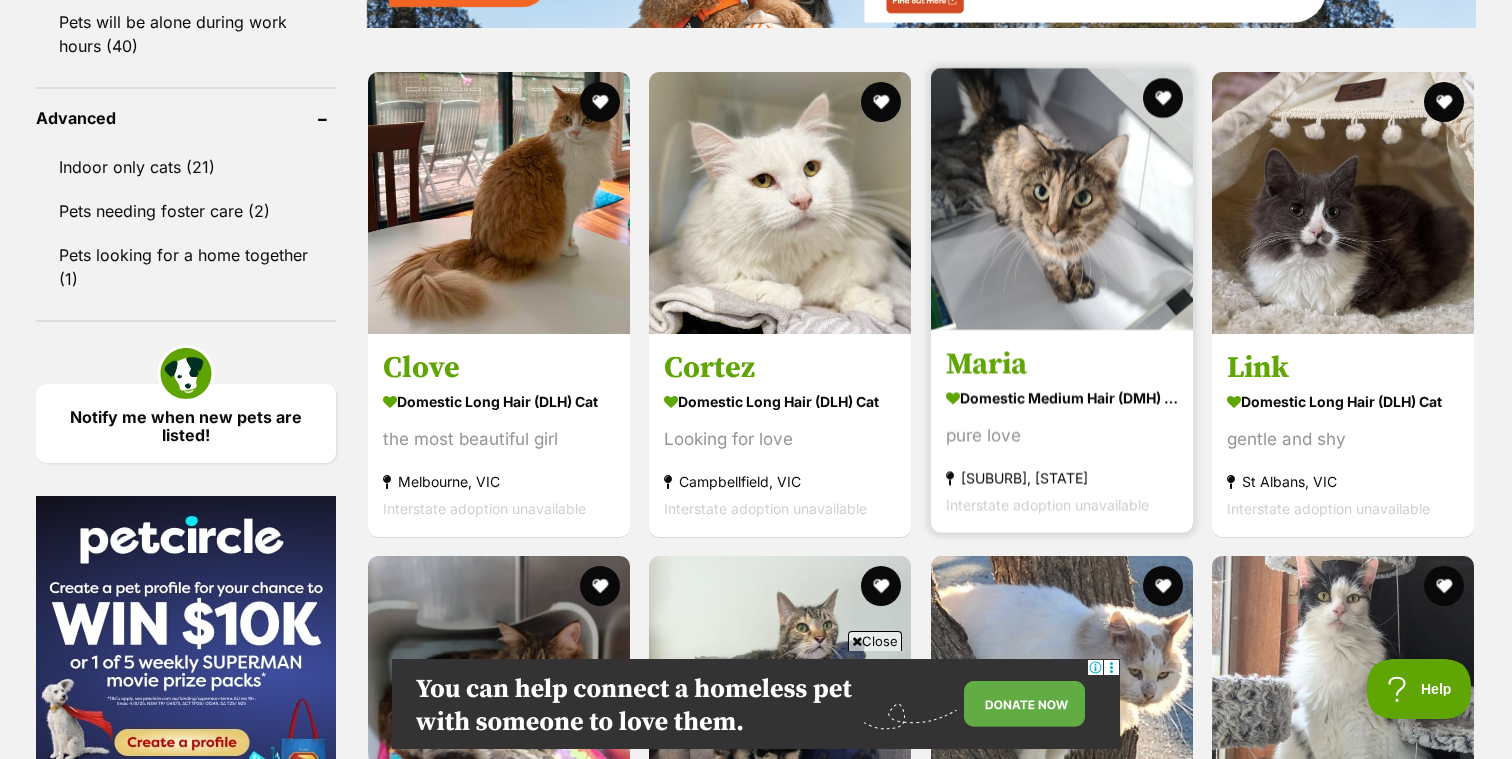 scroll, scrollTop: 2610, scrollLeft: 0, axis: vertical 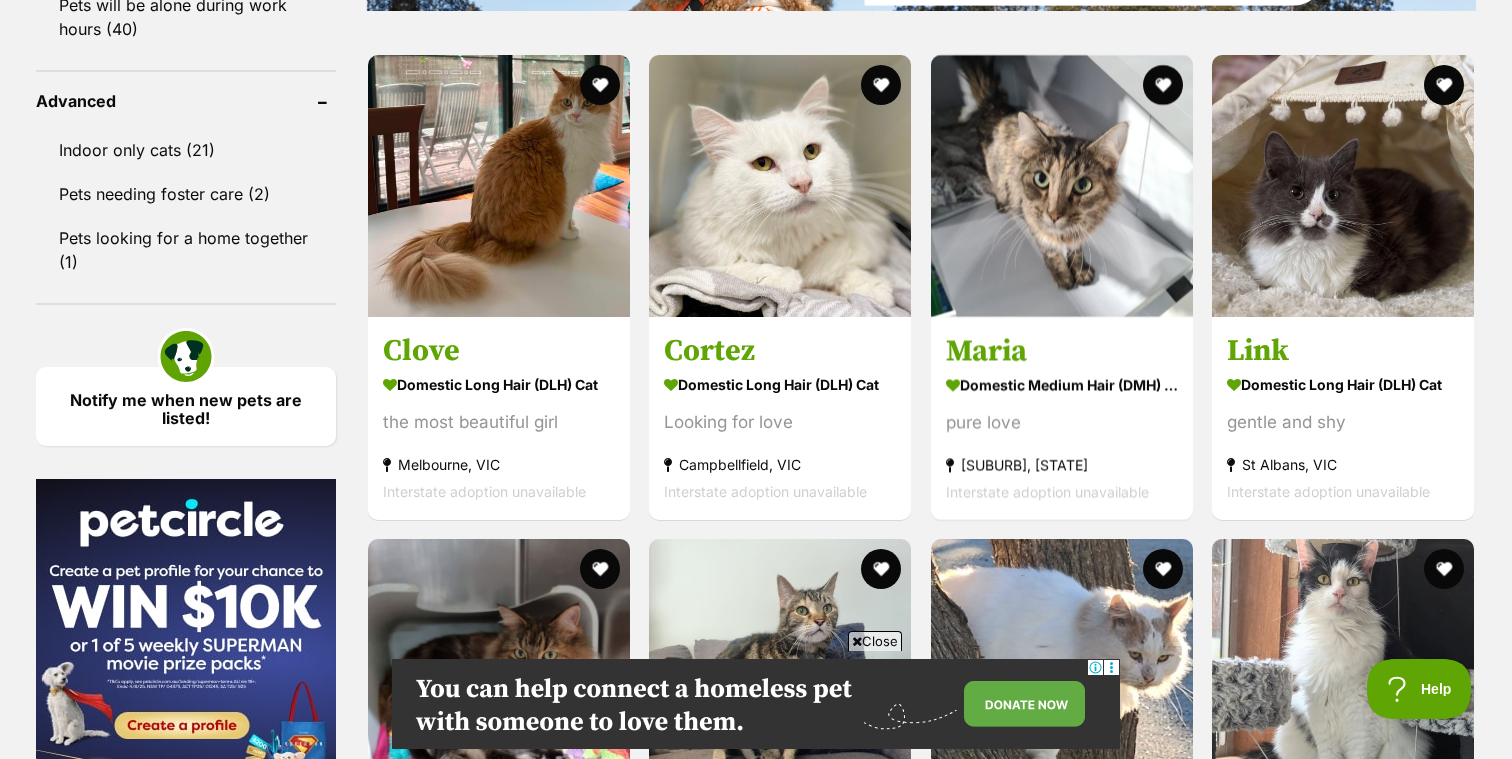 drag, startPoint x: 1308, startPoint y: 386, endPoint x: 758, endPoint y: 2, distance: 670.7876 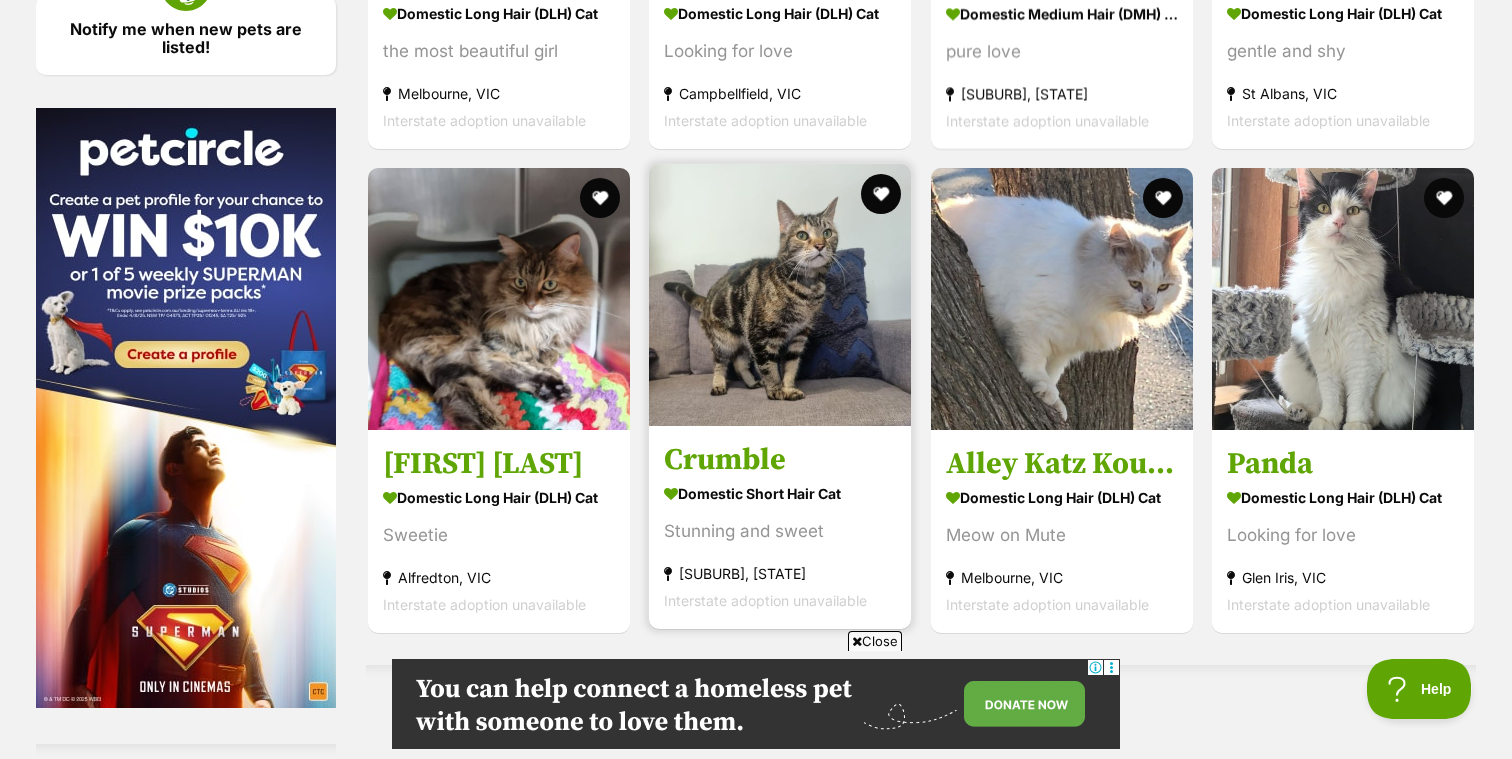 scroll, scrollTop: 2985, scrollLeft: 0, axis: vertical 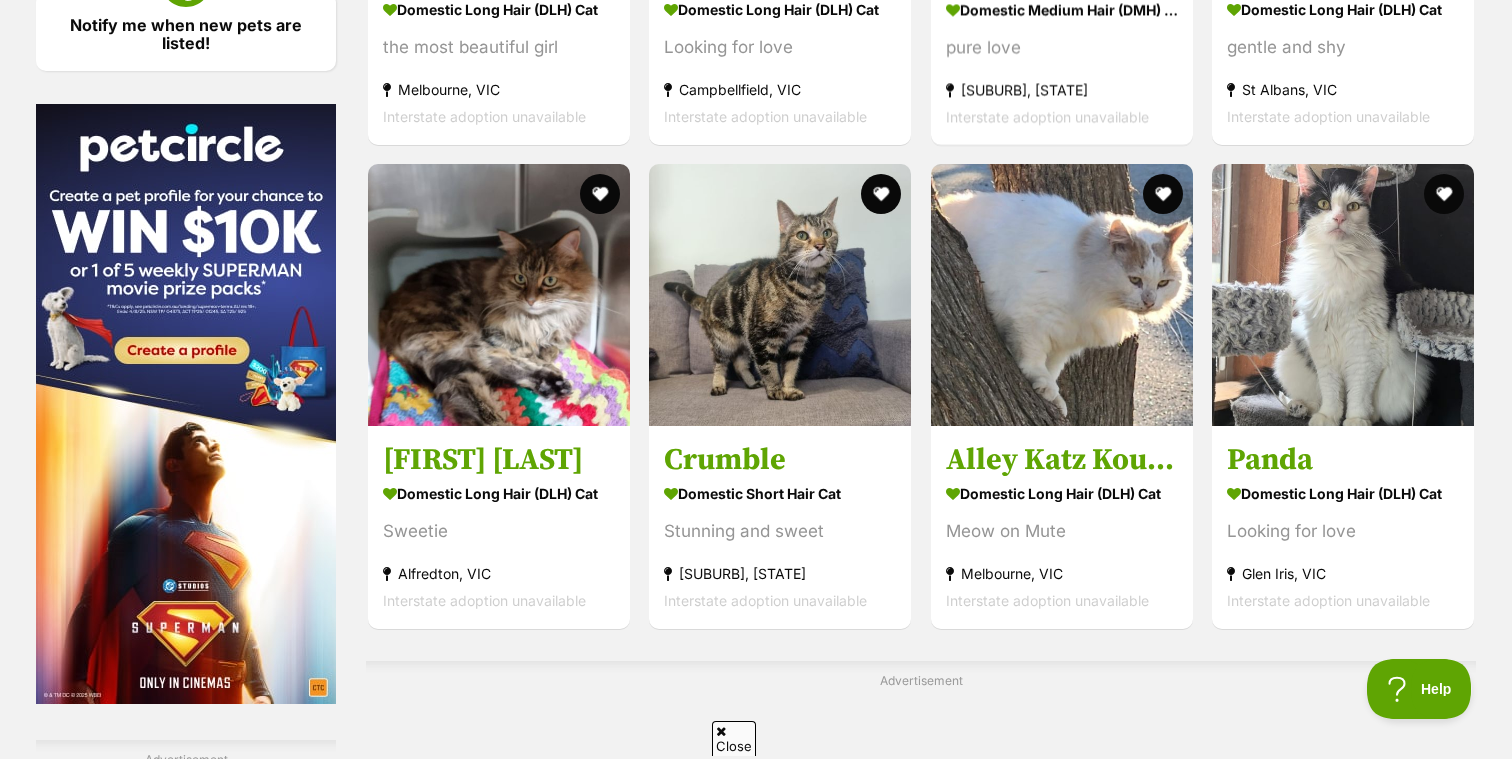 drag, startPoint x: 557, startPoint y: 406, endPoint x: 632, endPoint y: 8, distance: 405.00494 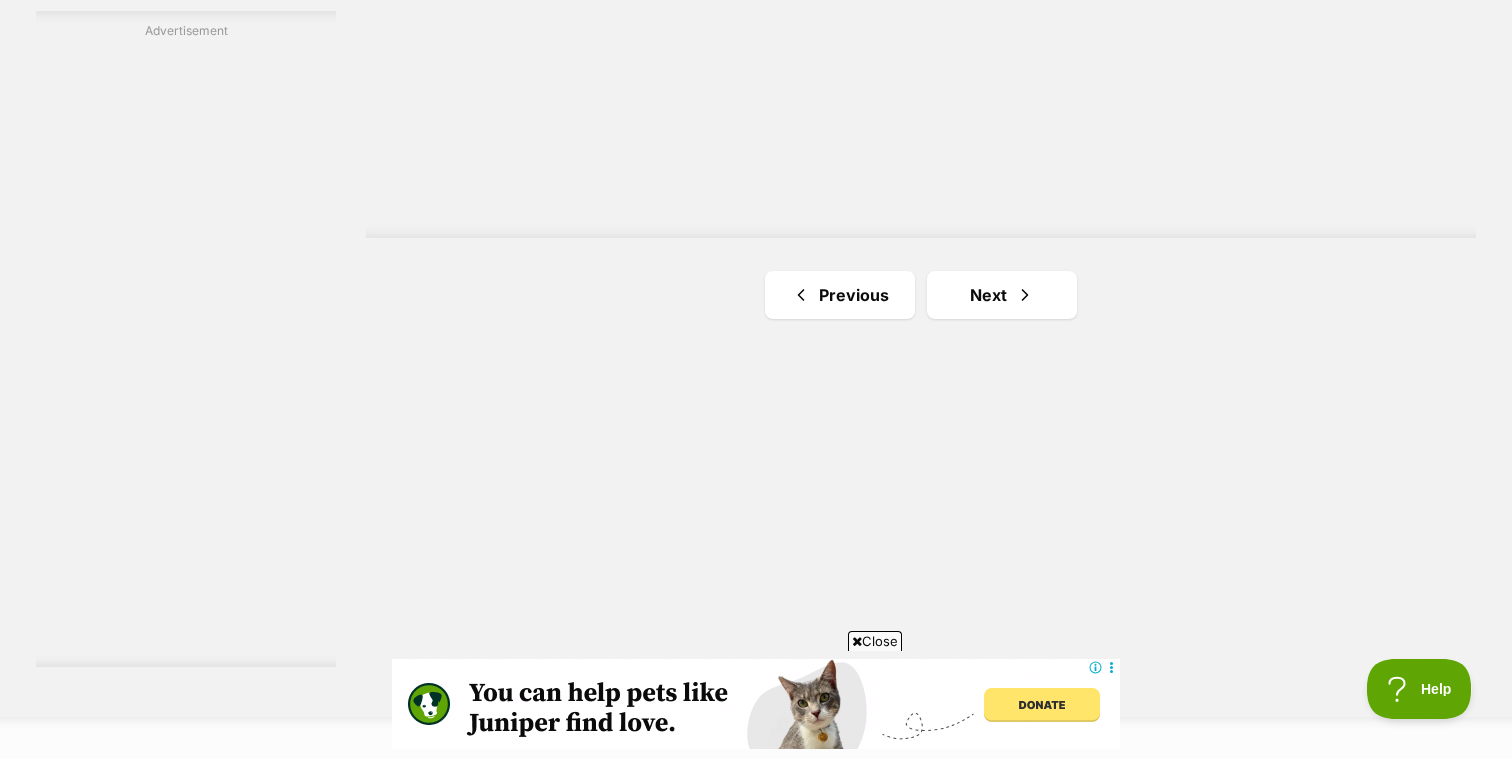 scroll, scrollTop: 3731, scrollLeft: 0, axis: vertical 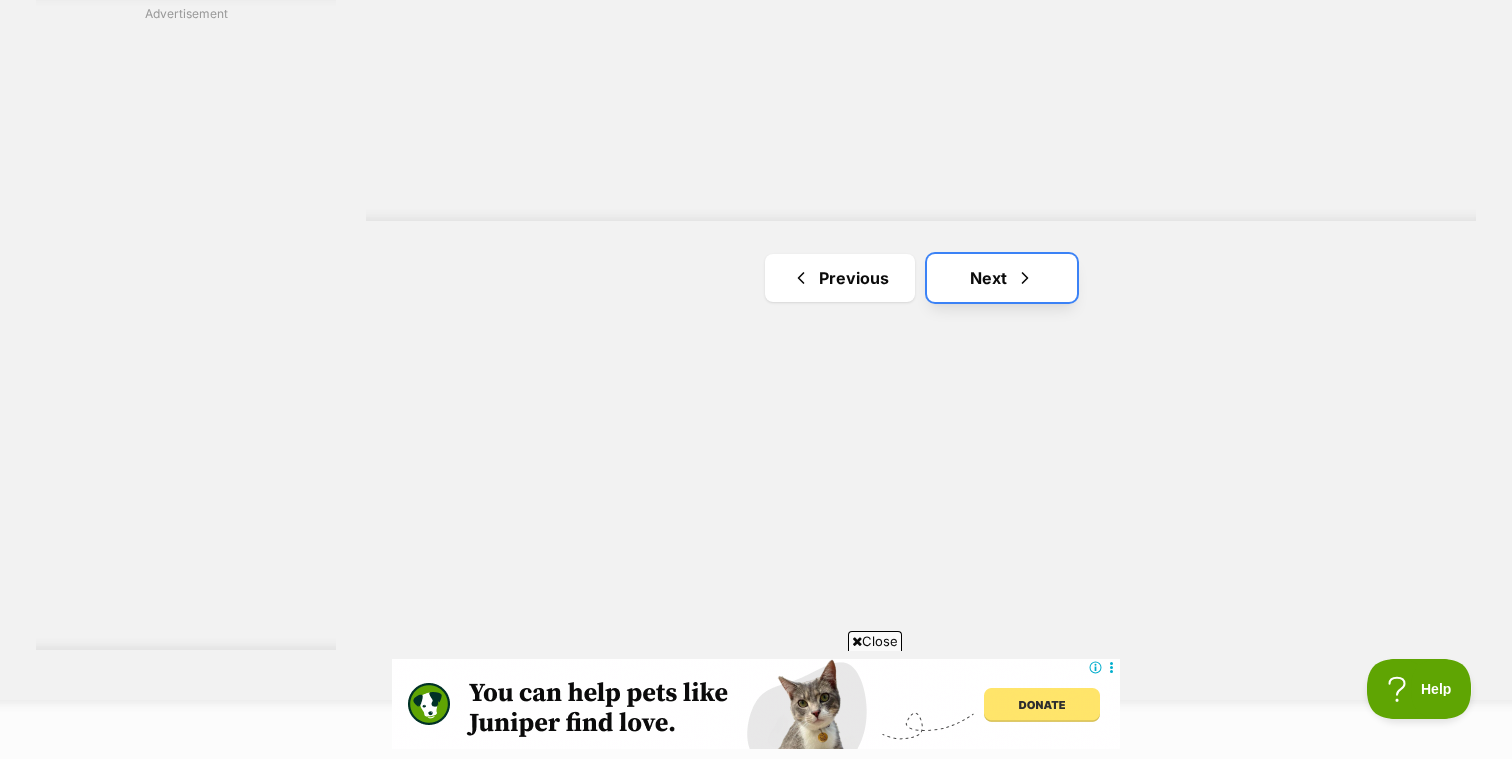 click on "Next" at bounding box center [1002, 278] 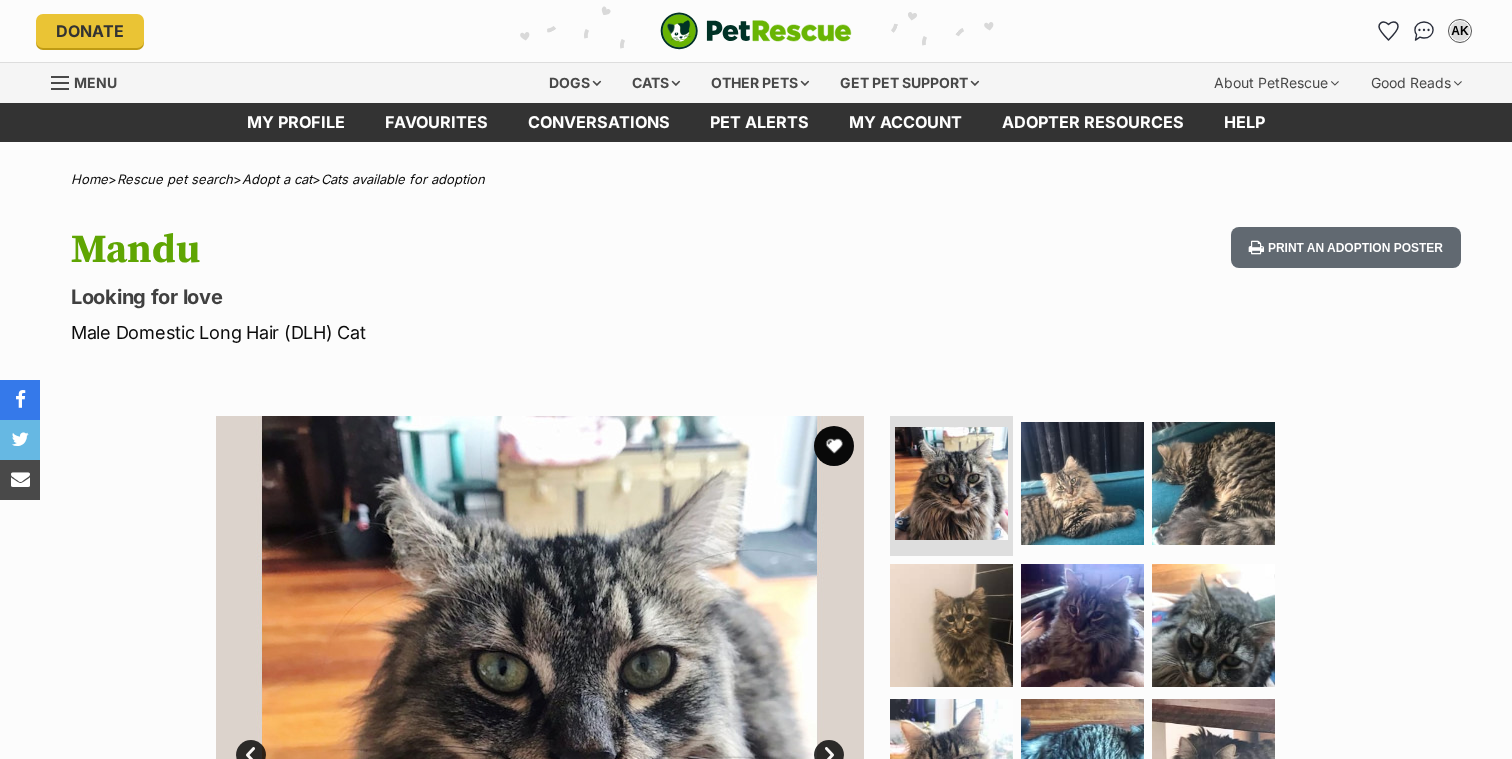 scroll, scrollTop: 0, scrollLeft: 0, axis: both 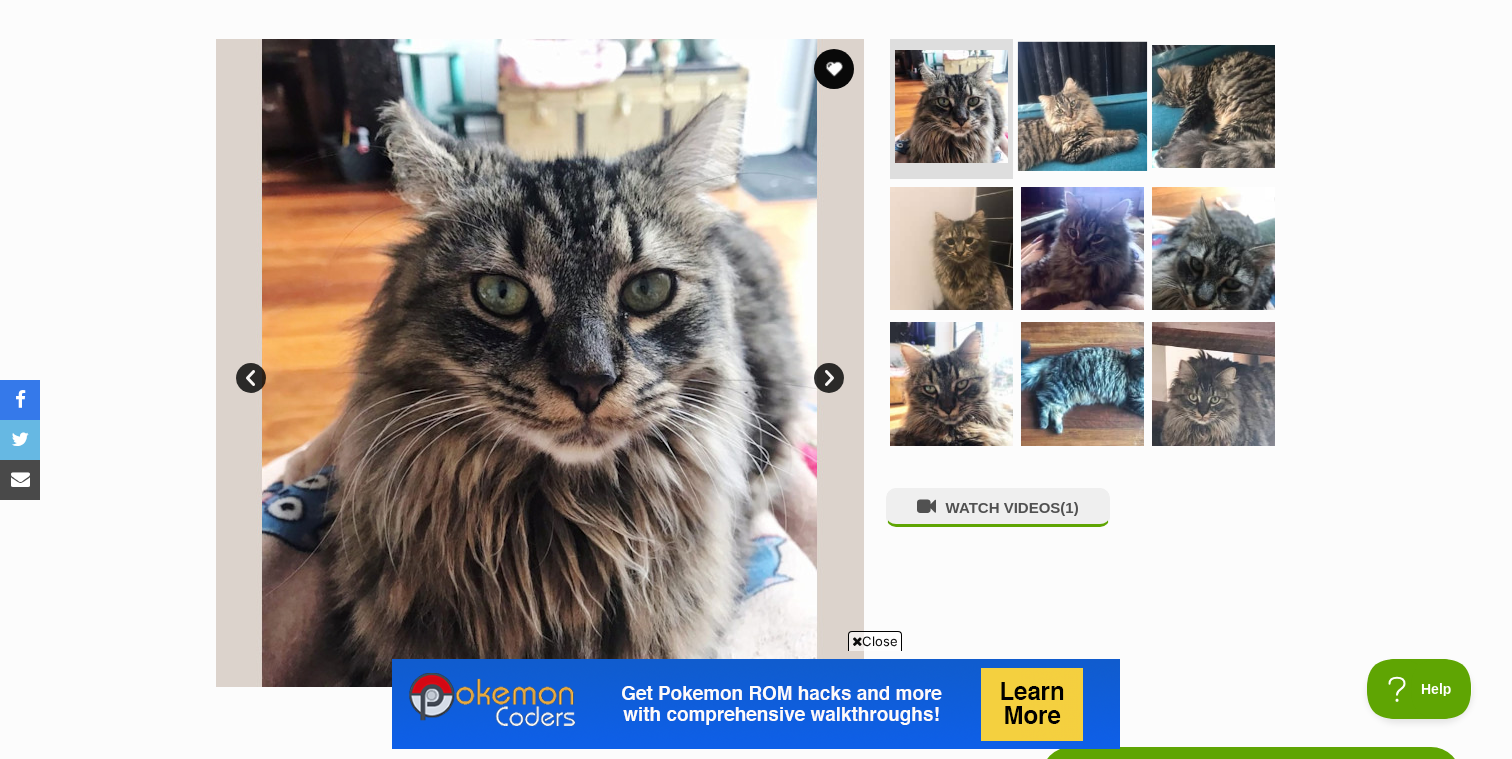 click at bounding box center [1082, 106] 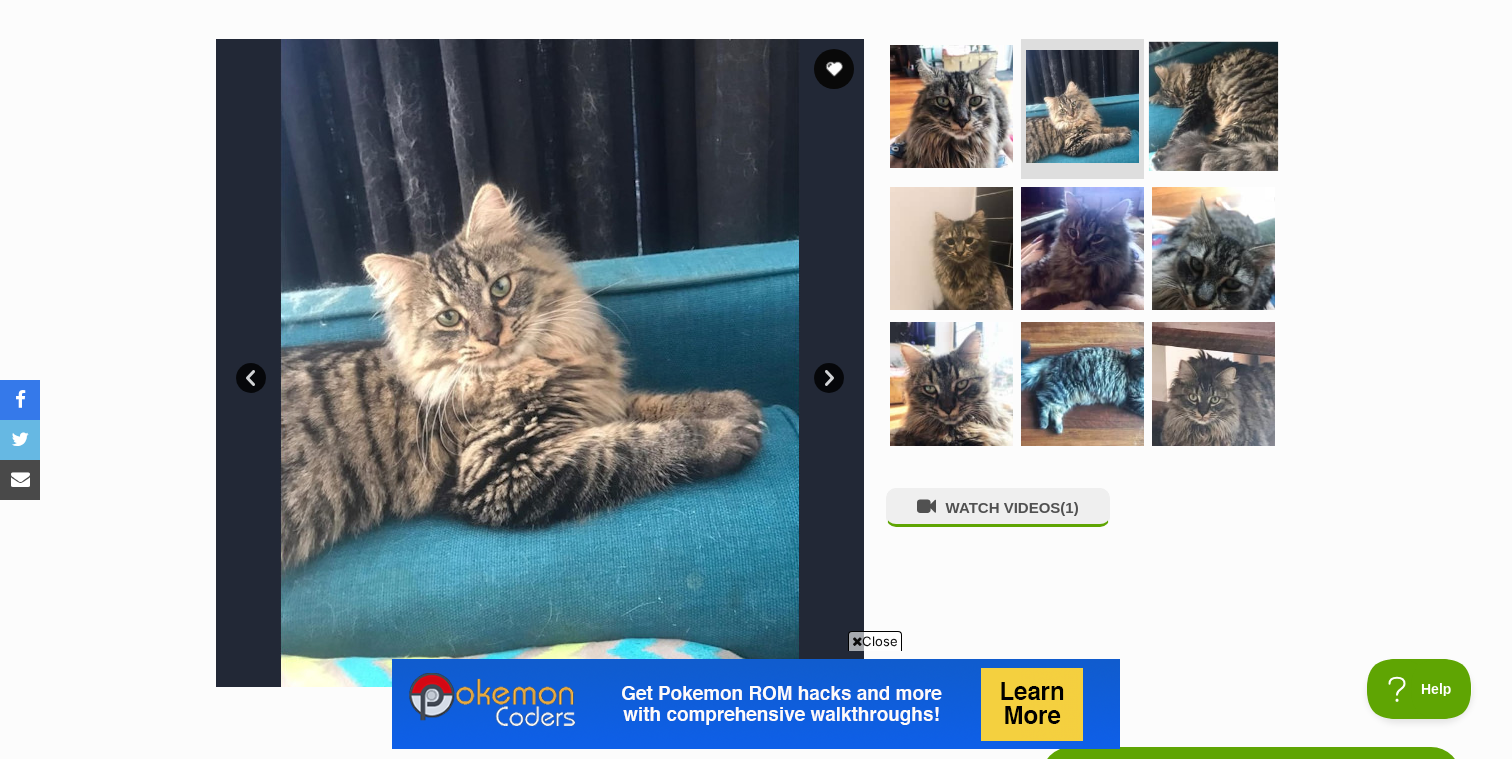 click at bounding box center (1213, 106) 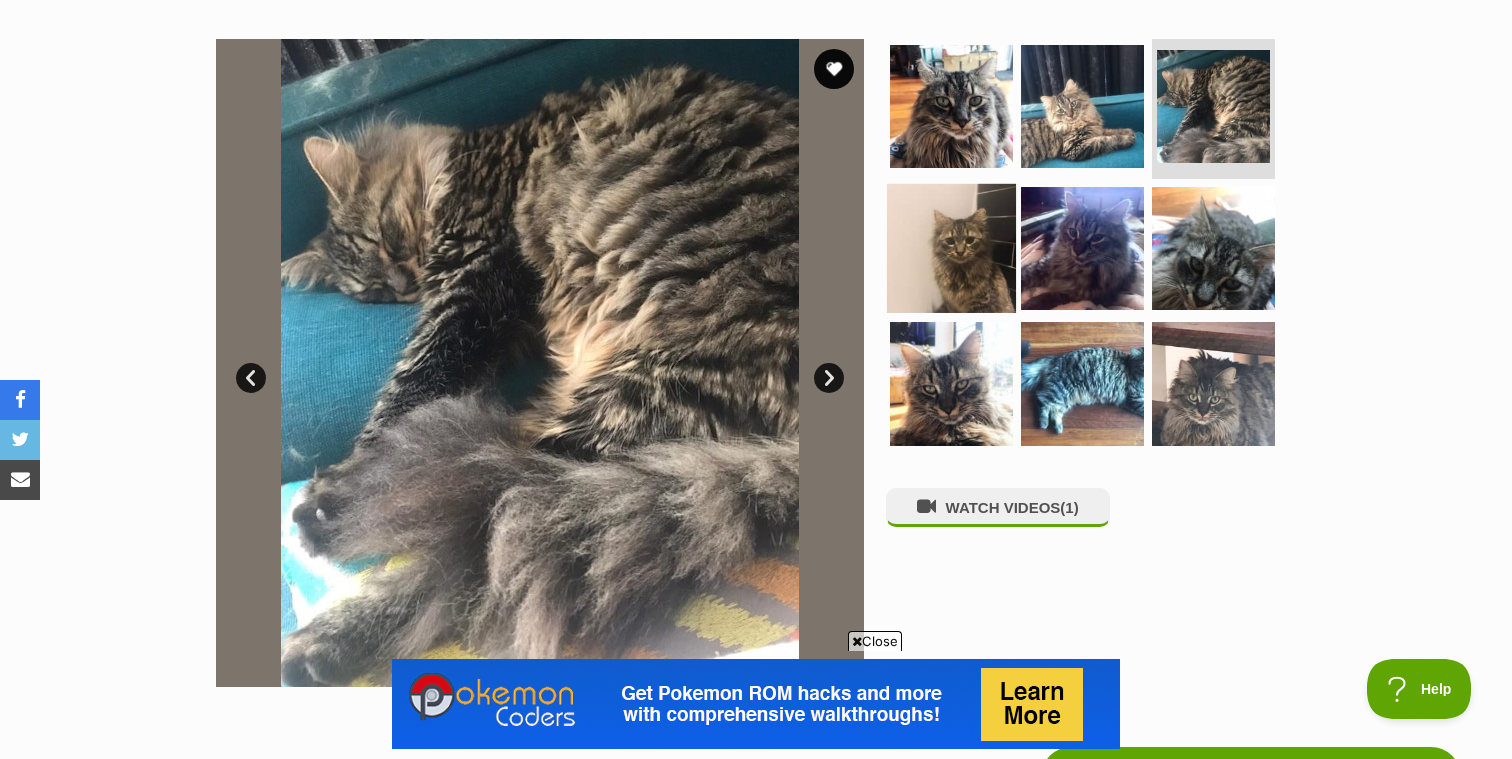 click at bounding box center [951, 247] 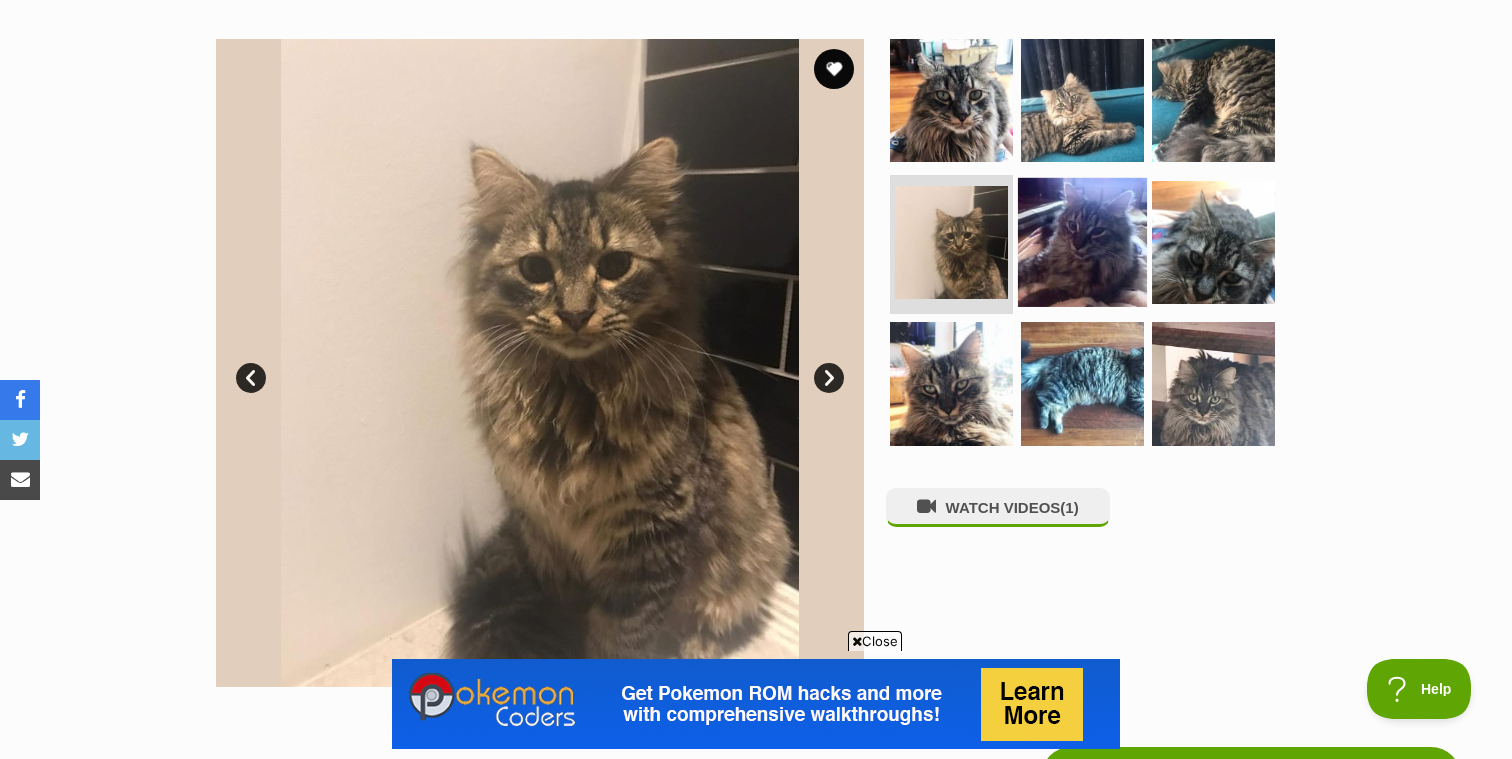 click at bounding box center (1082, 241) 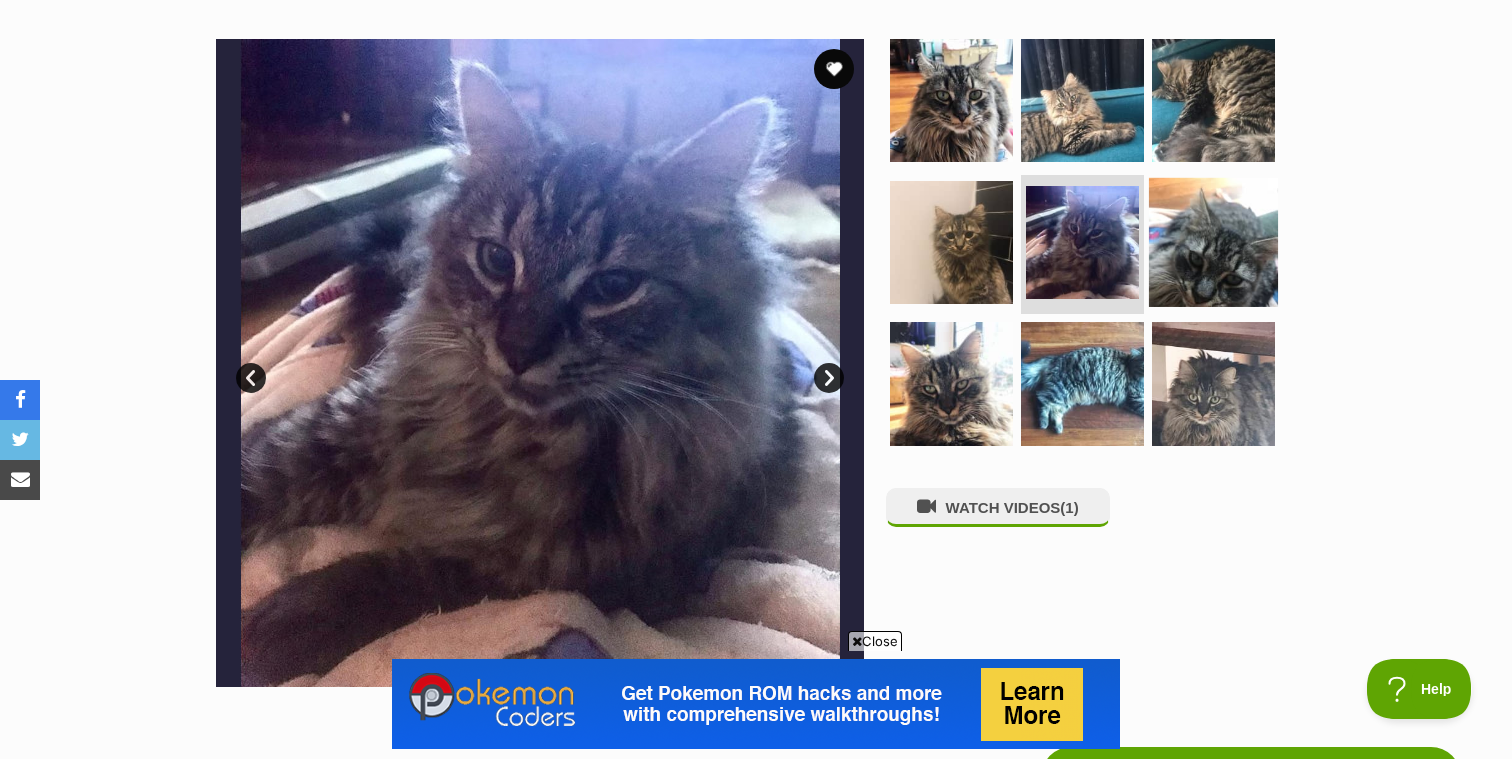 click at bounding box center (1213, 241) 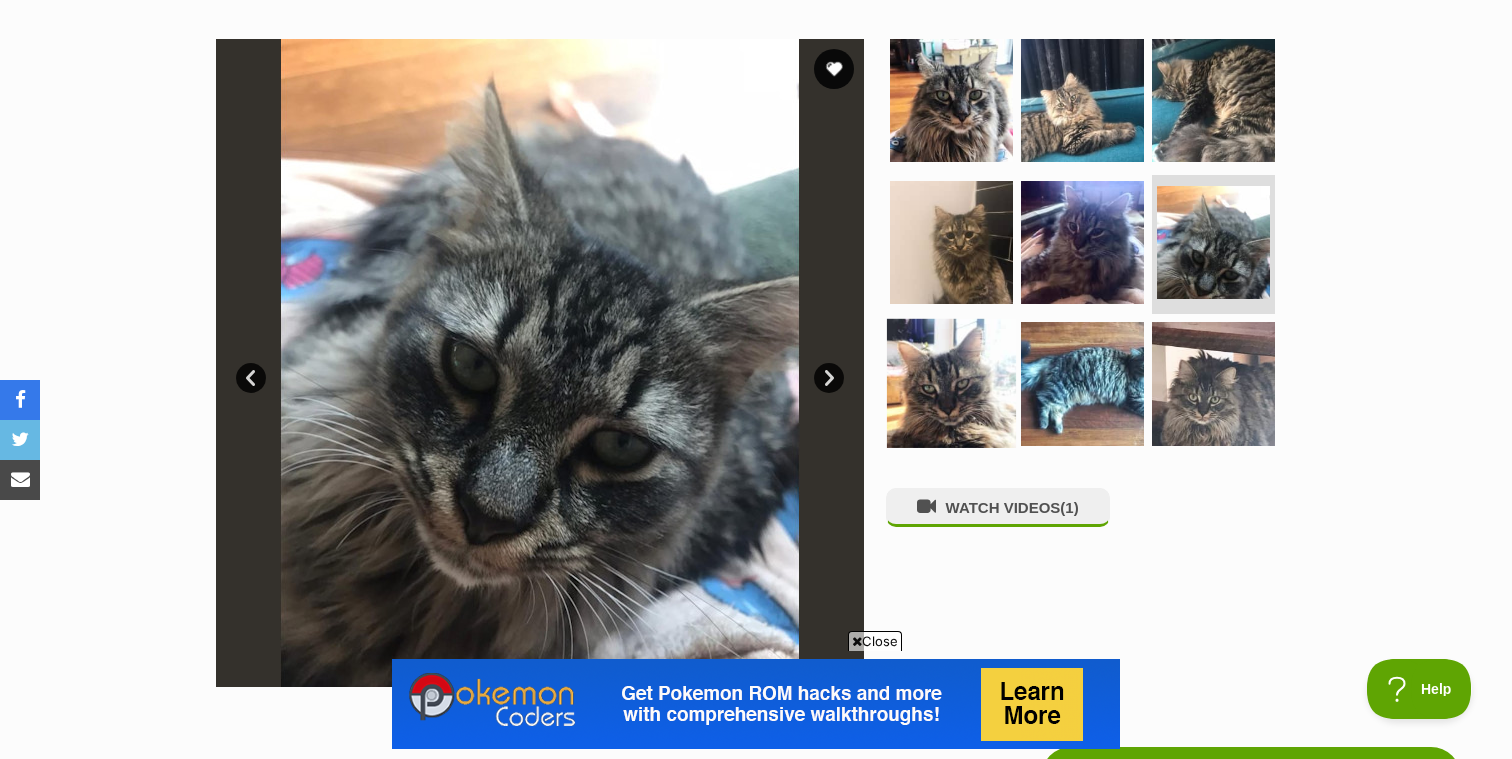 click at bounding box center (951, 383) 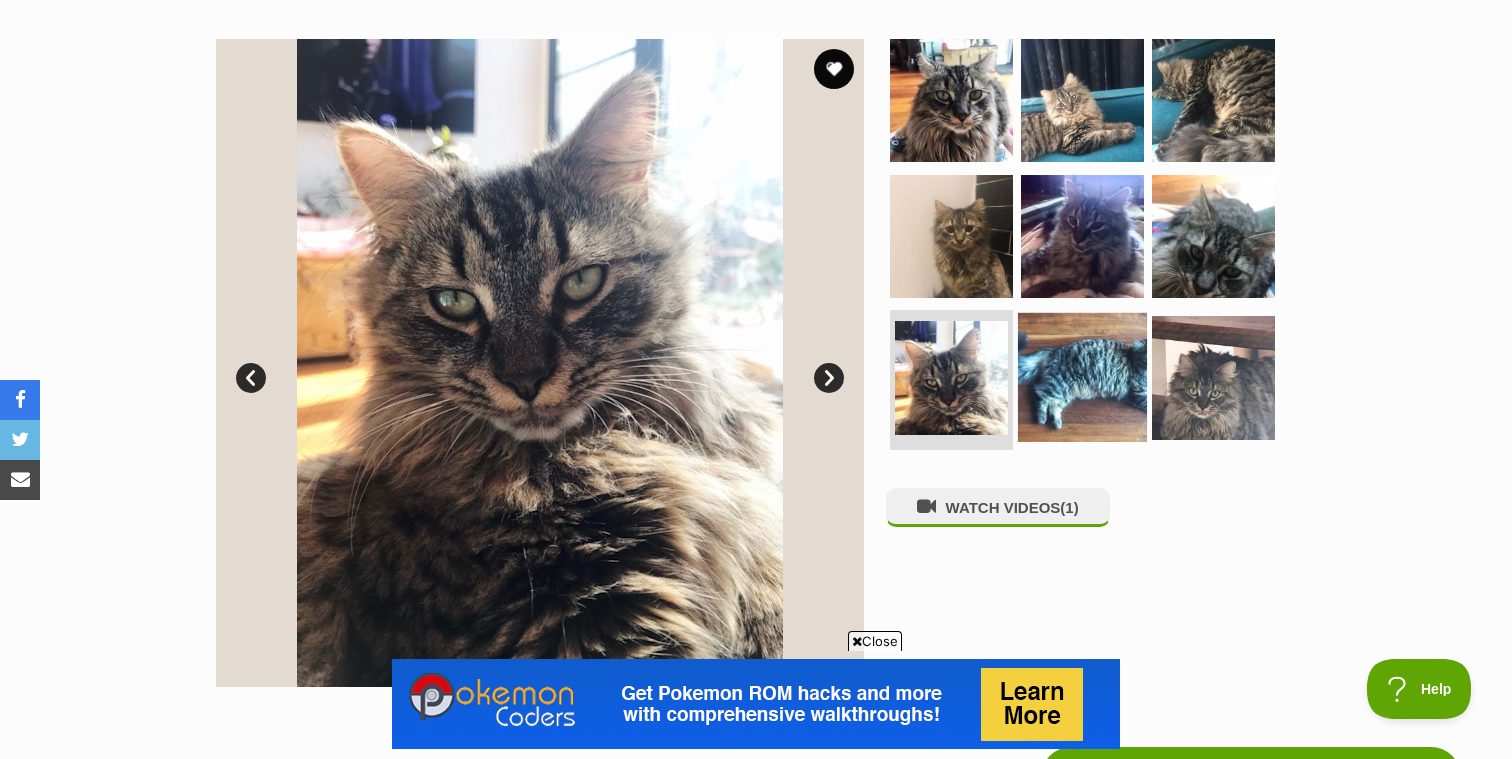 click at bounding box center [1082, 377] 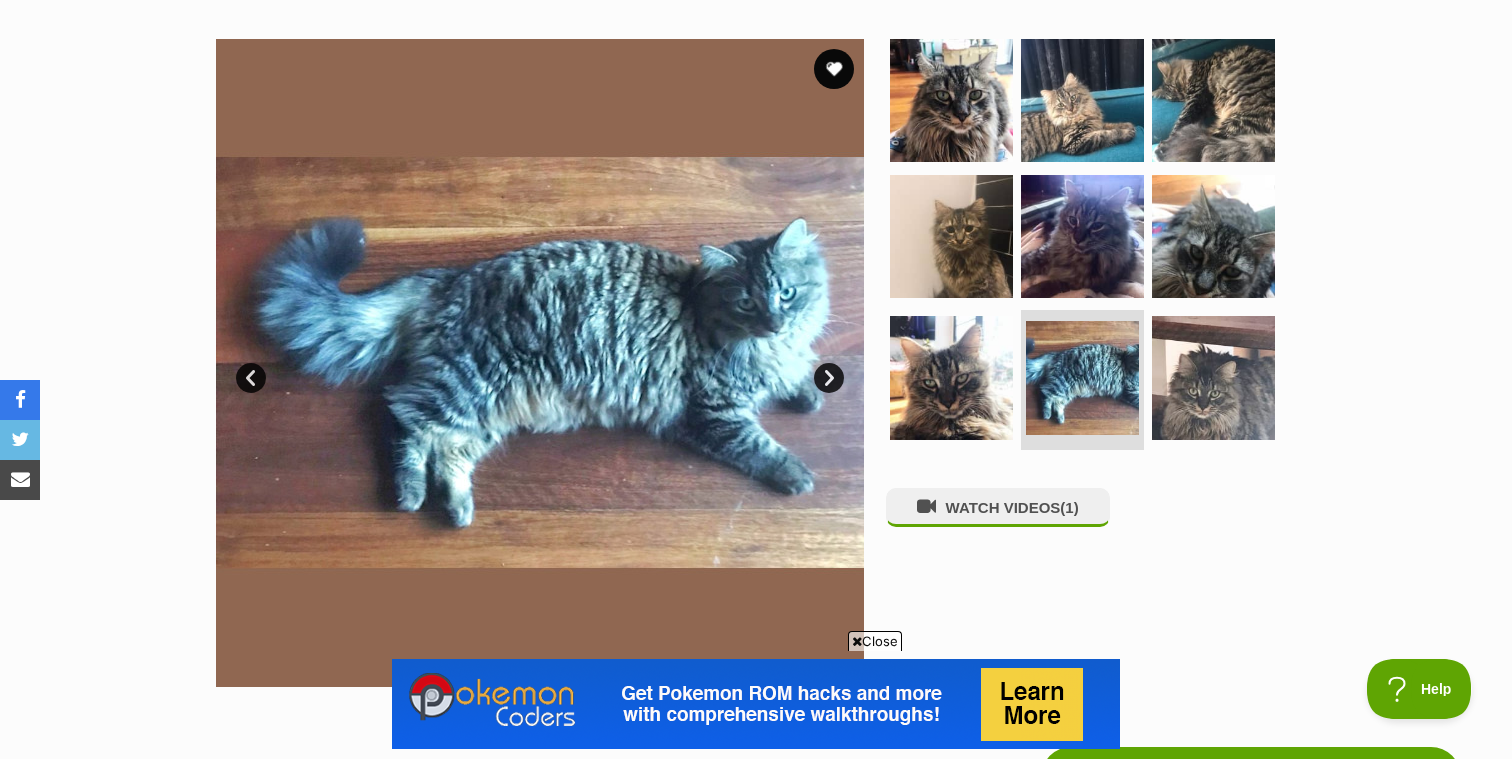 click at bounding box center [1091, 248] 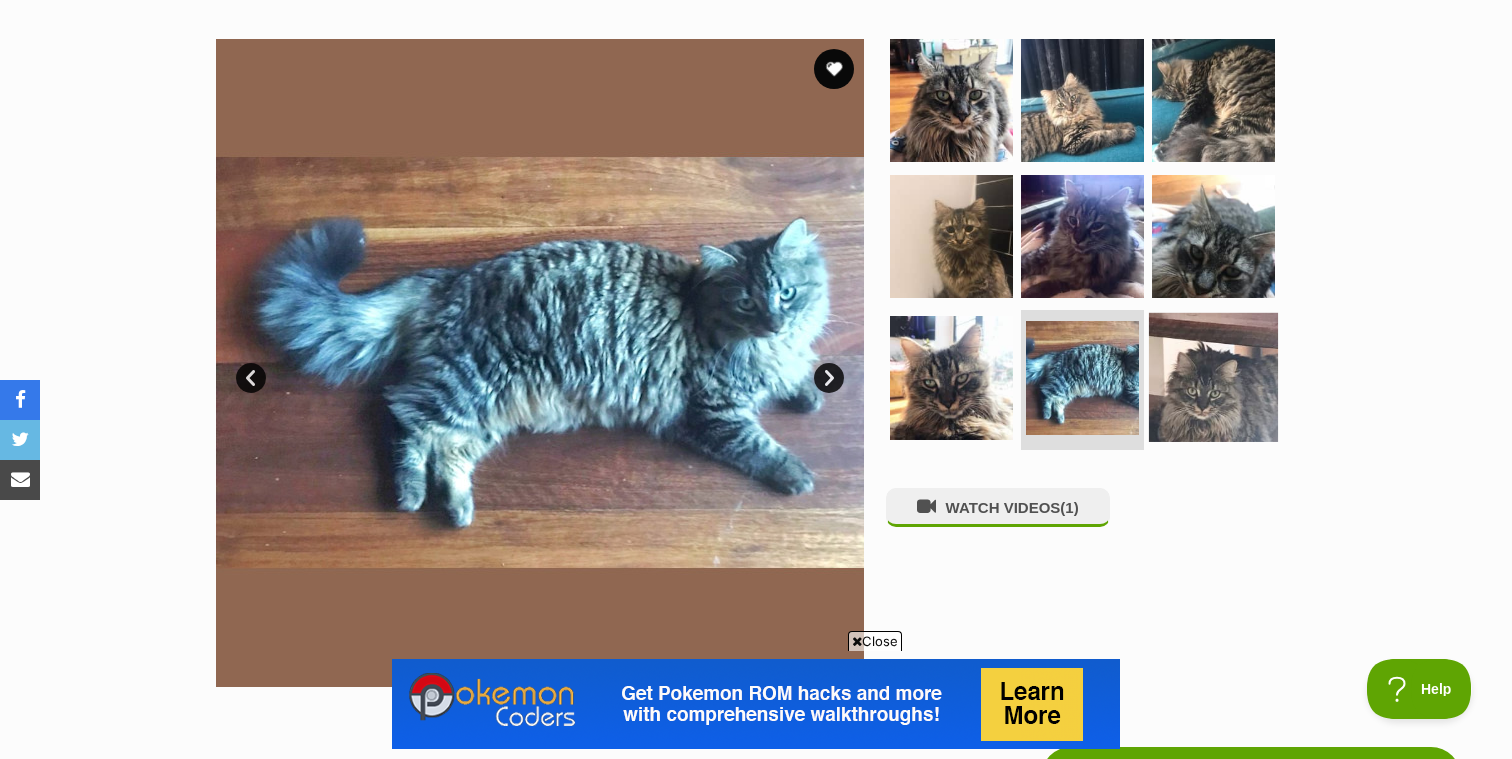 click at bounding box center [1213, 377] 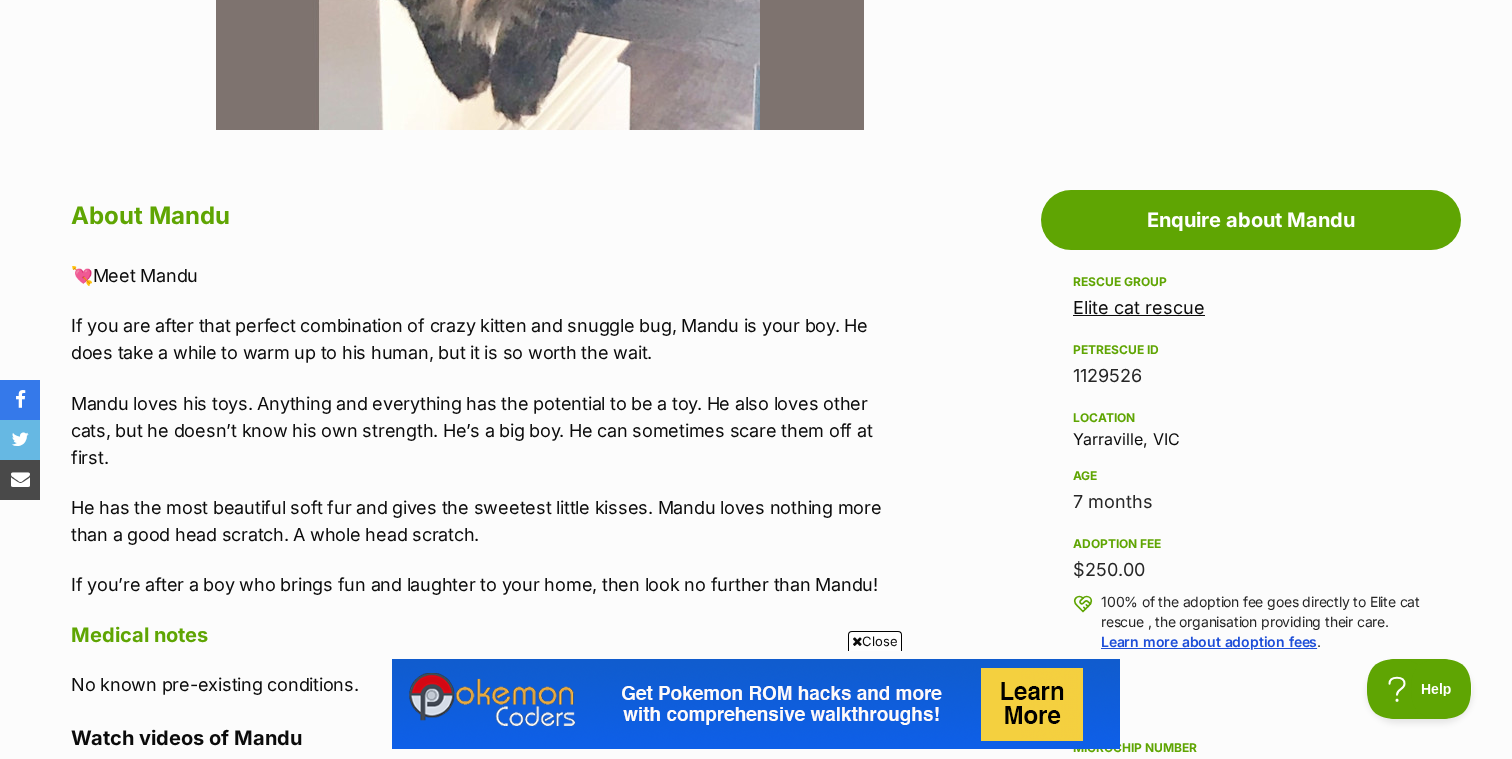 scroll, scrollTop: 911, scrollLeft: 0, axis: vertical 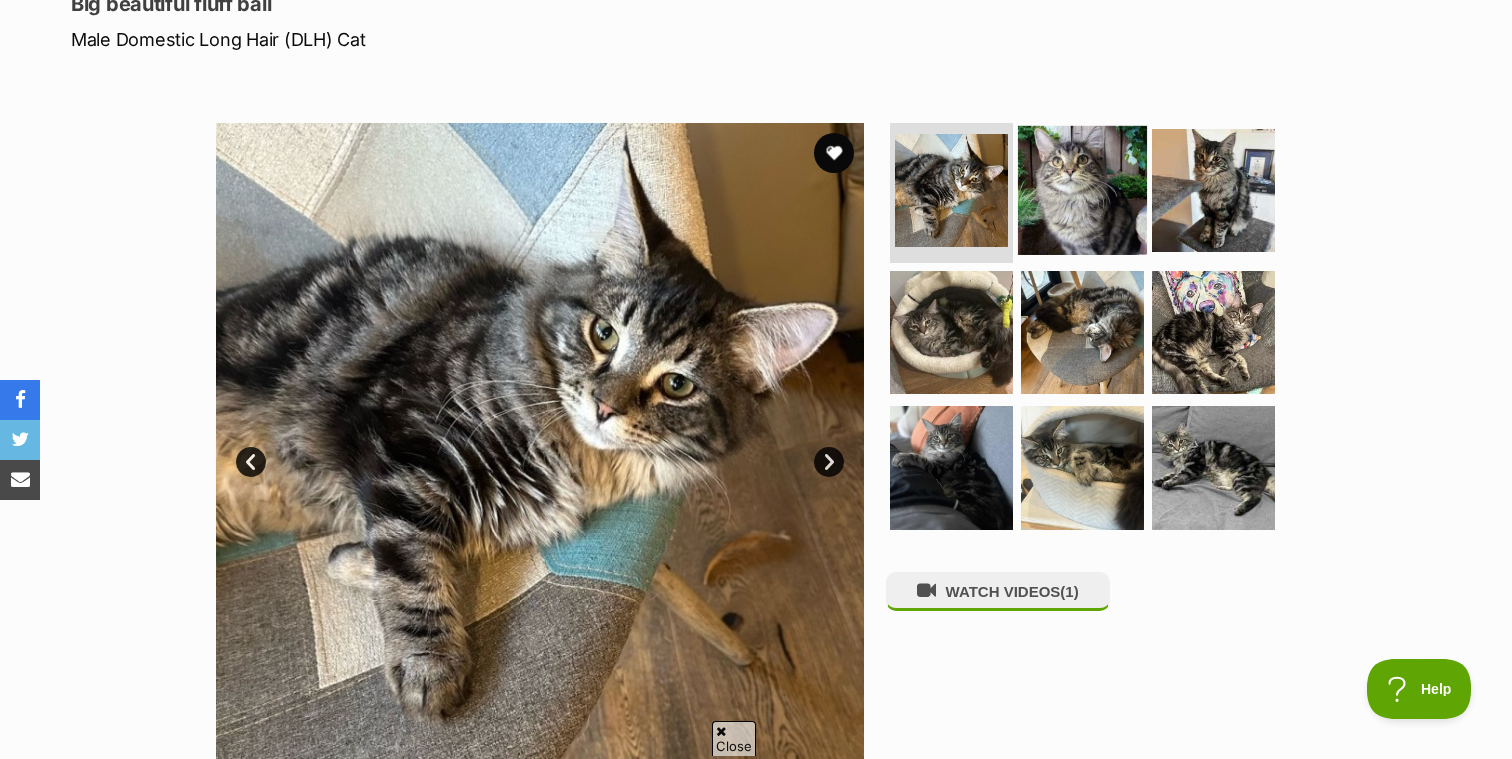 click at bounding box center [1082, 190] 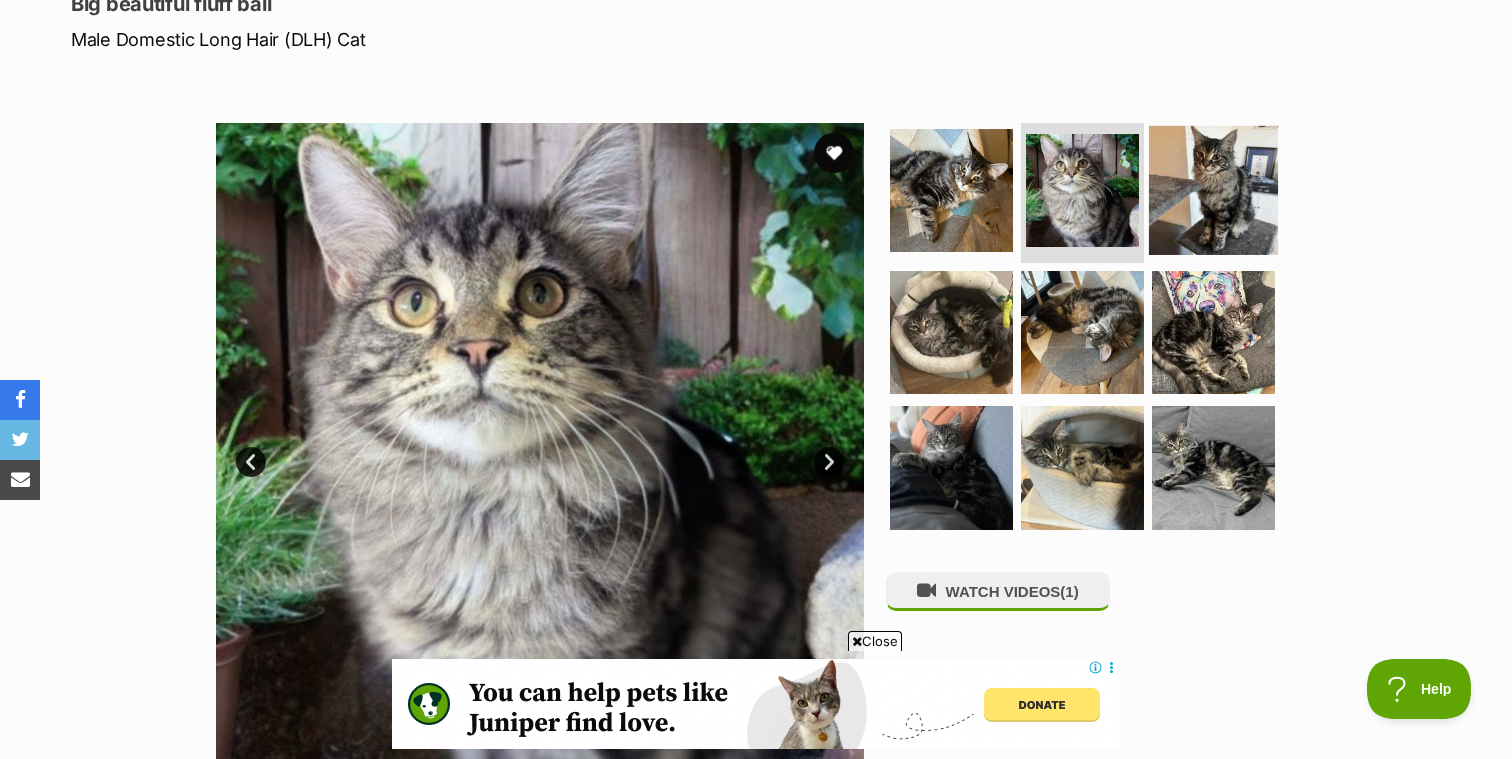 scroll, scrollTop: 0, scrollLeft: 0, axis: both 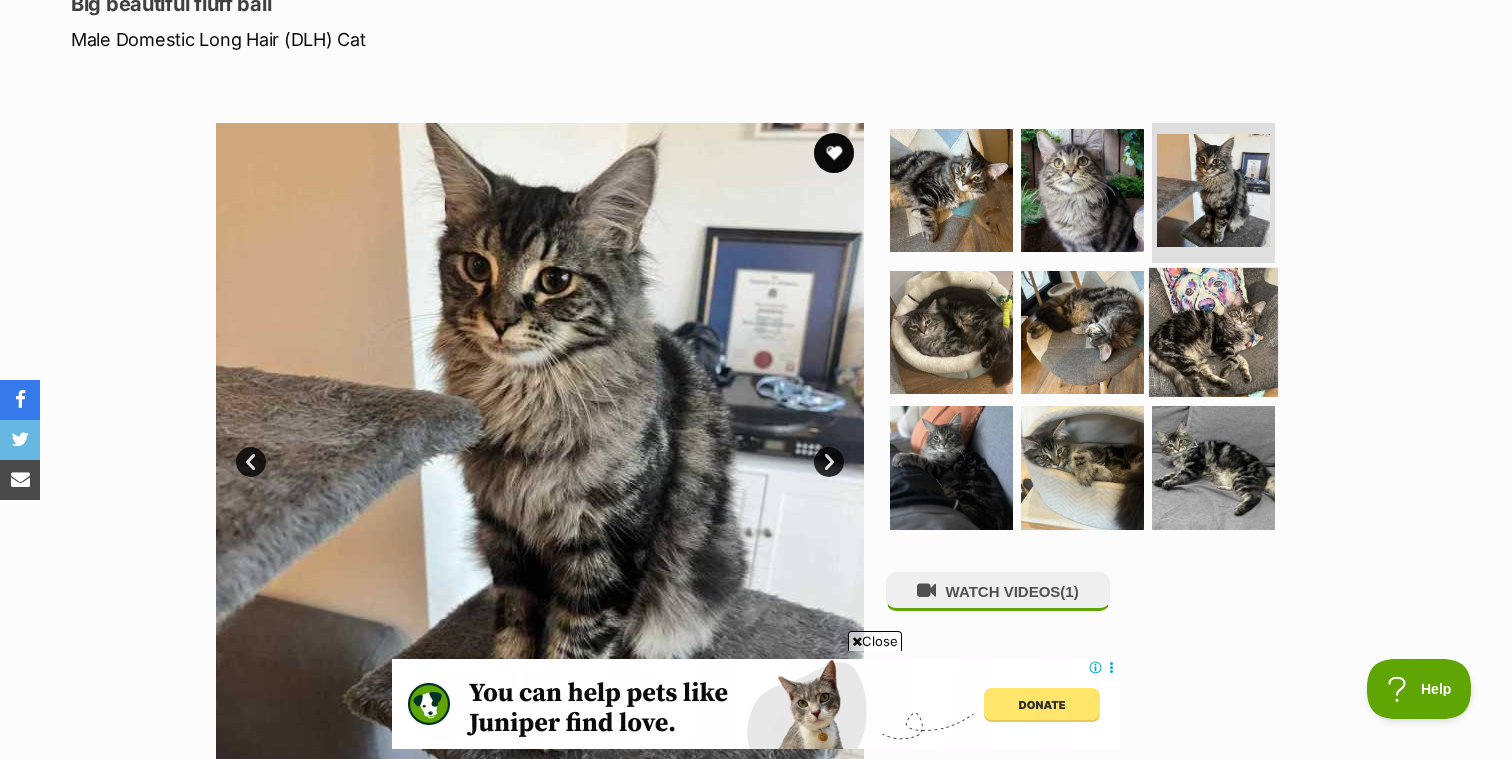 click at bounding box center (1213, 331) 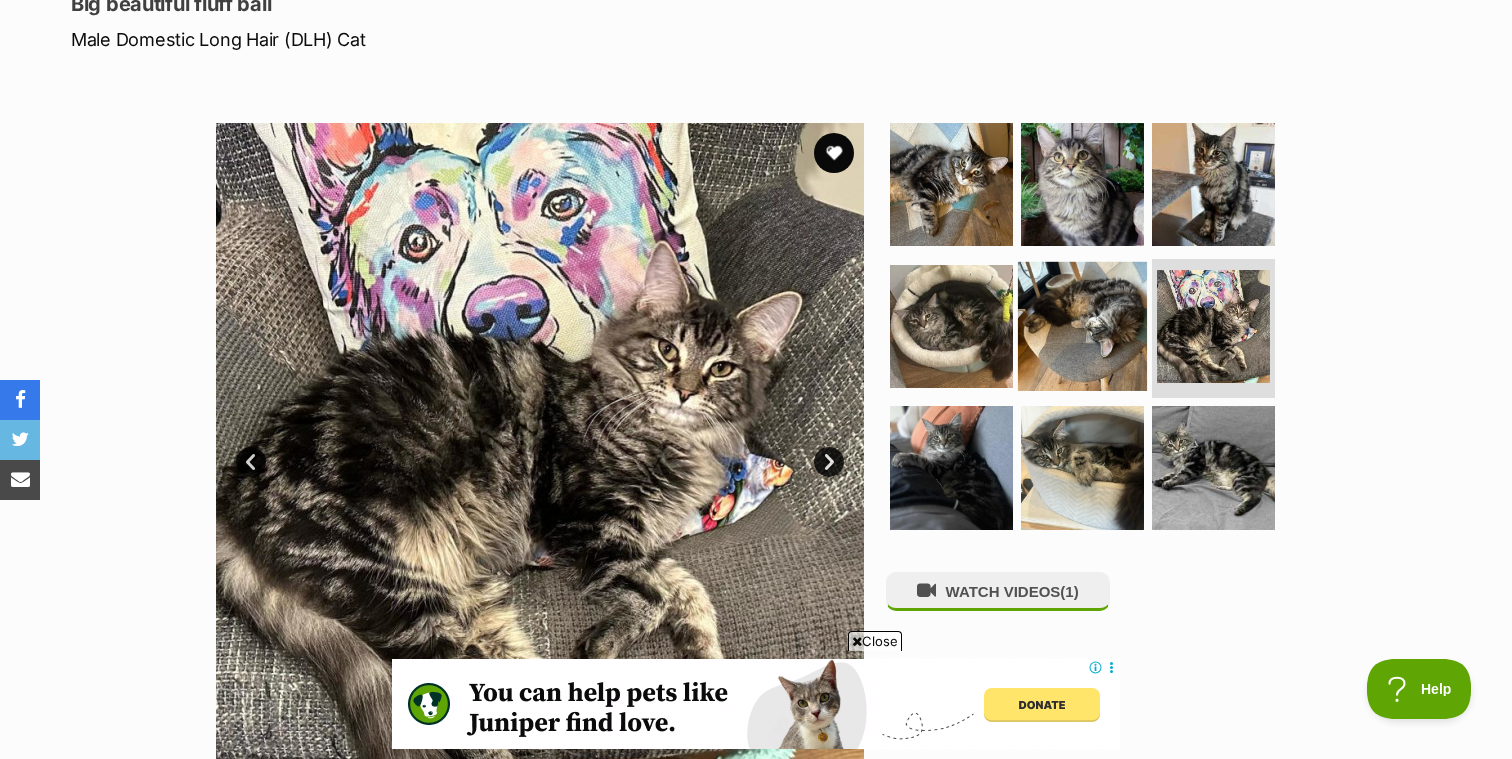click at bounding box center (1082, 325) 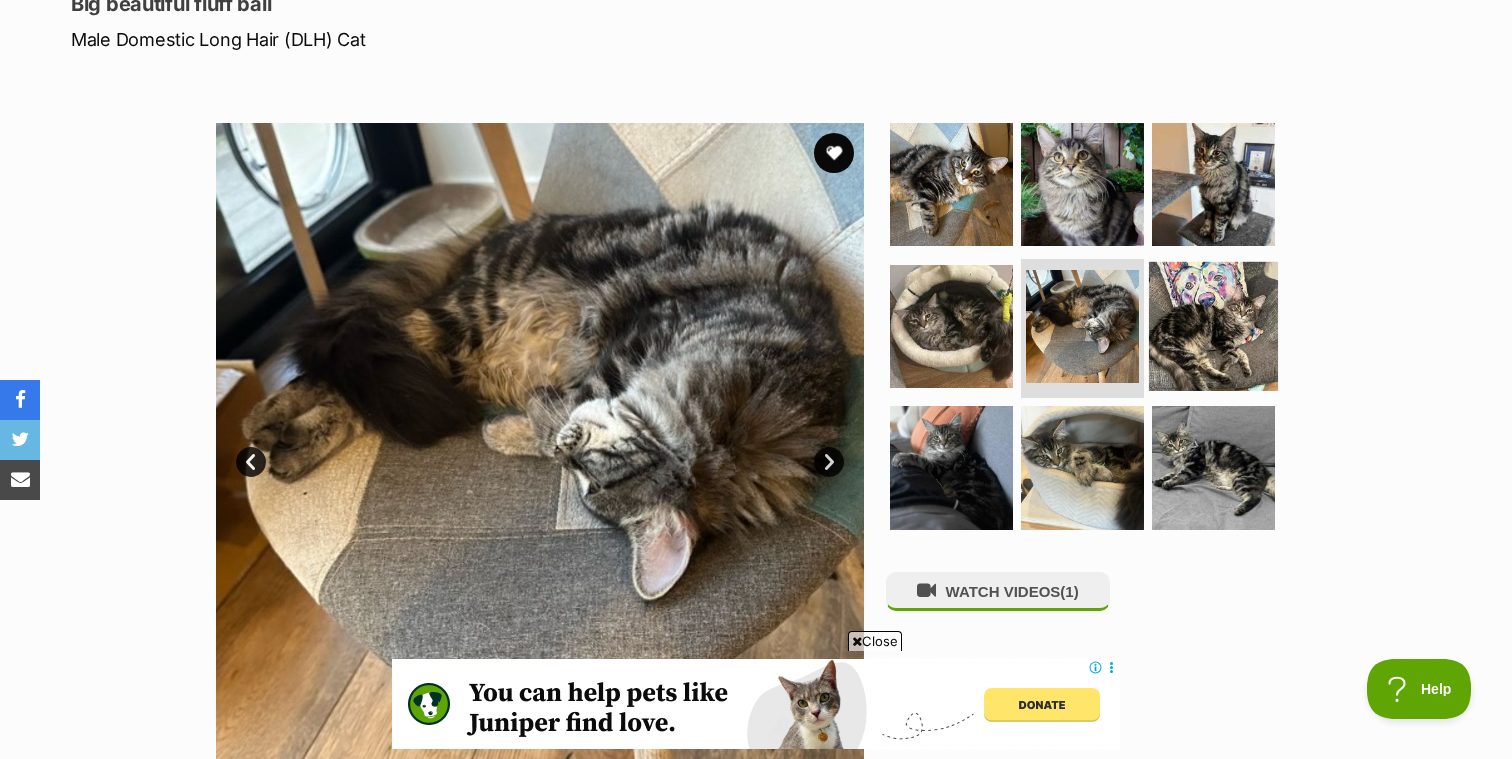 click at bounding box center [1213, 325] 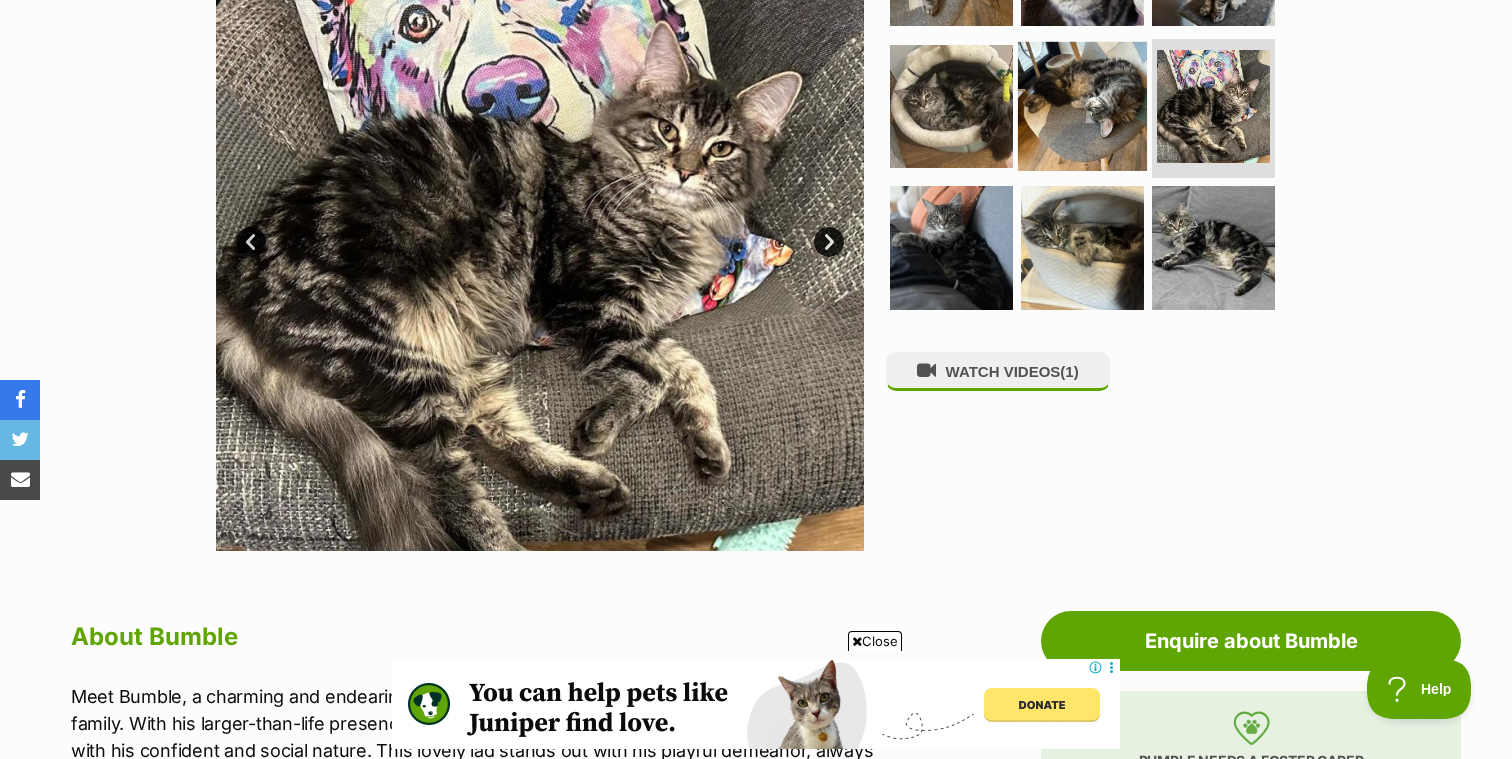 scroll, scrollTop: 120, scrollLeft: 0, axis: vertical 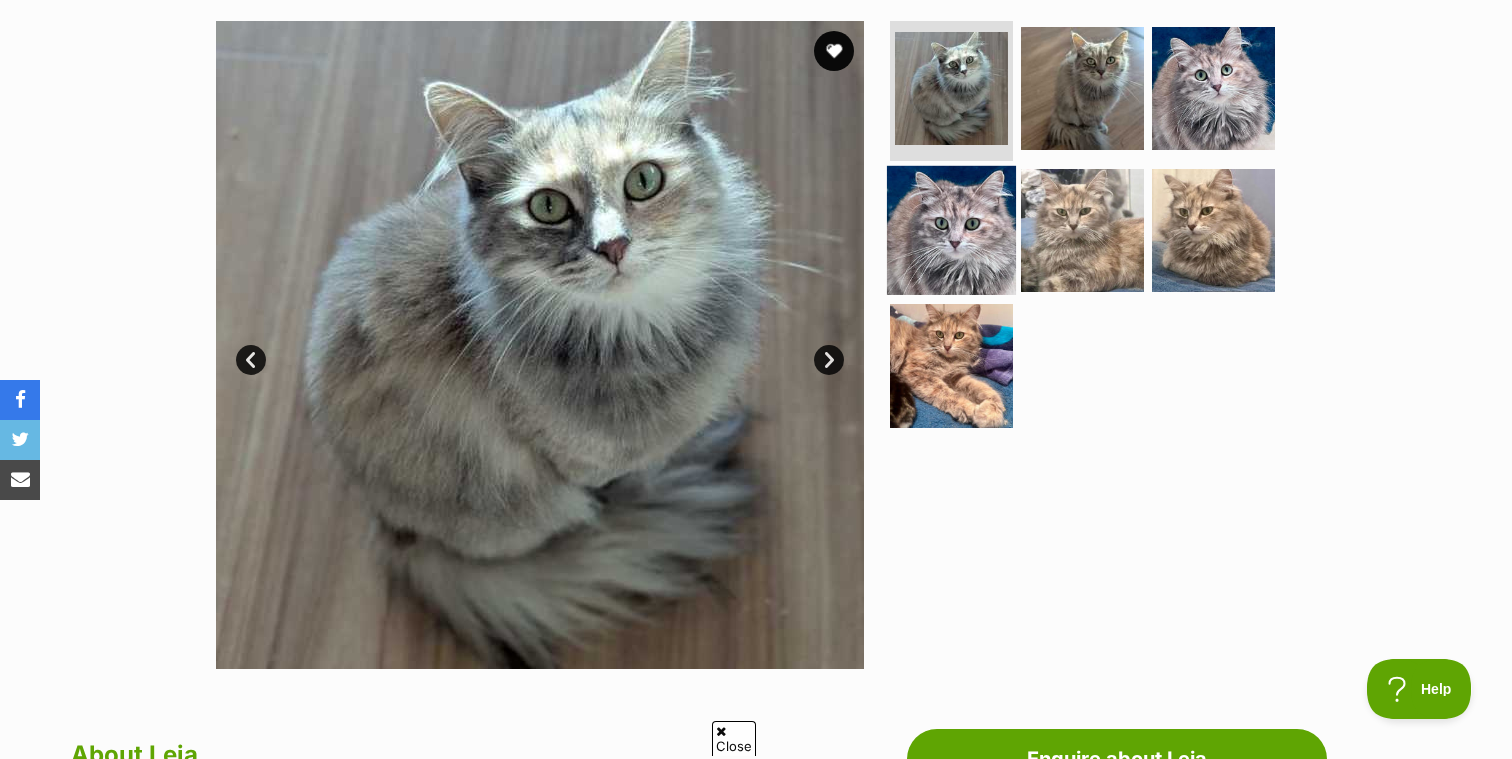click at bounding box center (951, 229) 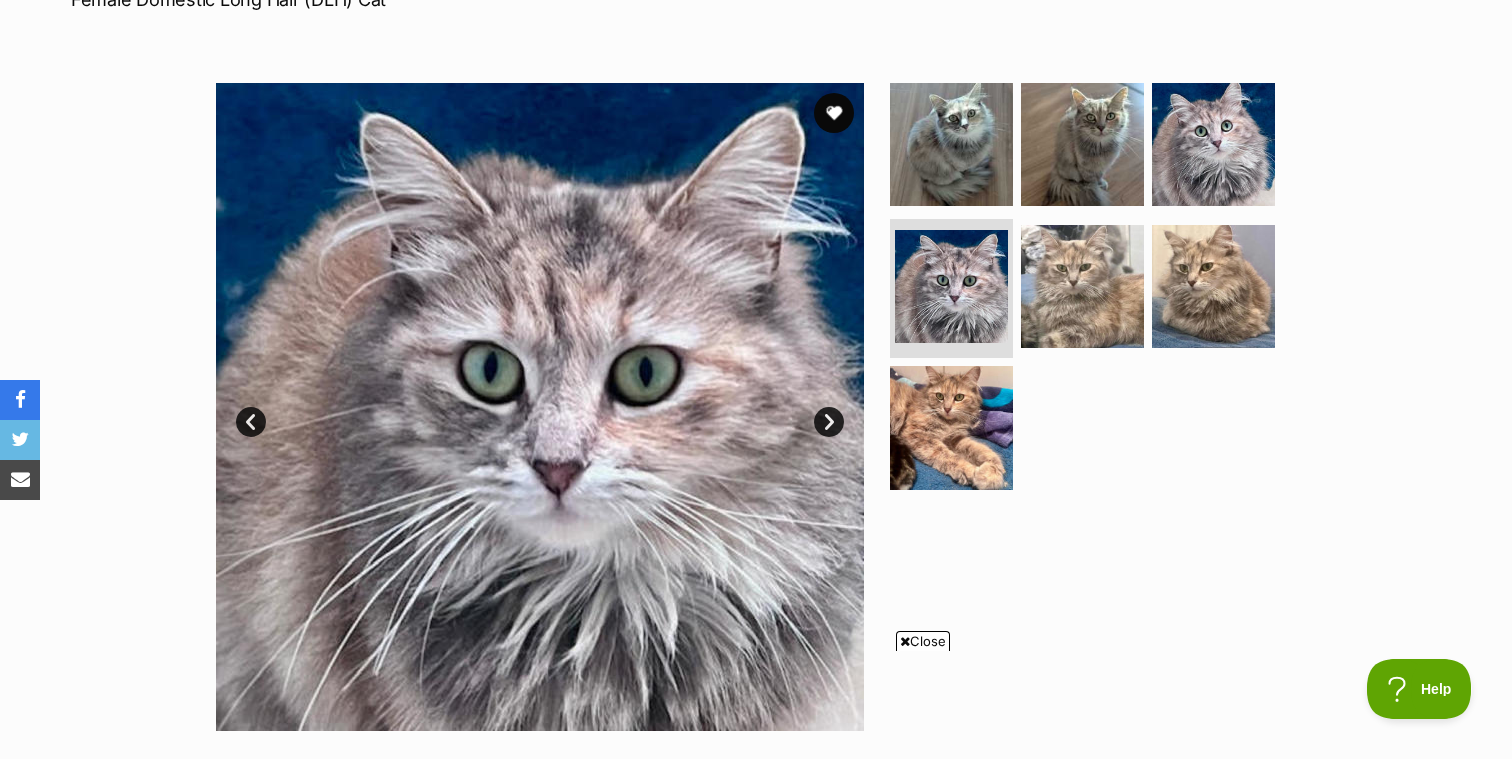 scroll, scrollTop: 0, scrollLeft: 0, axis: both 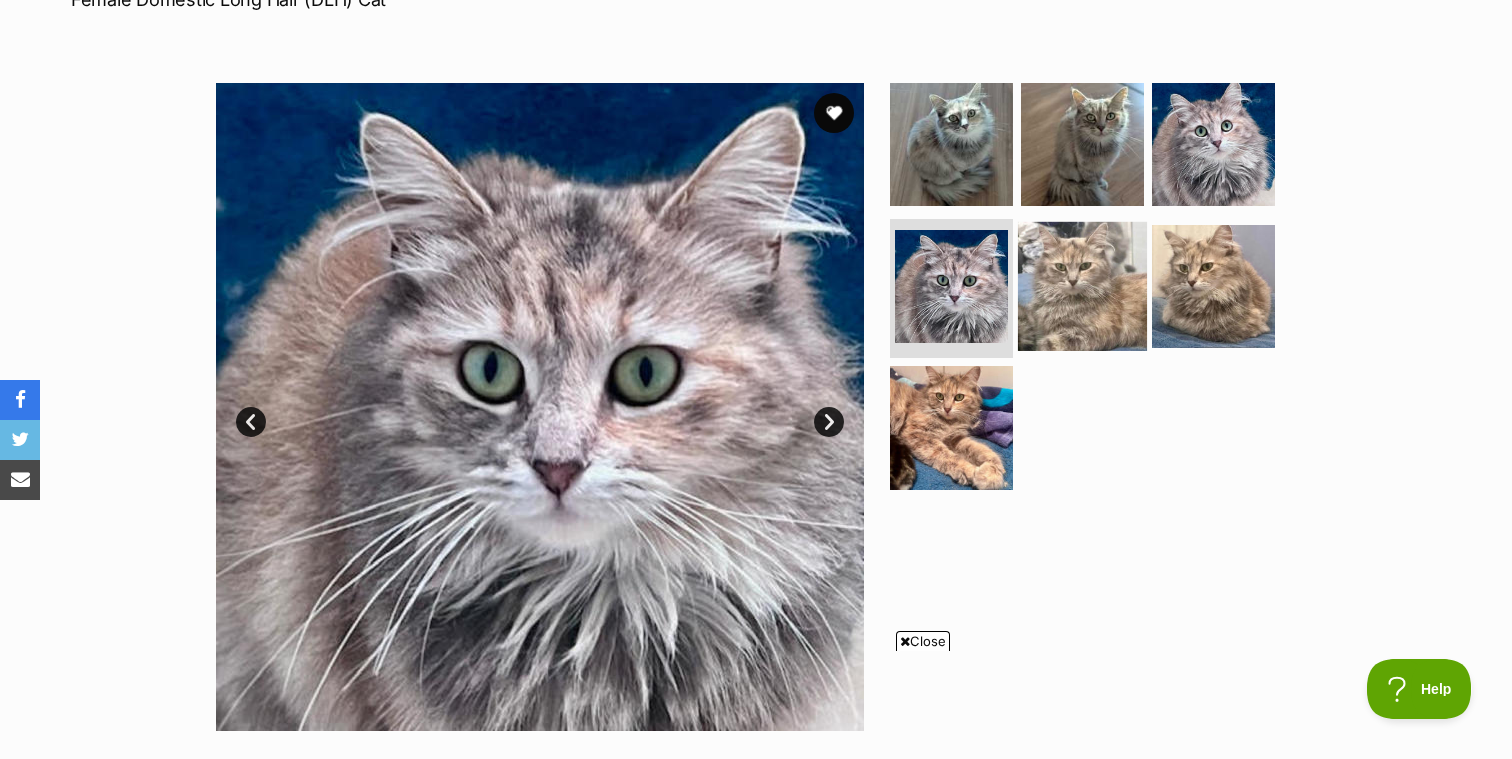 click at bounding box center (1082, 285) 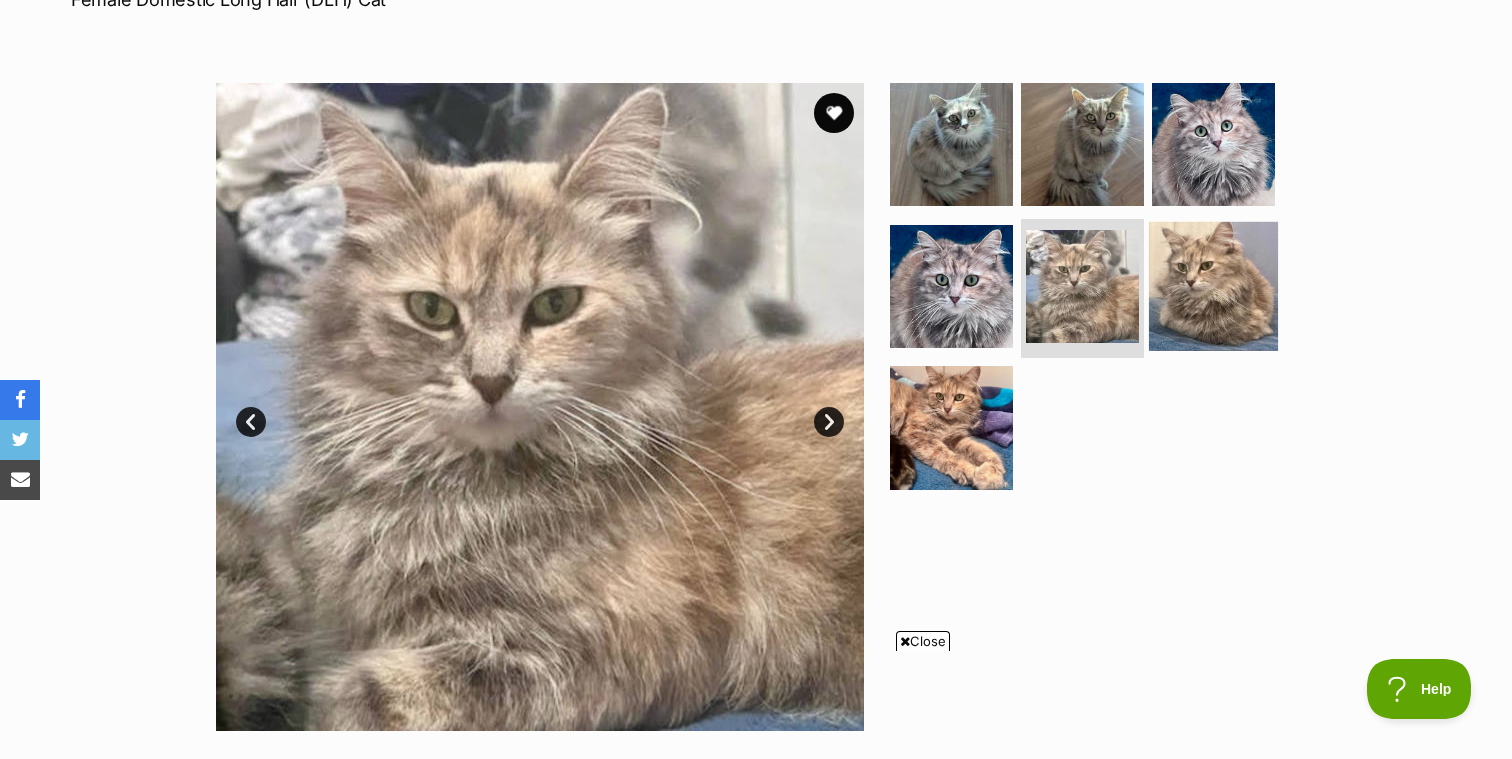 click at bounding box center (1213, 285) 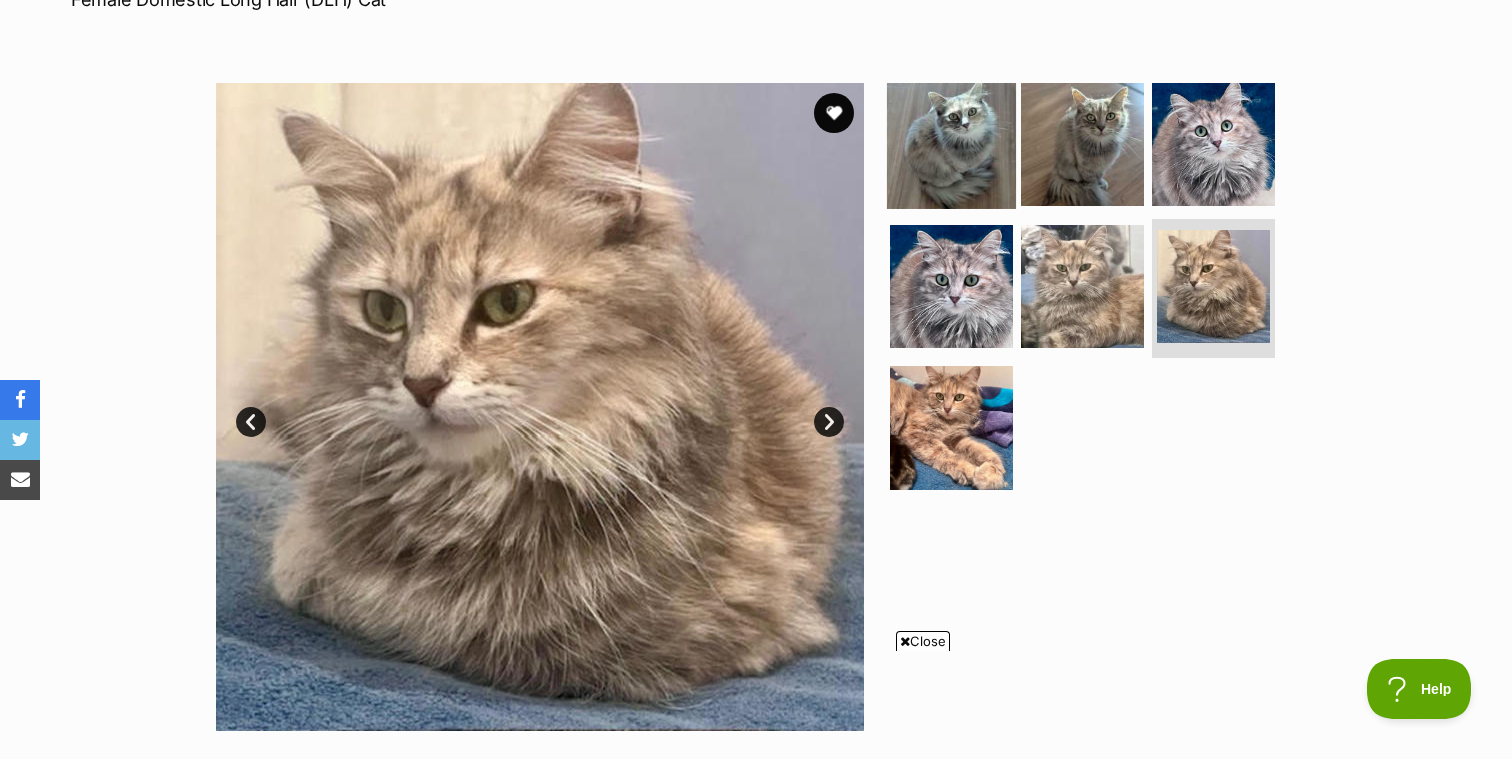 click at bounding box center (951, 144) 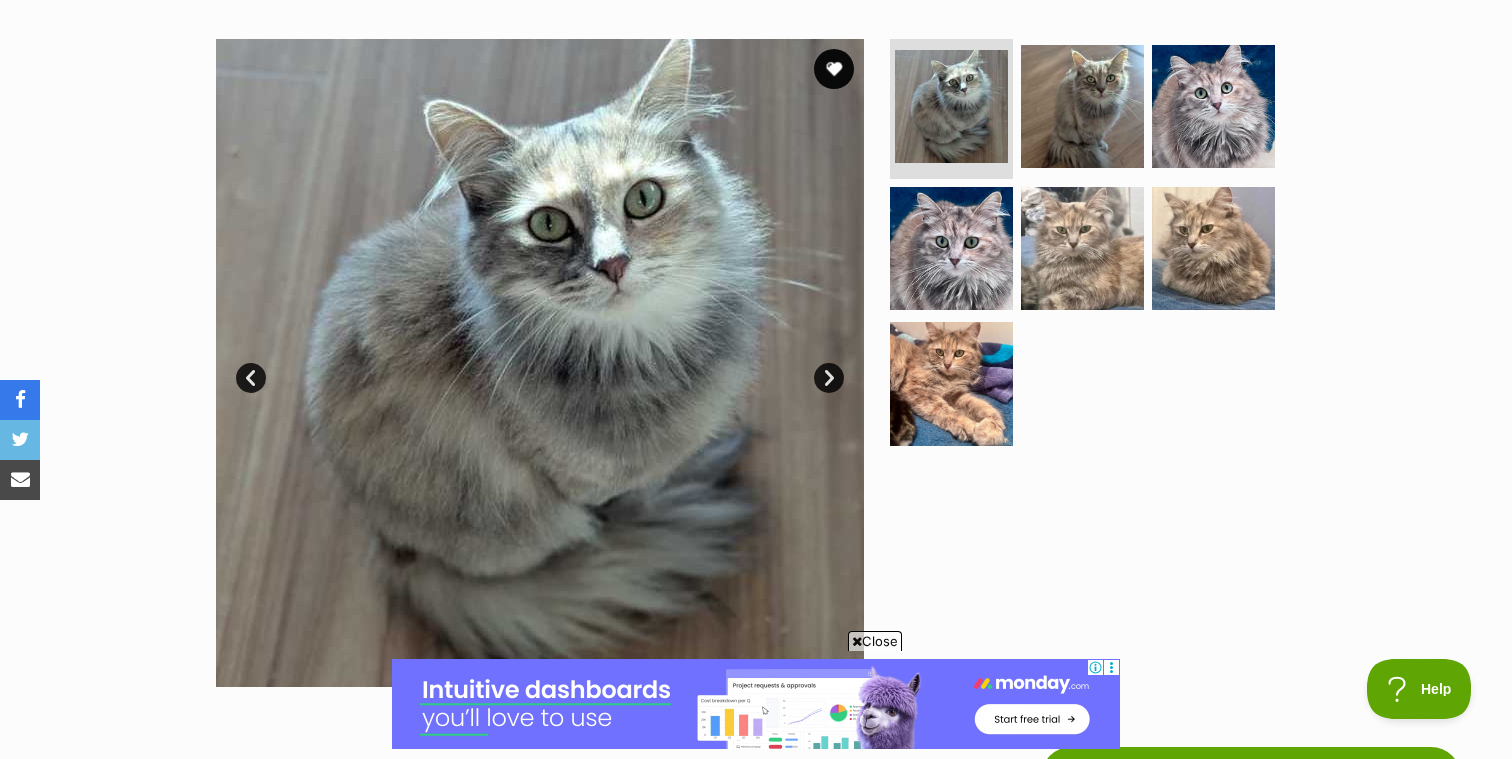 scroll, scrollTop: 378, scrollLeft: 0, axis: vertical 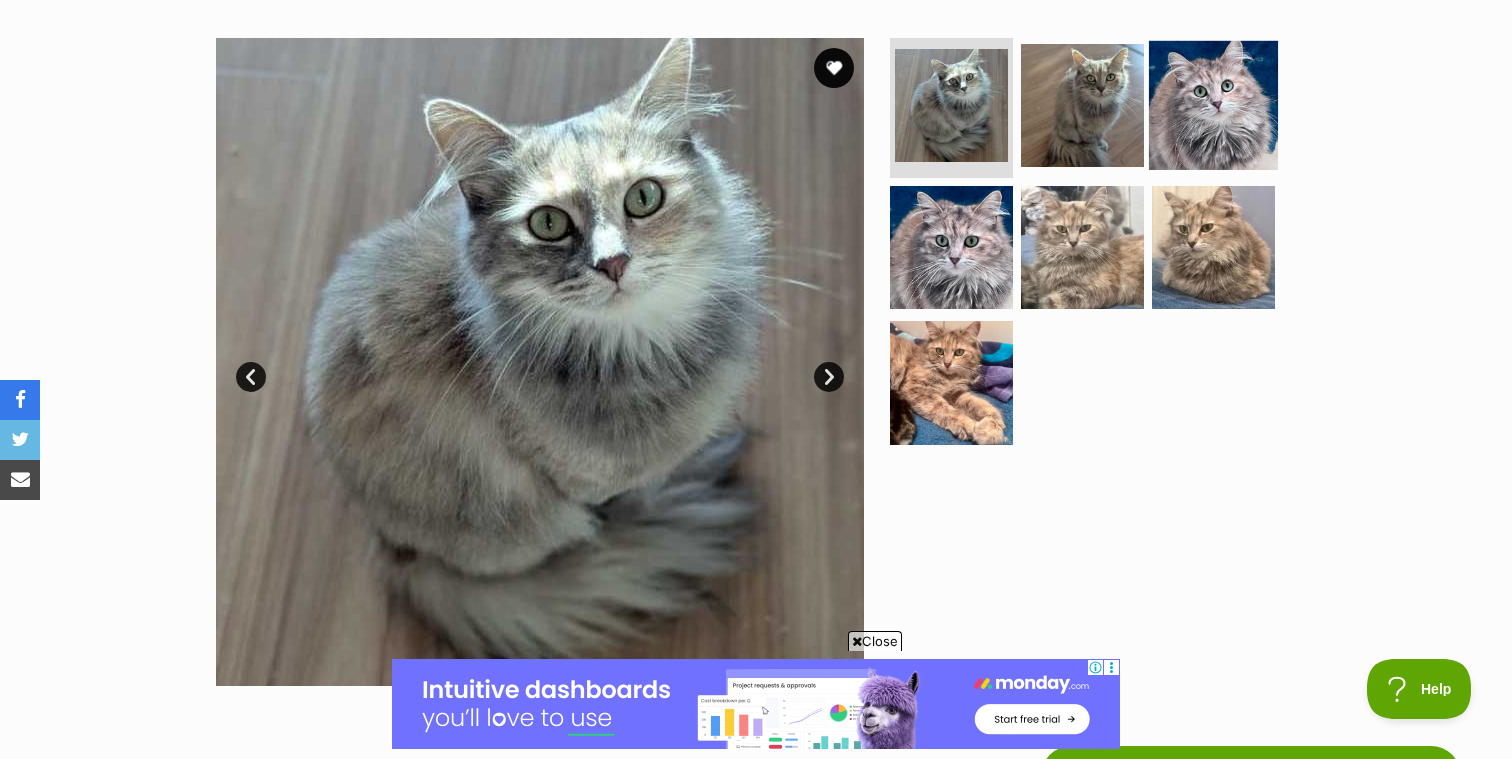 click at bounding box center [1213, 105] 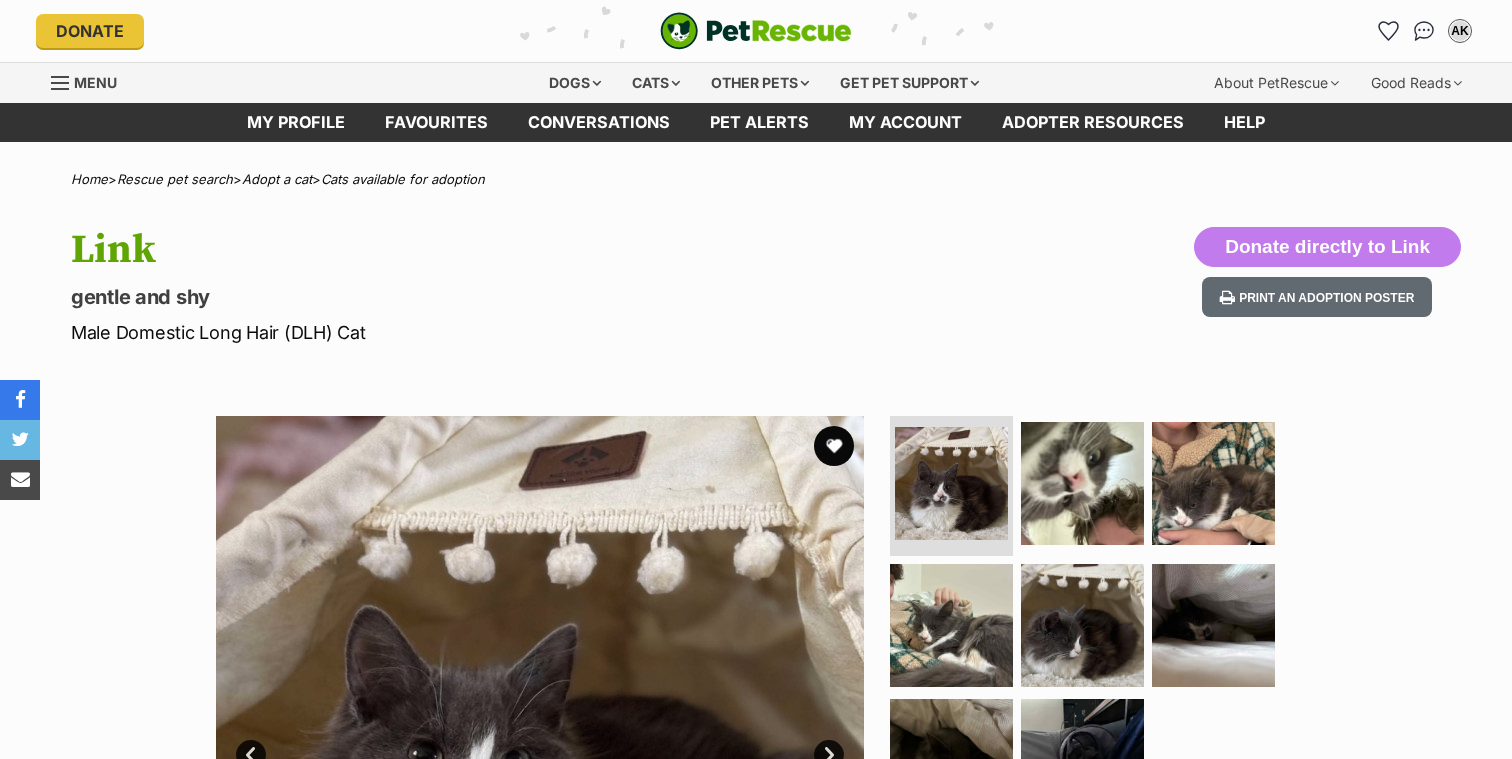 scroll, scrollTop: 0, scrollLeft: 0, axis: both 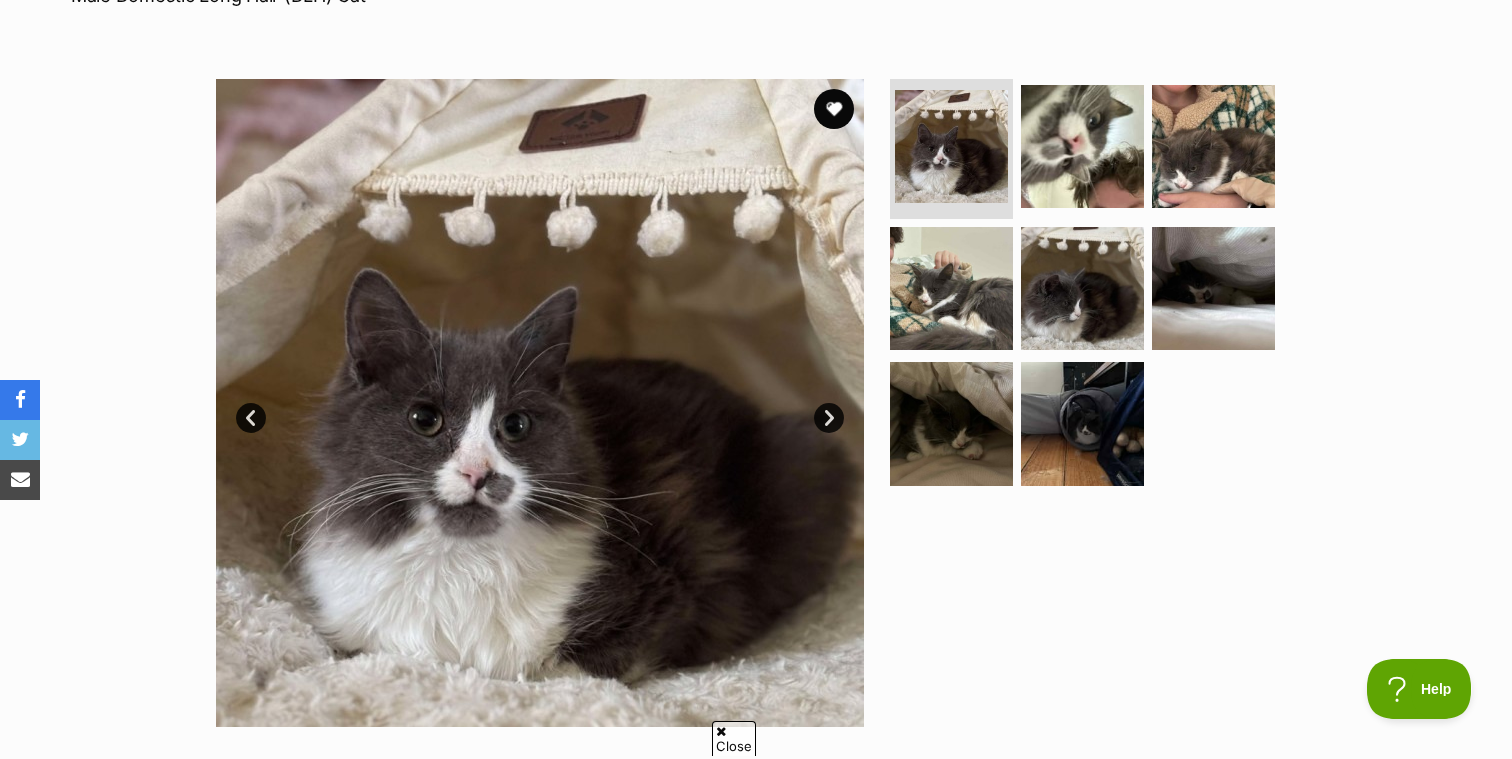 click on "Next" at bounding box center (829, 418) 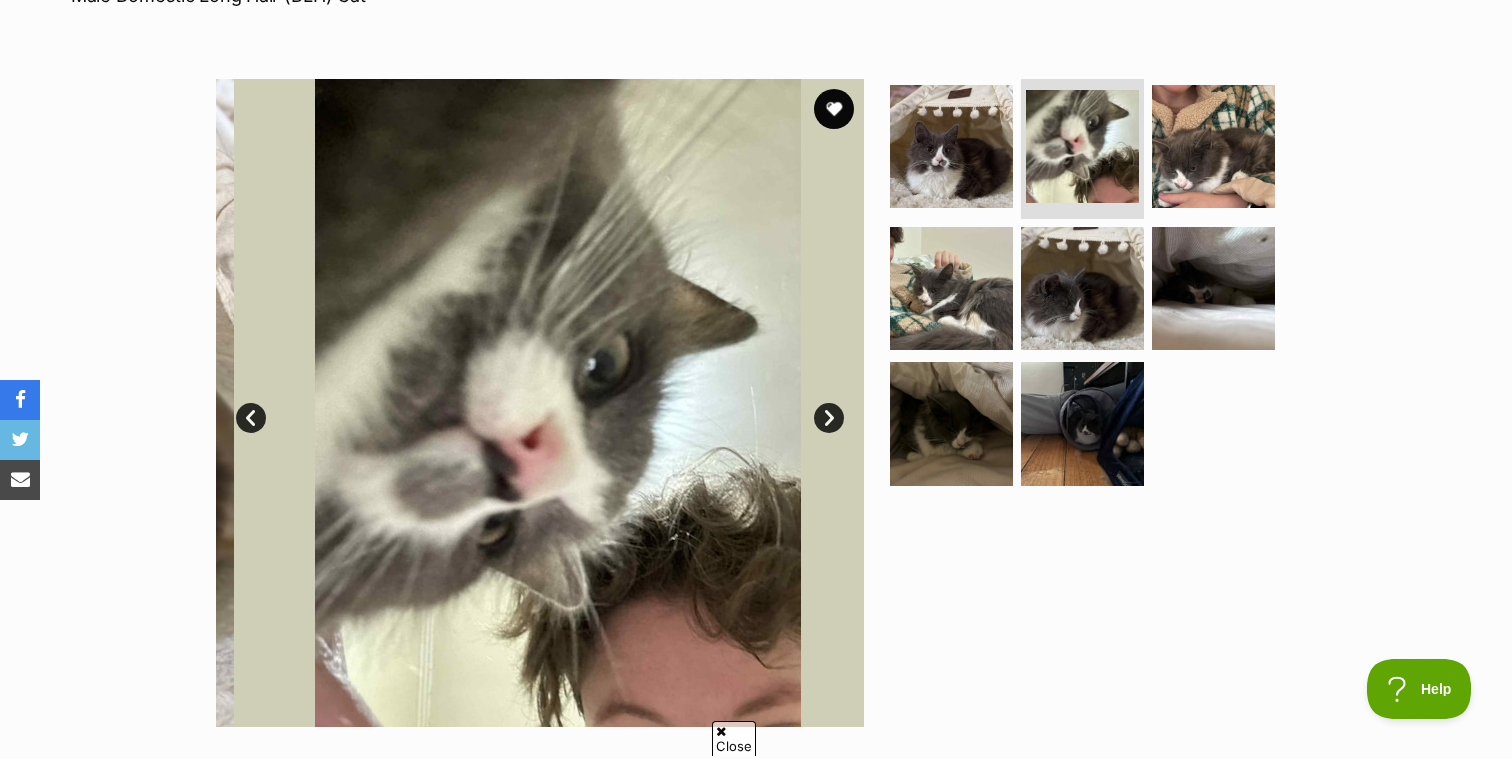 scroll, scrollTop: 0, scrollLeft: 0, axis: both 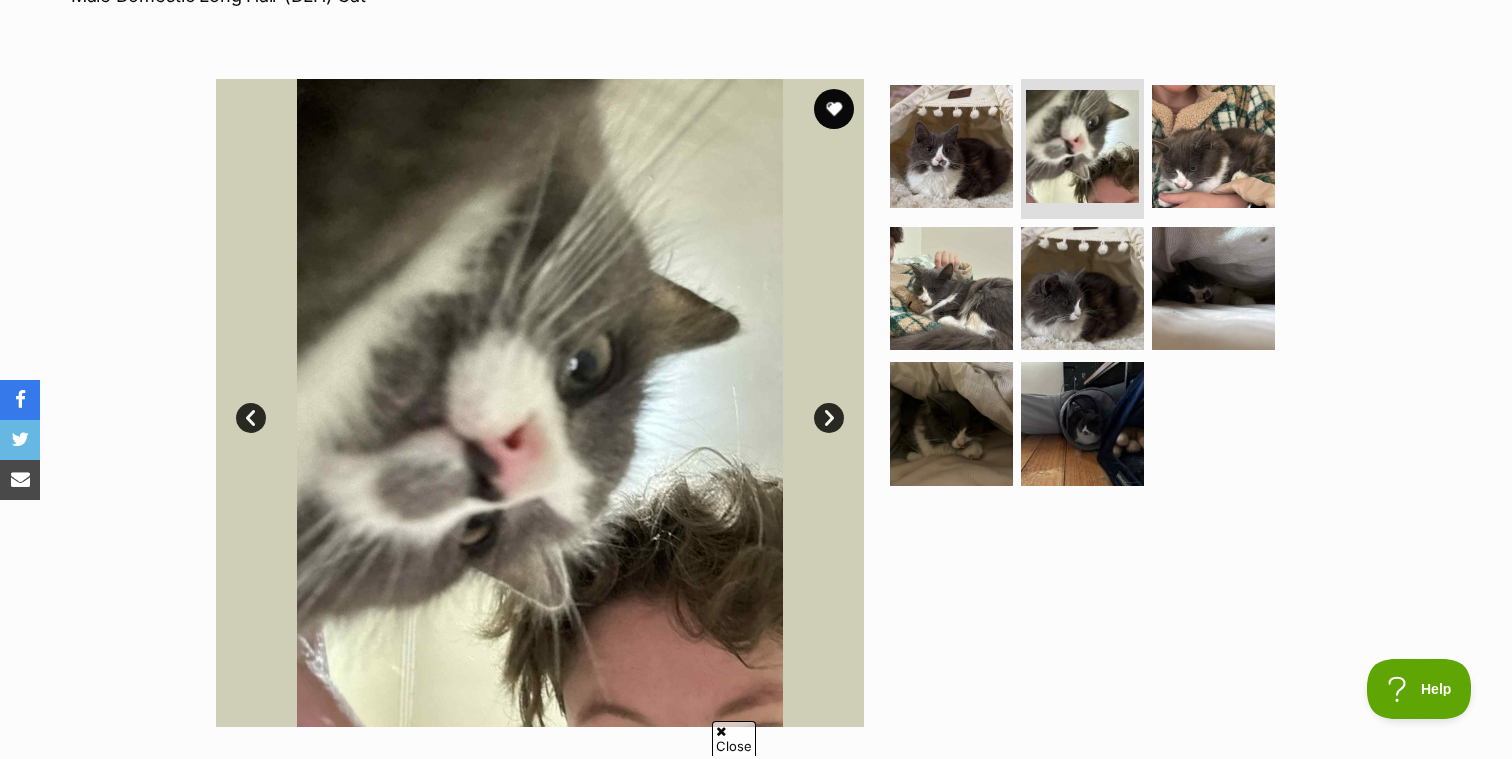 click on "Next" at bounding box center [829, 418] 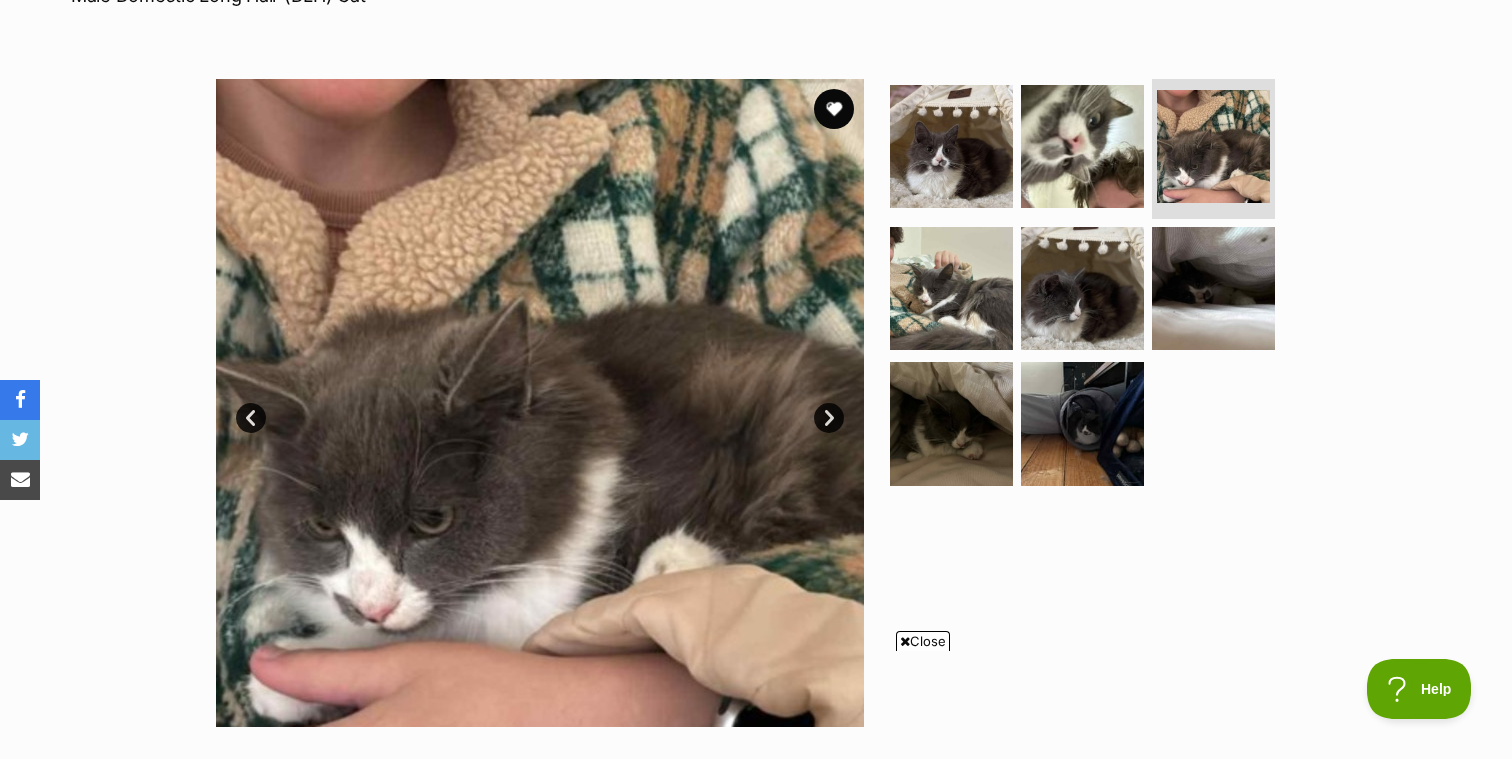 scroll, scrollTop: 0, scrollLeft: 0, axis: both 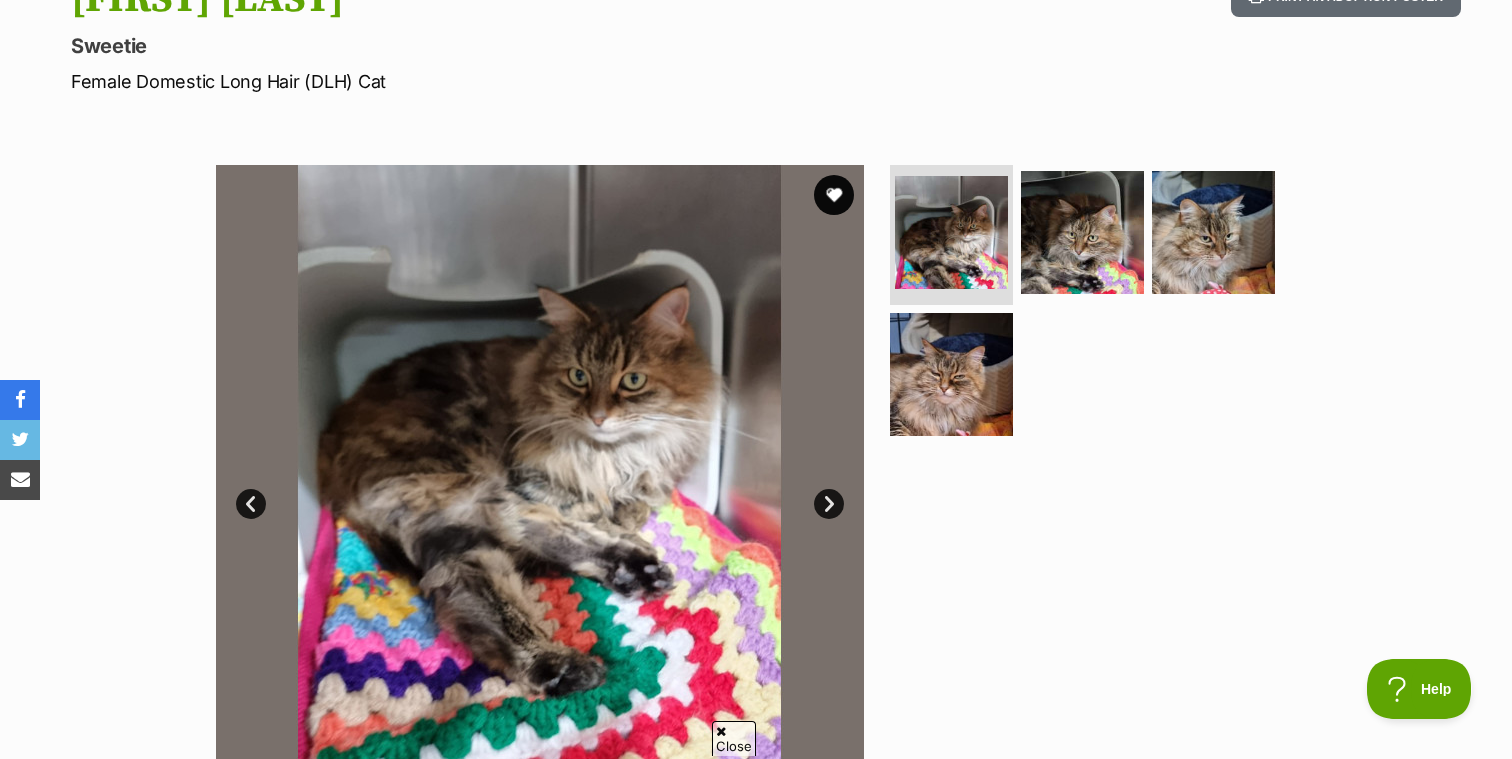 click at bounding box center (540, 489) 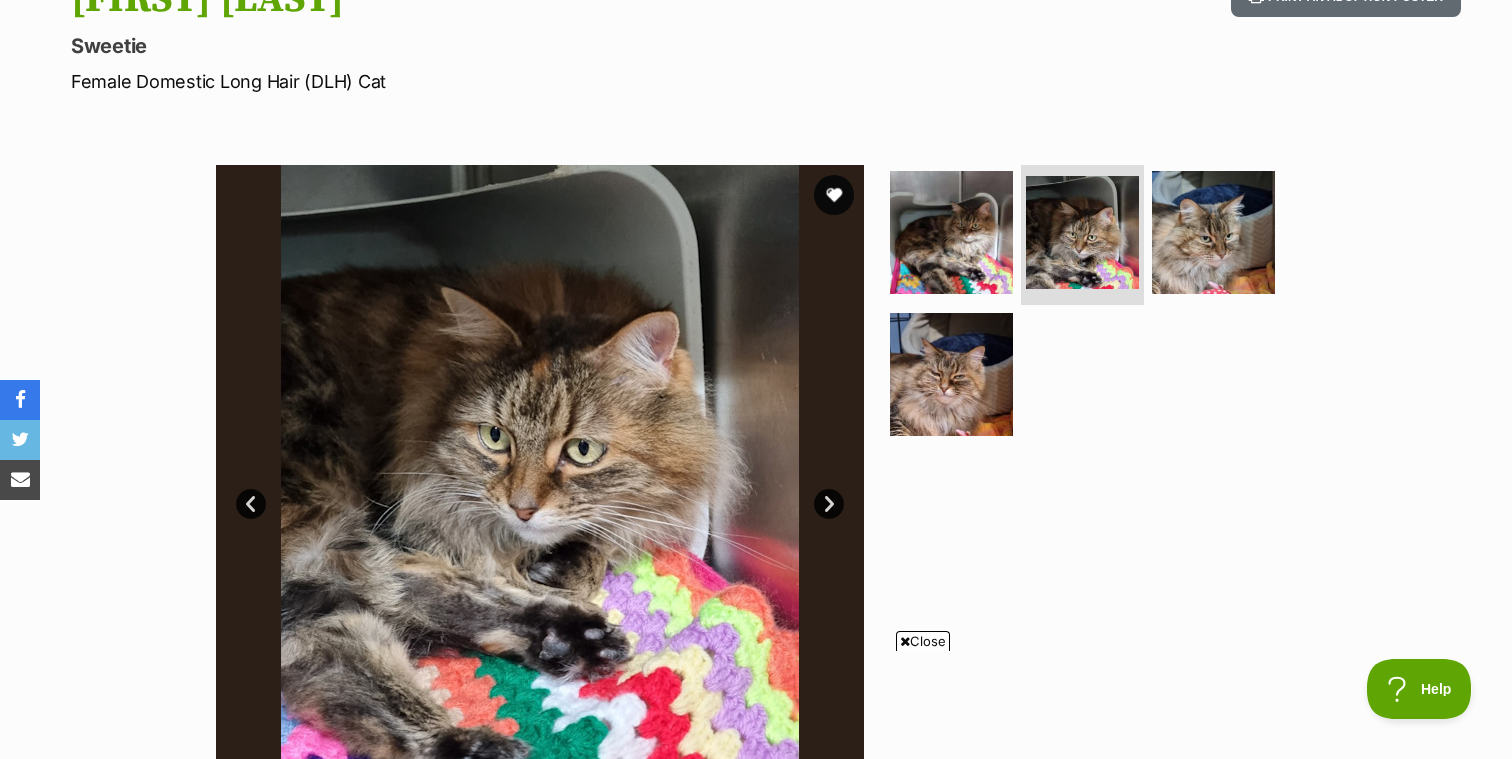 scroll, scrollTop: 0, scrollLeft: 0, axis: both 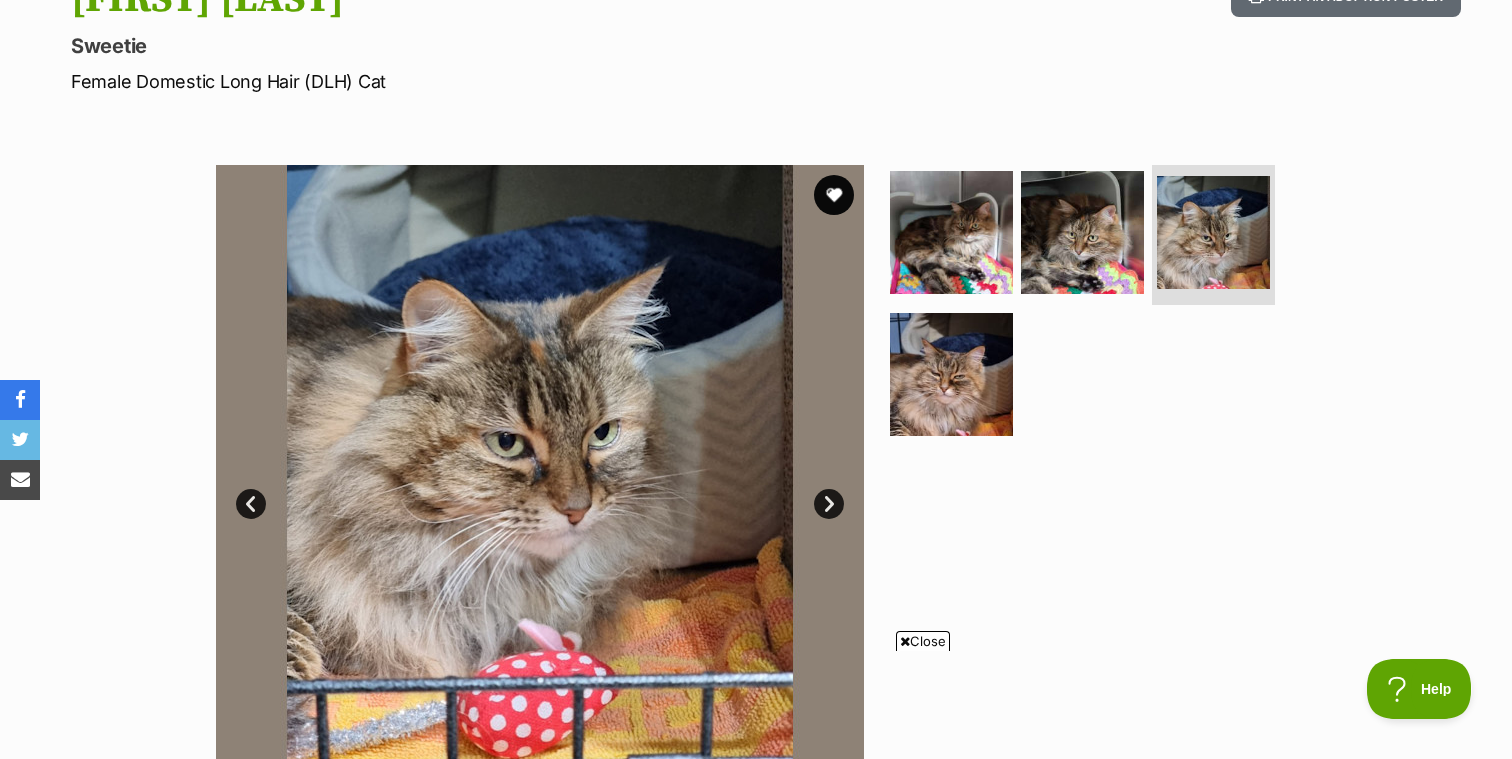 click on "Next" at bounding box center (829, 504) 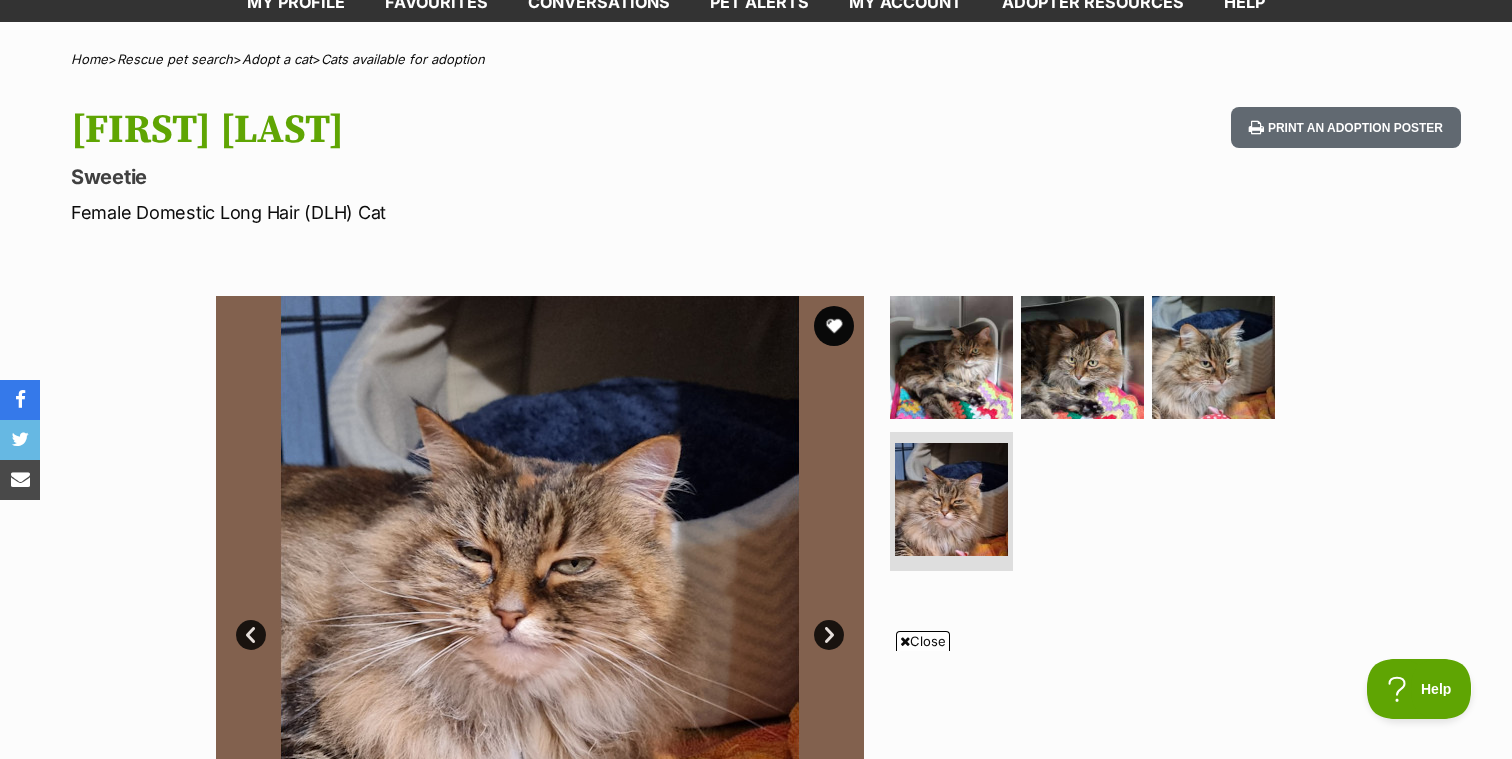 scroll, scrollTop: 122, scrollLeft: 0, axis: vertical 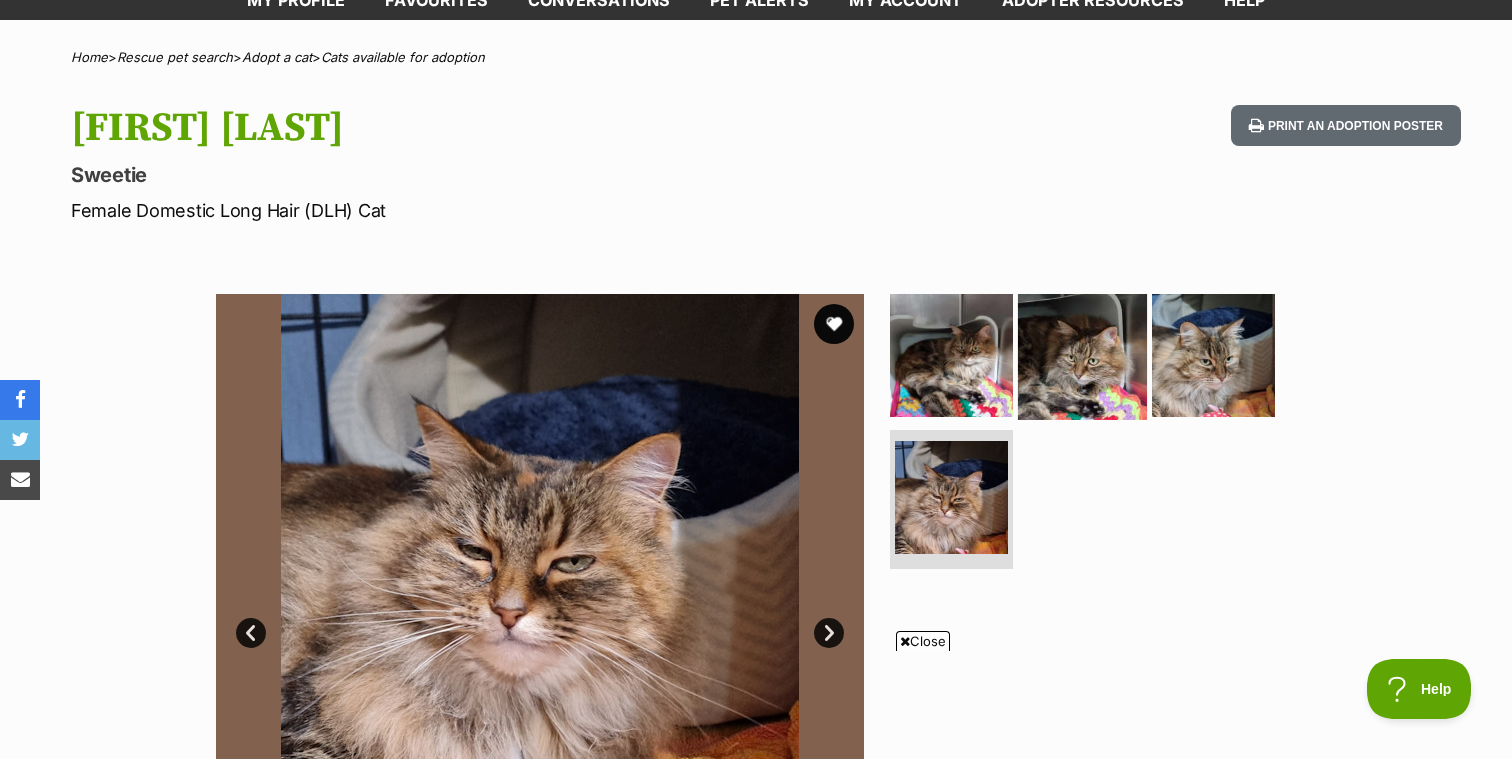 click at bounding box center (1082, 355) 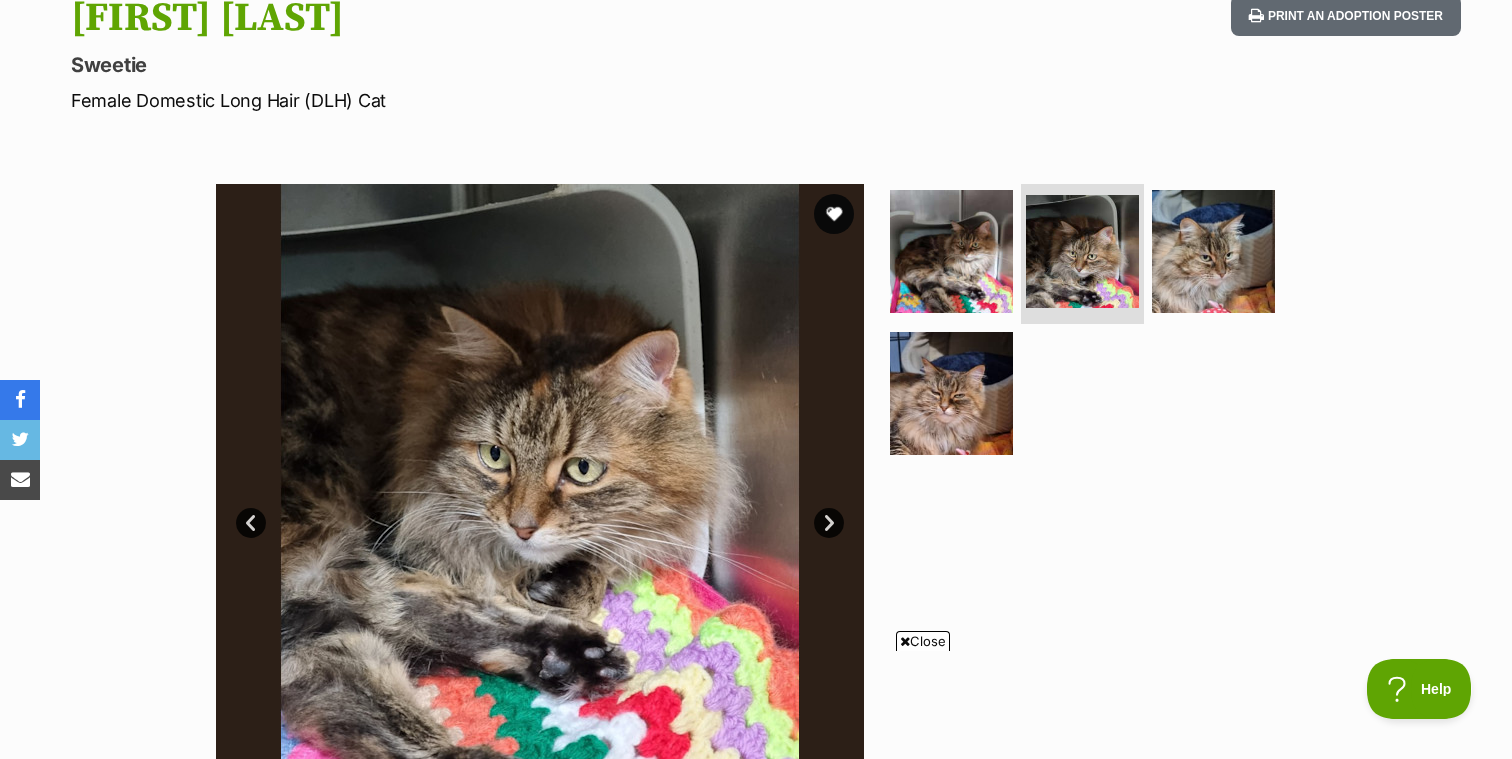 scroll, scrollTop: 233, scrollLeft: 0, axis: vertical 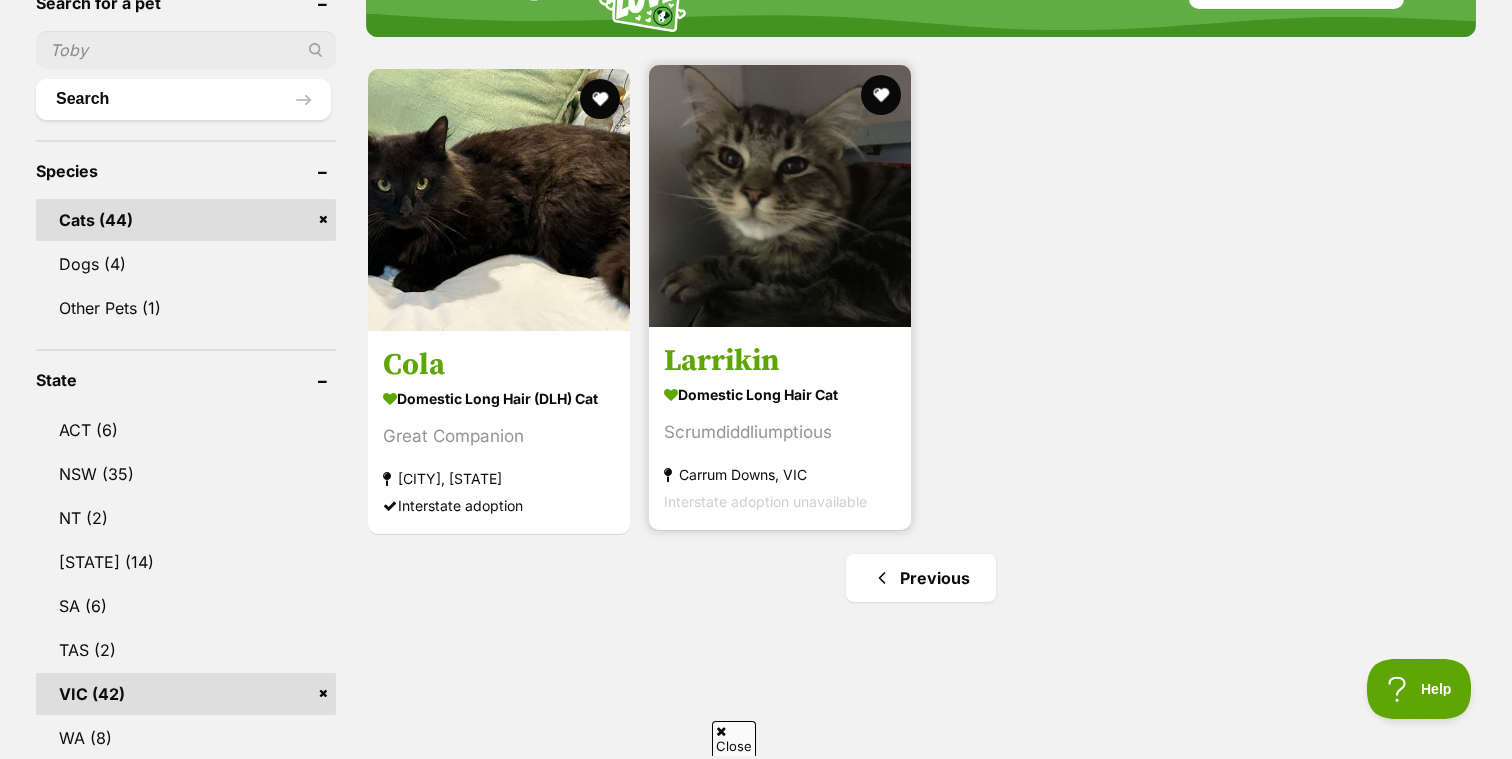 click on "Domestic Long Hair Cat" at bounding box center [780, 394] 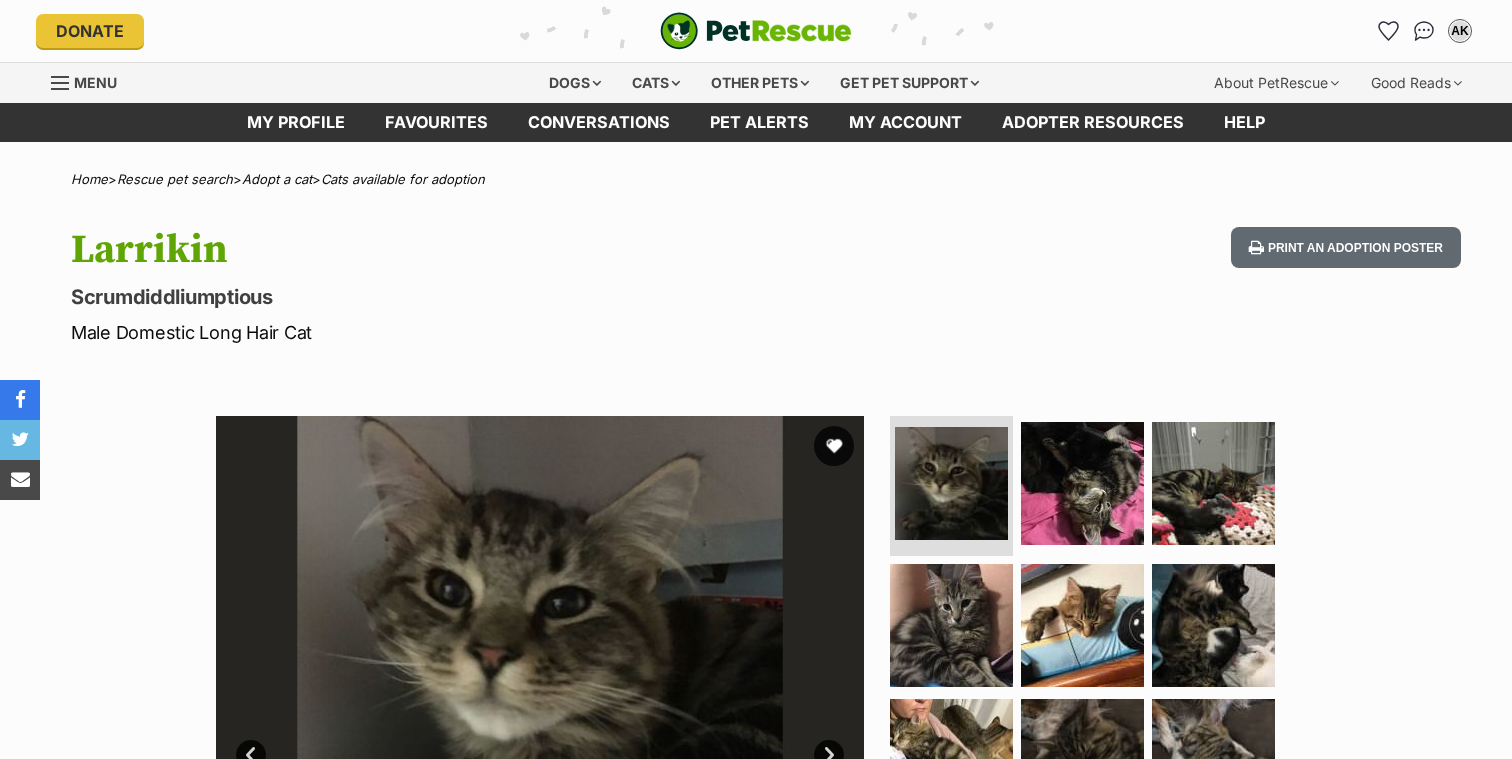 scroll, scrollTop: 0, scrollLeft: 0, axis: both 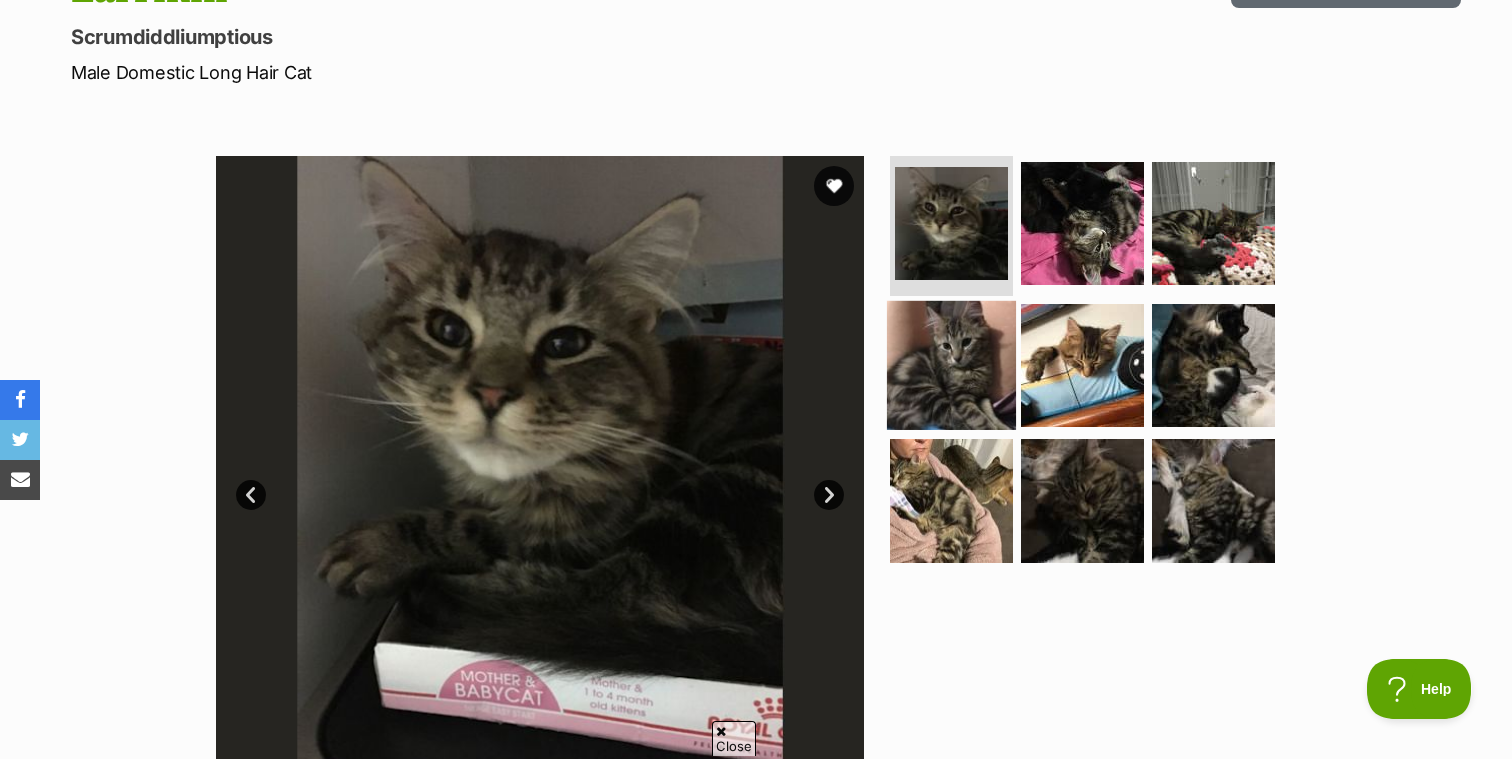 click at bounding box center [951, 364] 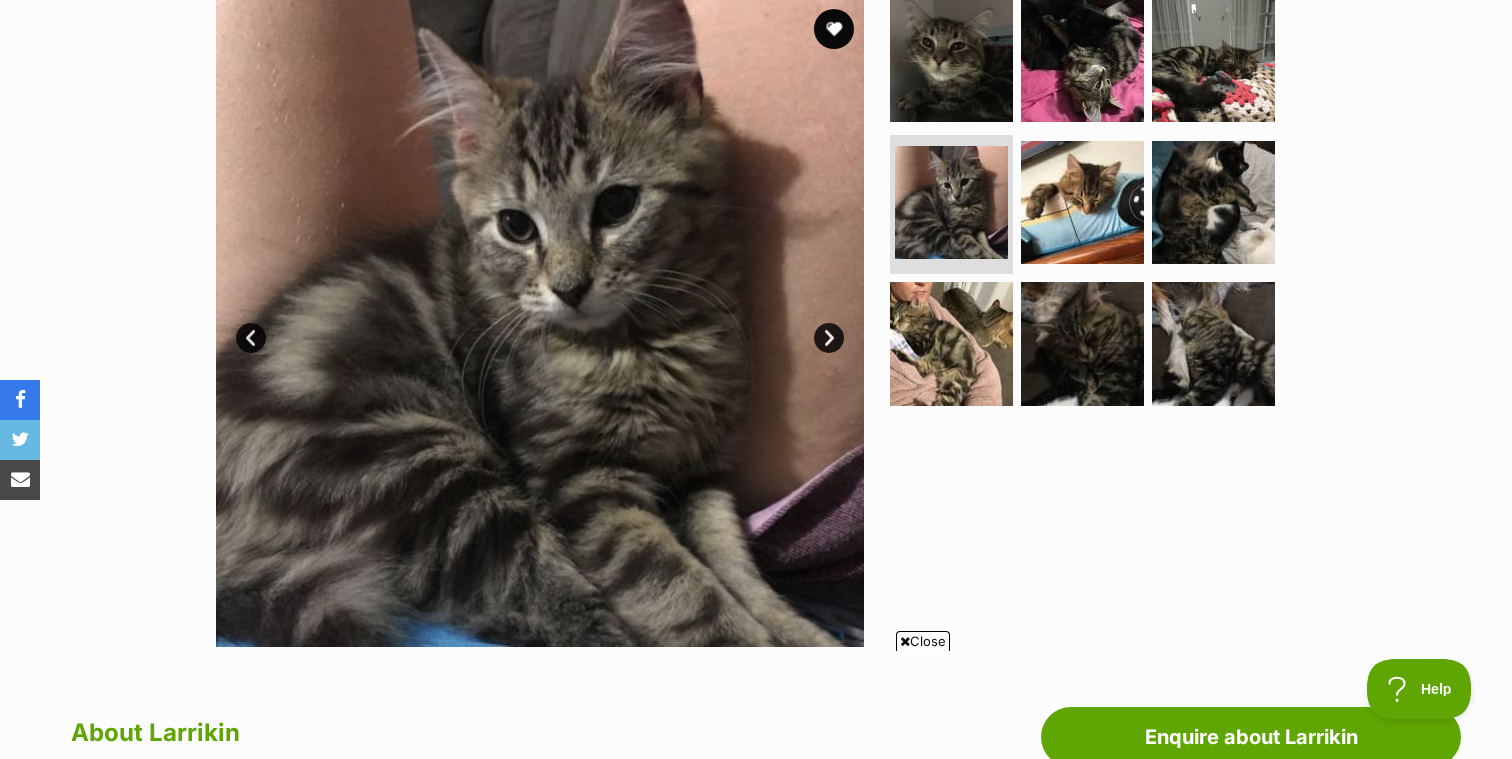 scroll, scrollTop: 399, scrollLeft: 0, axis: vertical 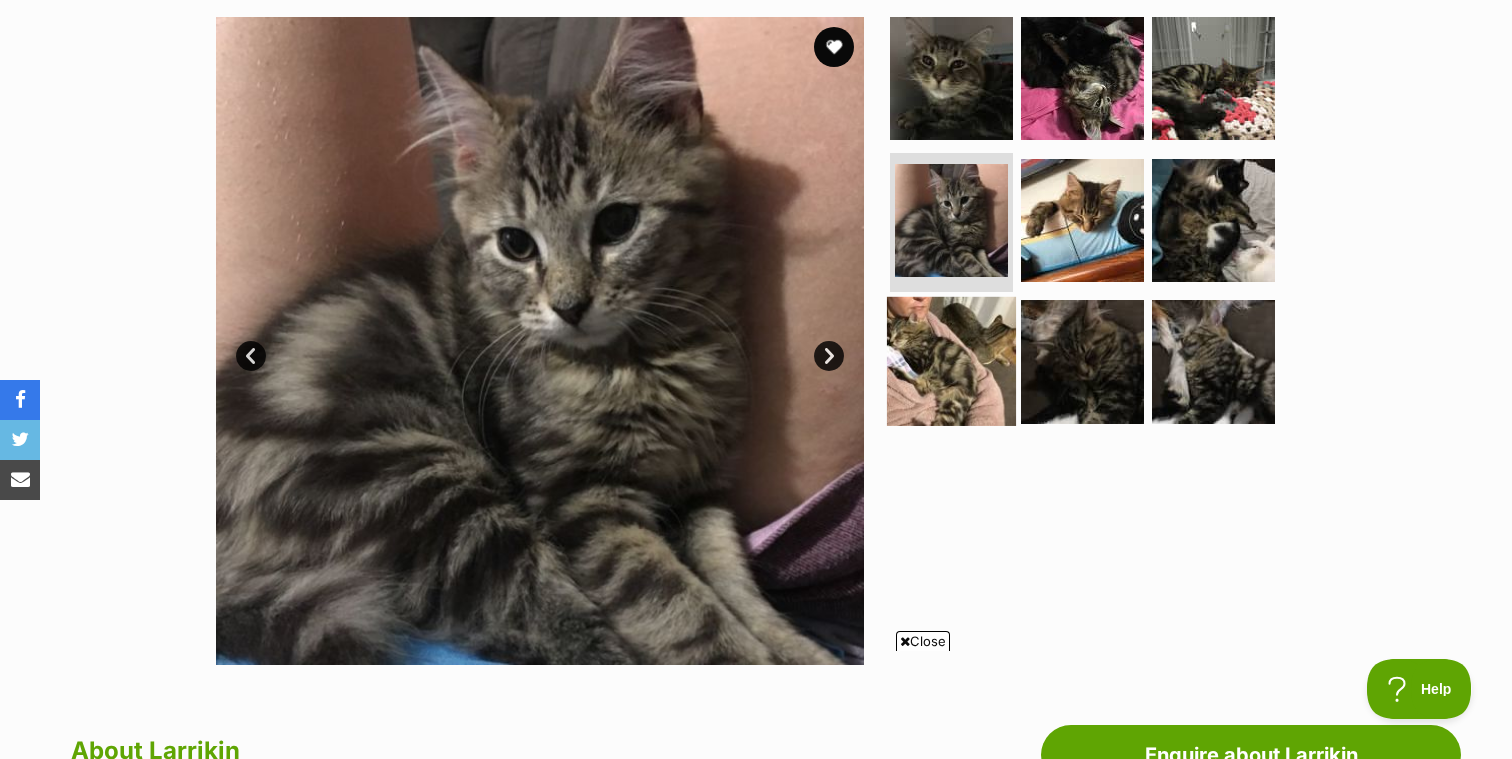 click at bounding box center (951, 361) 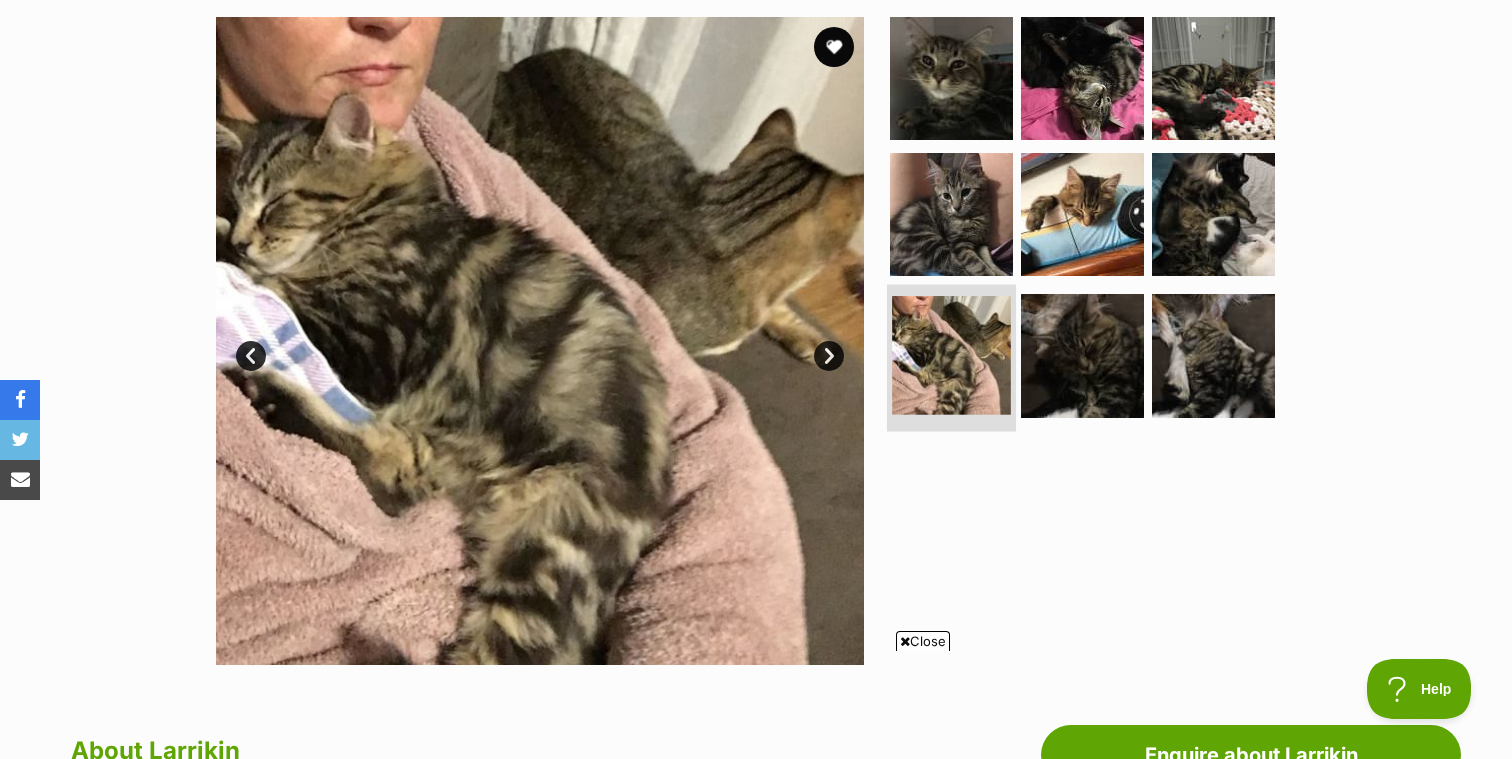 scroll, scrollTop: 306, scrollLeft: 0, axis: vertical 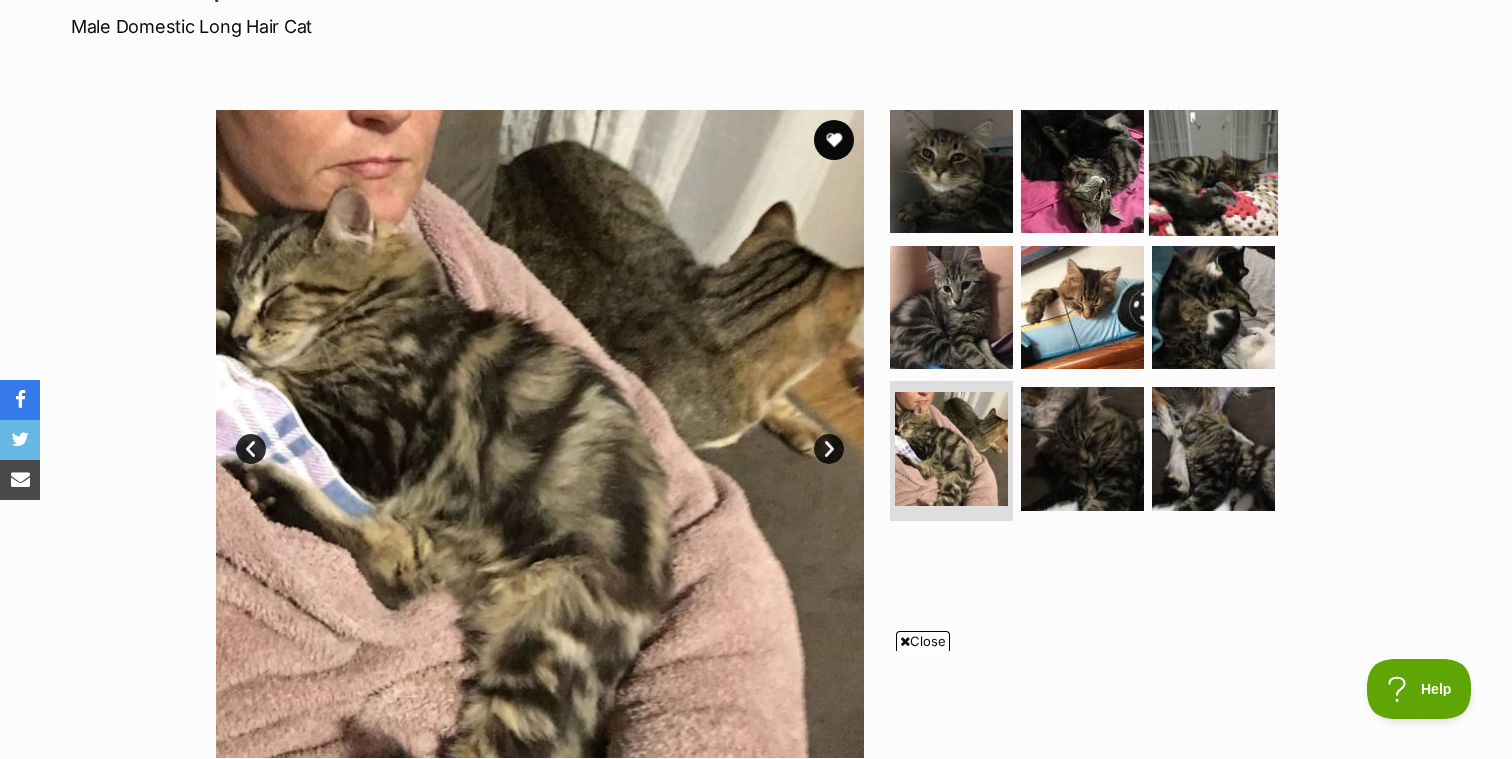 click at bounding box center [1213, 171] 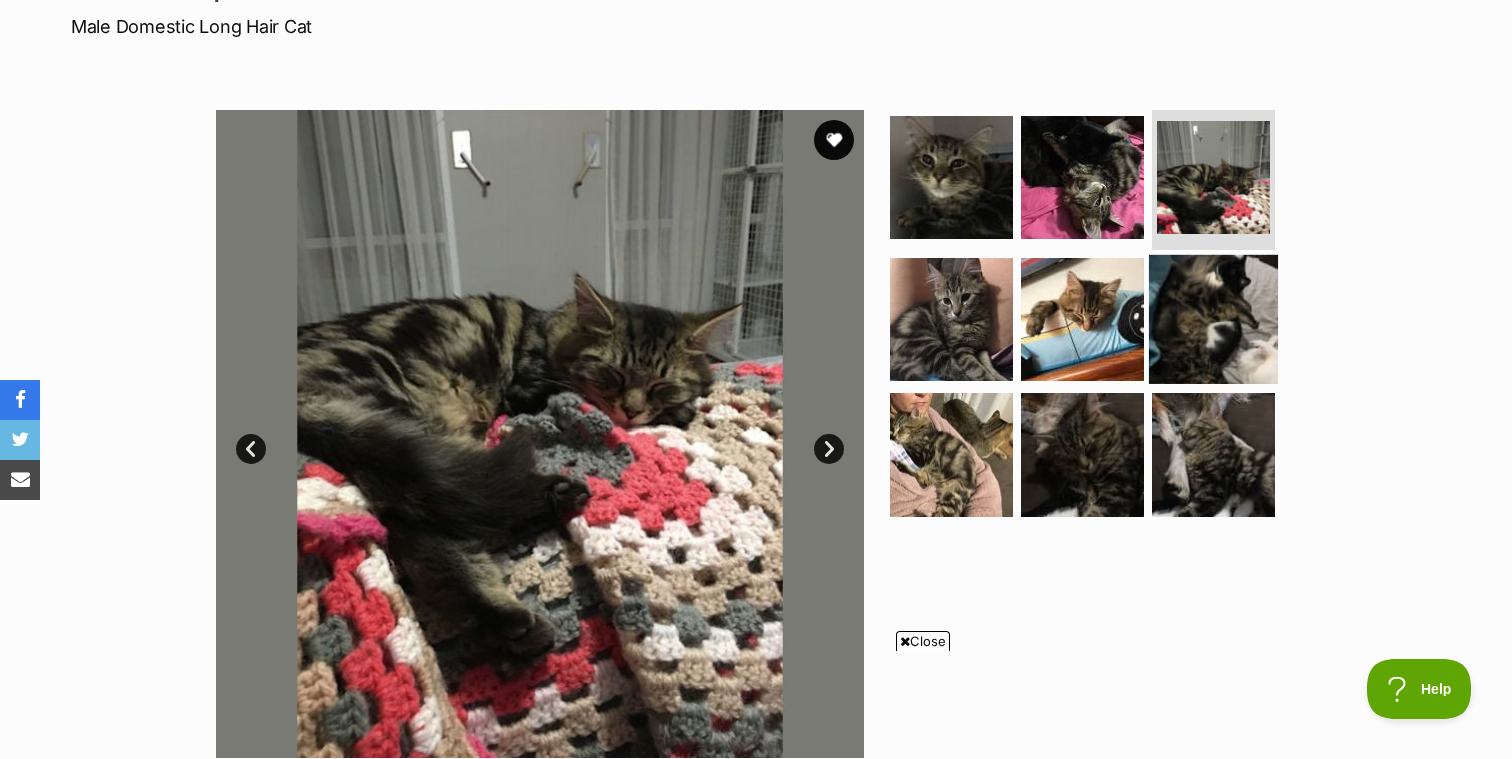 click at bounding box center [1213, 318] 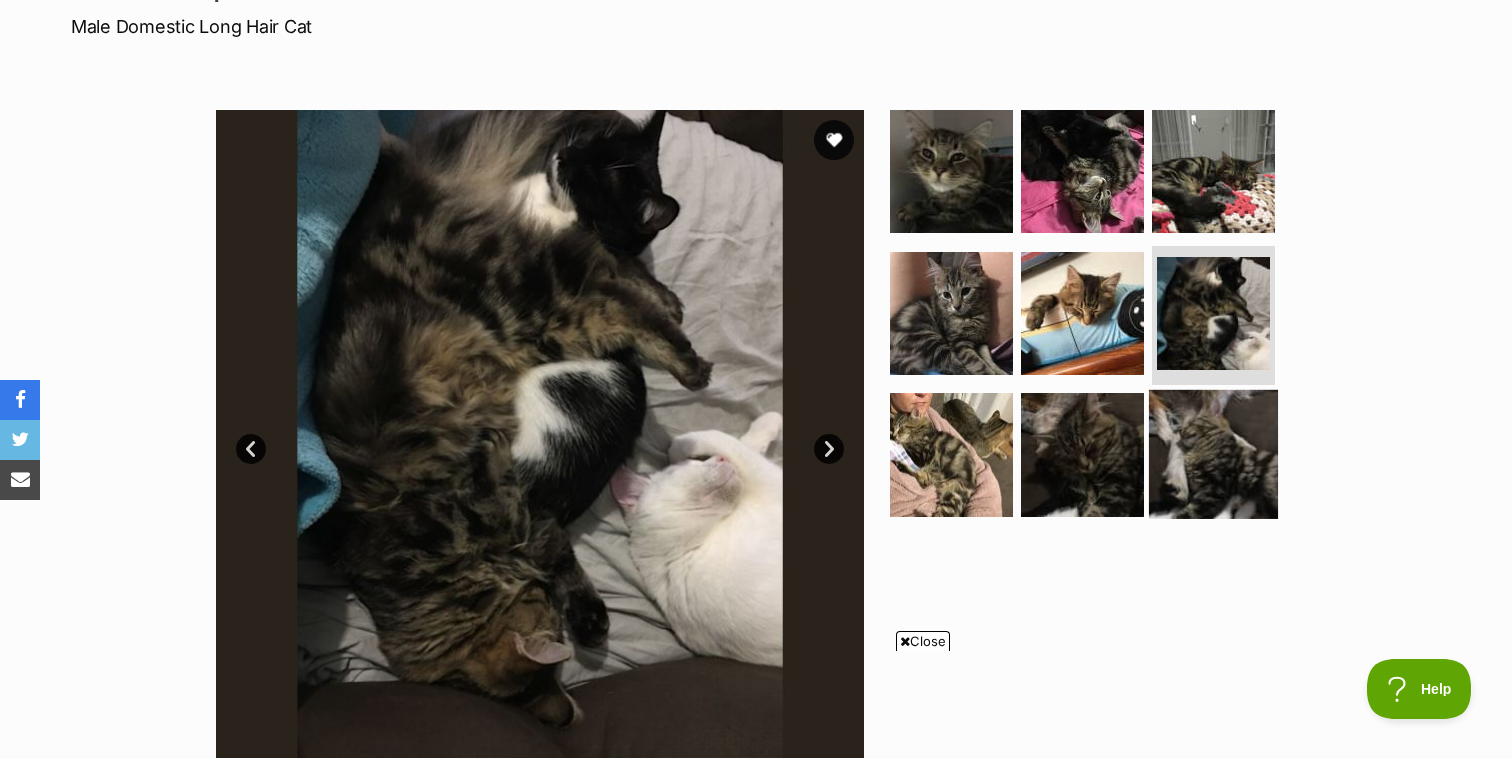 click at bounding box center (1213, 454) 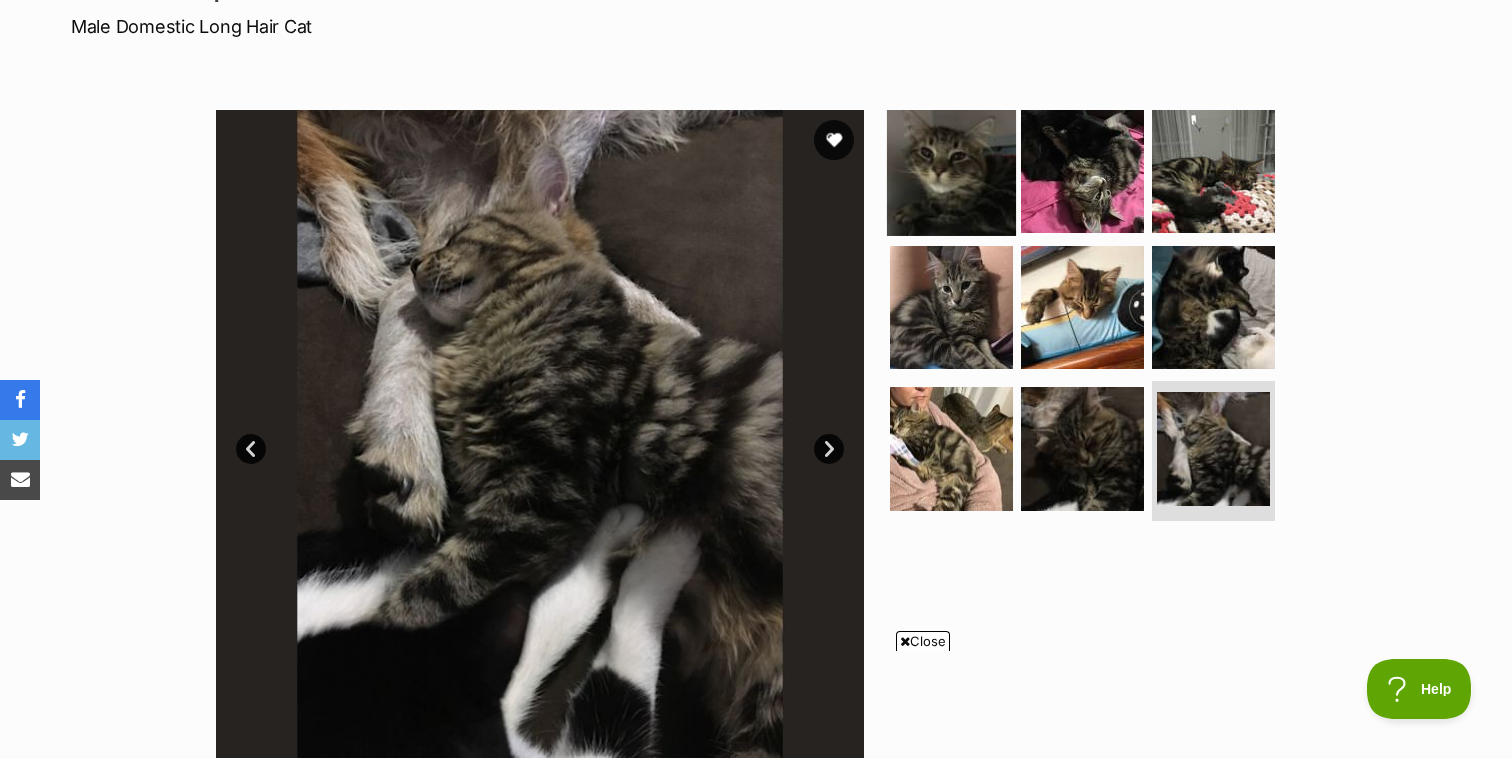 click at bounding box center [951, 171] 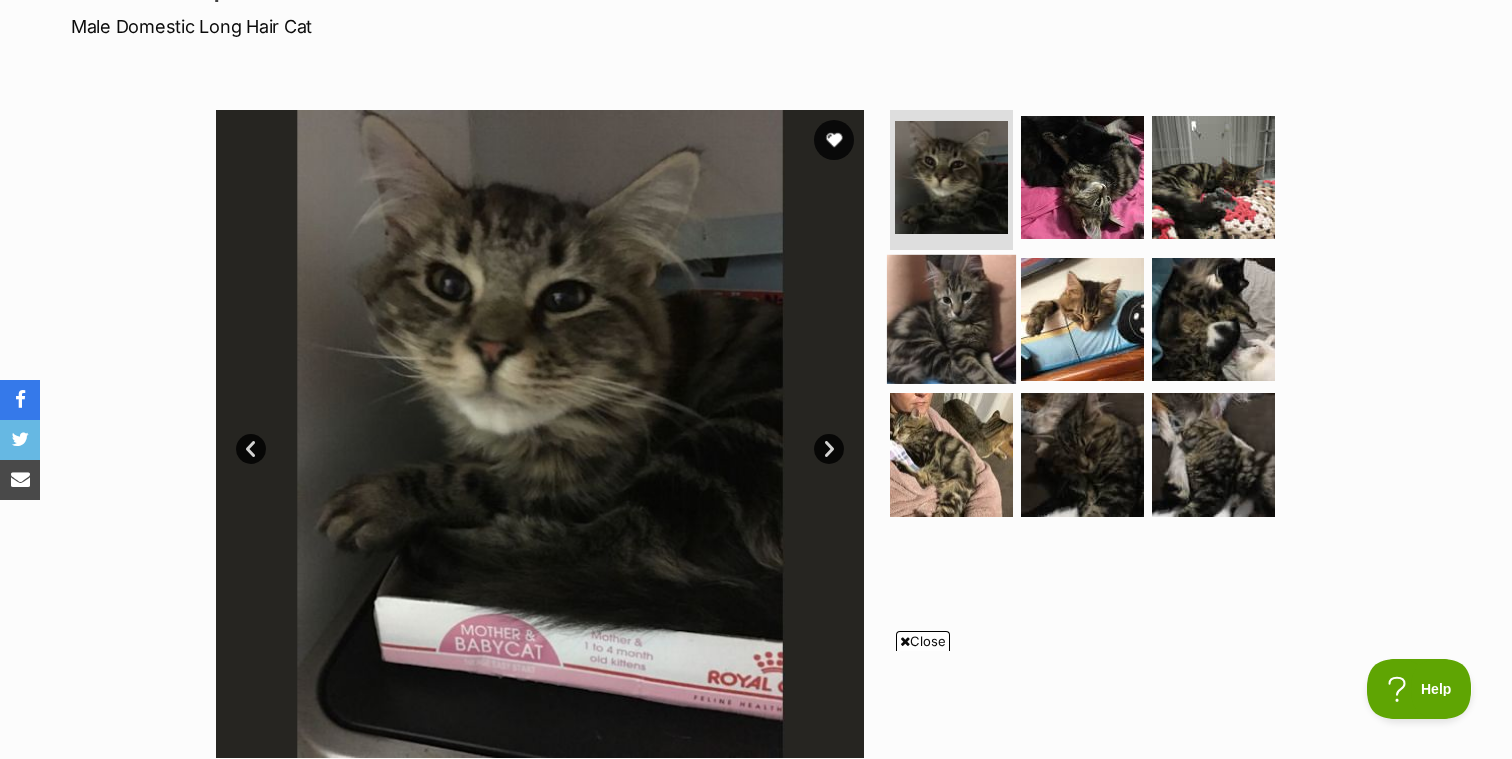 click at bounding box center (951, 318) 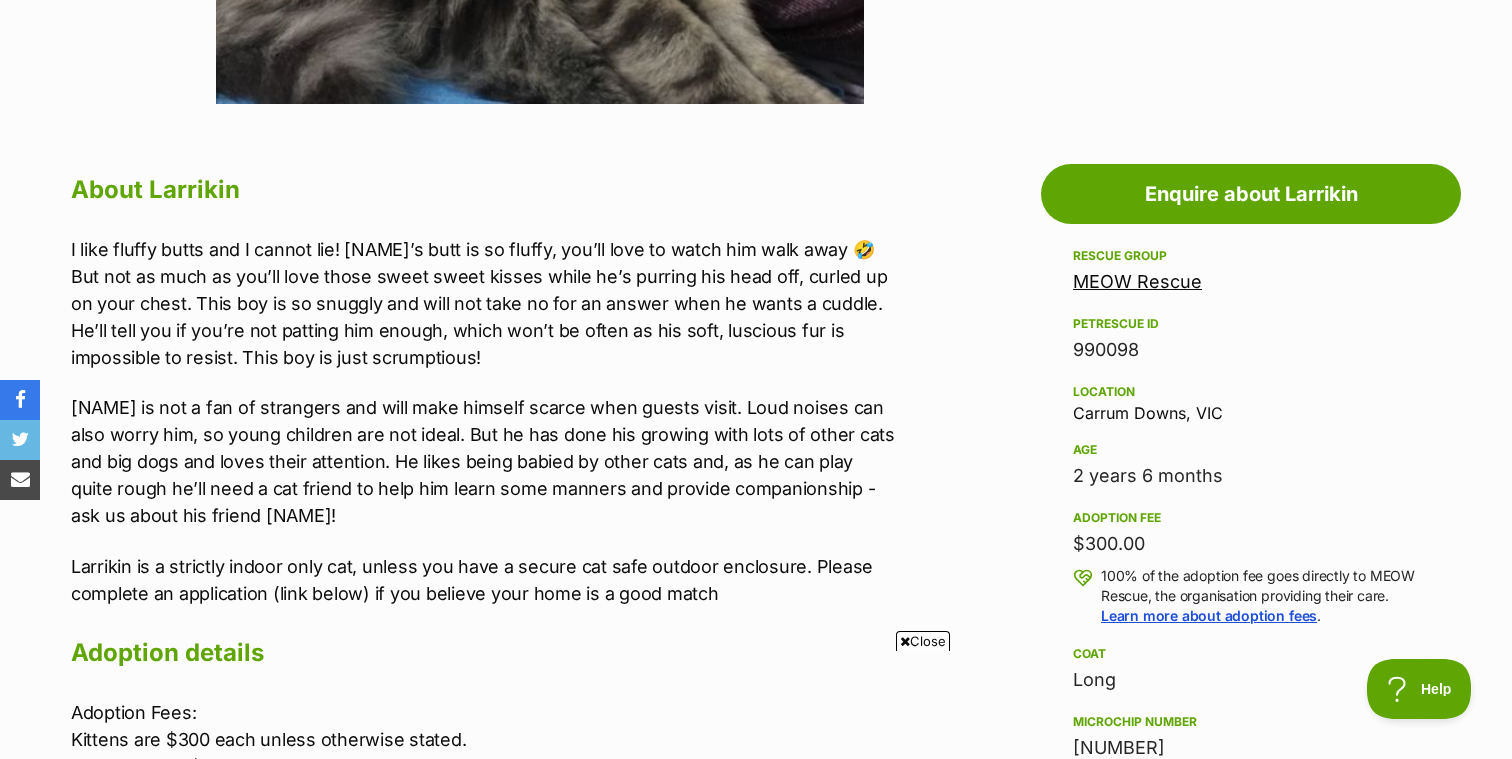 scroll, scrollTop: 965, scrollLeft: 0, axis: vertical 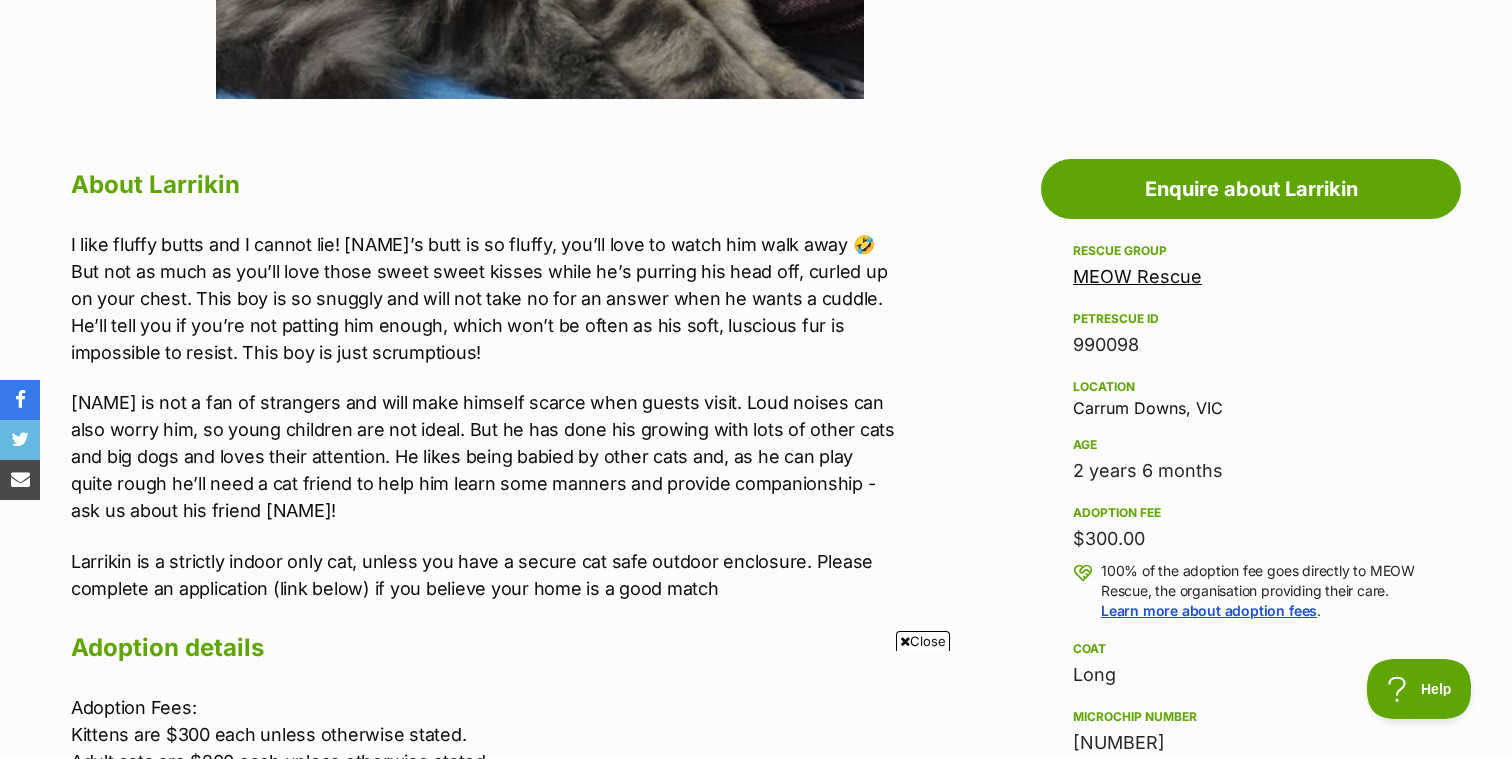 click on "I like fluffy butts and I cannot lie! [NAME]’s butt is so fluffy, you’ll love to watch him walk away 🤣 But not as much as you’ll love those sweet sweet kisses while he’s purring his head off, curled up on your chest. This boy is so snuggly and will not take no for an answer when he wants a cuddle. He’ll tell you if you’re not patting him enough, which won’t be often as his soft, luscious fur is impossible to resist. This boy is just scrumptious!
[NAME] is not a fan of strangers and will make himself scarce when guests visit. Loud noises can also worry him, so young children are not ideal. But he has done his growing with lots of other cats and big dogs and loves their attention. He likes being babied by other cats and, as he can play quite rough he’ll need a cat friend to help him learn some manners and provide companionship - ask us about his friend [NAME]!" at bounding box center [484, 416] 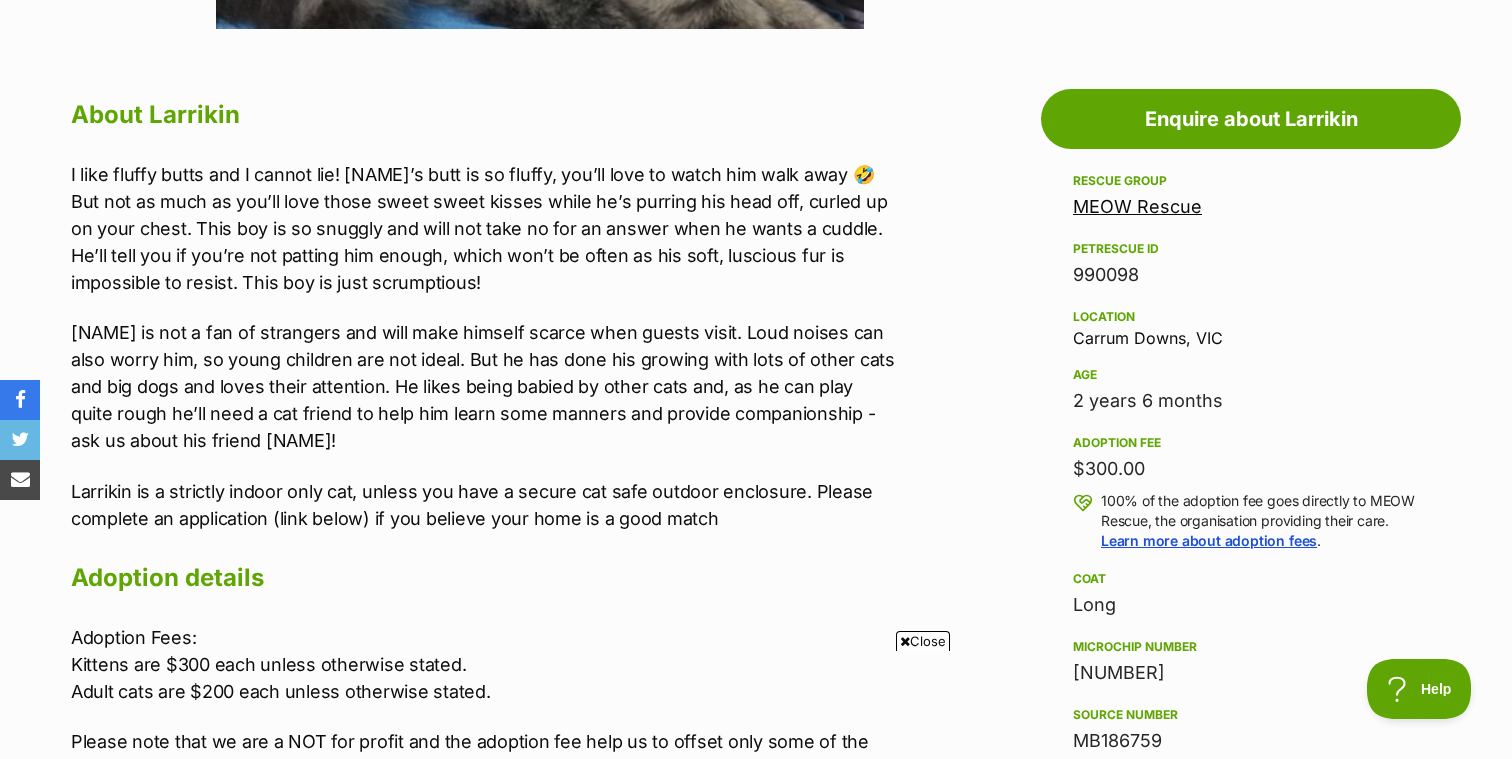scroll, scrollTop: 1068, scrollLeft: 0, axis: vertical 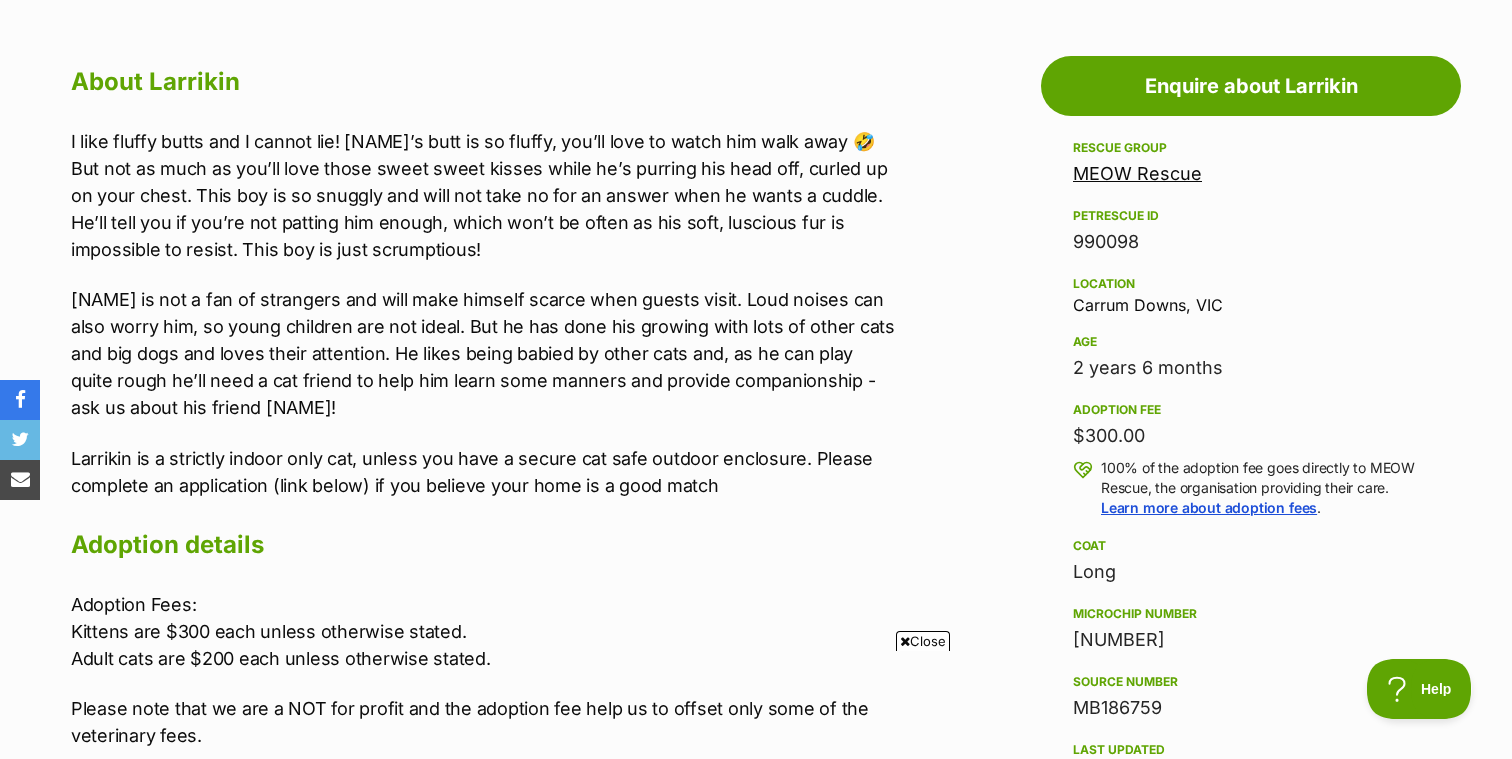 click on "[NAME] is not a fan of strangers and will make himself scarce when guests visit. Loud noises can also worry him, so young children are not ideal. But he has done his growing with lots of other cats and big dogs and loves their attention. He likes being babied by other cats and, as he can play quite rough he’ll need a cat friend to help him learn some manners and provide companionship - ask us about his friend [NAME]!" at bounding box center (484, 353) 